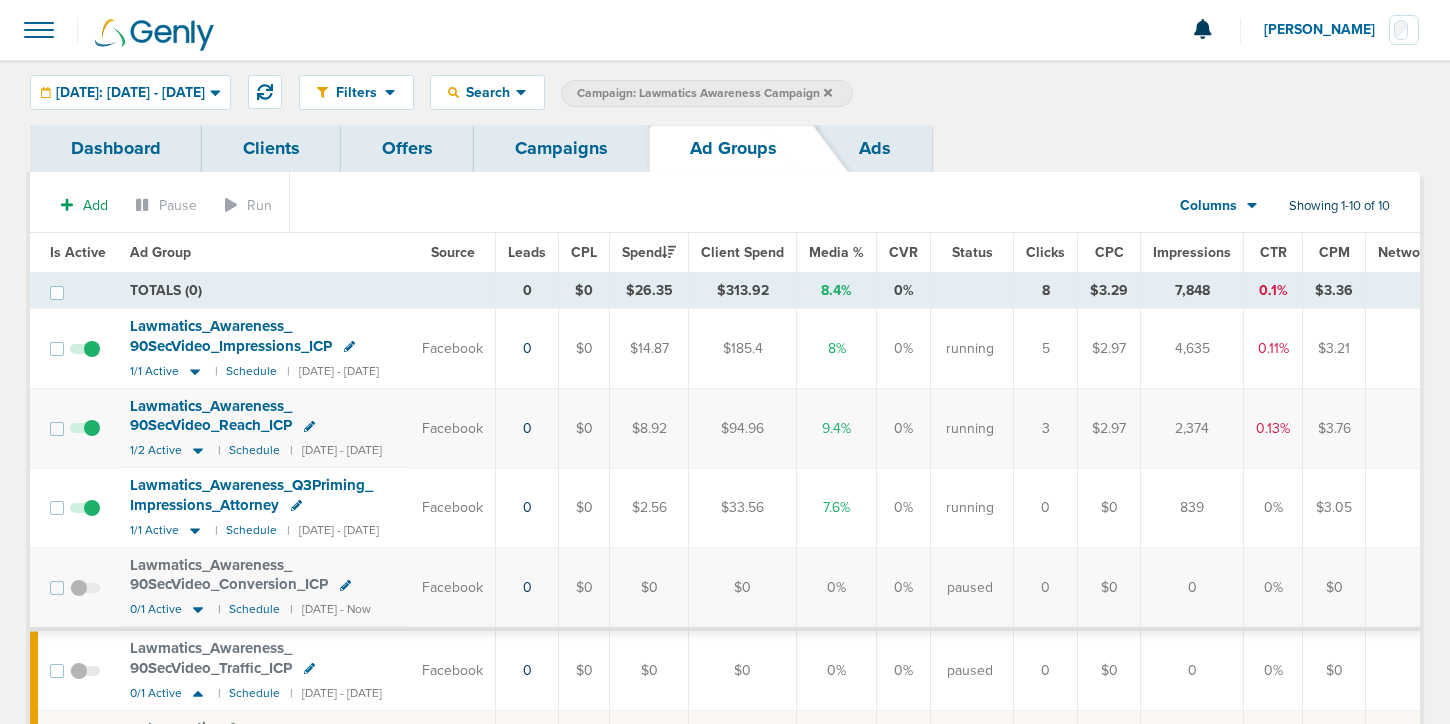 scroll, scrollTop: 25, scrollLeft: 0, axis: vertical 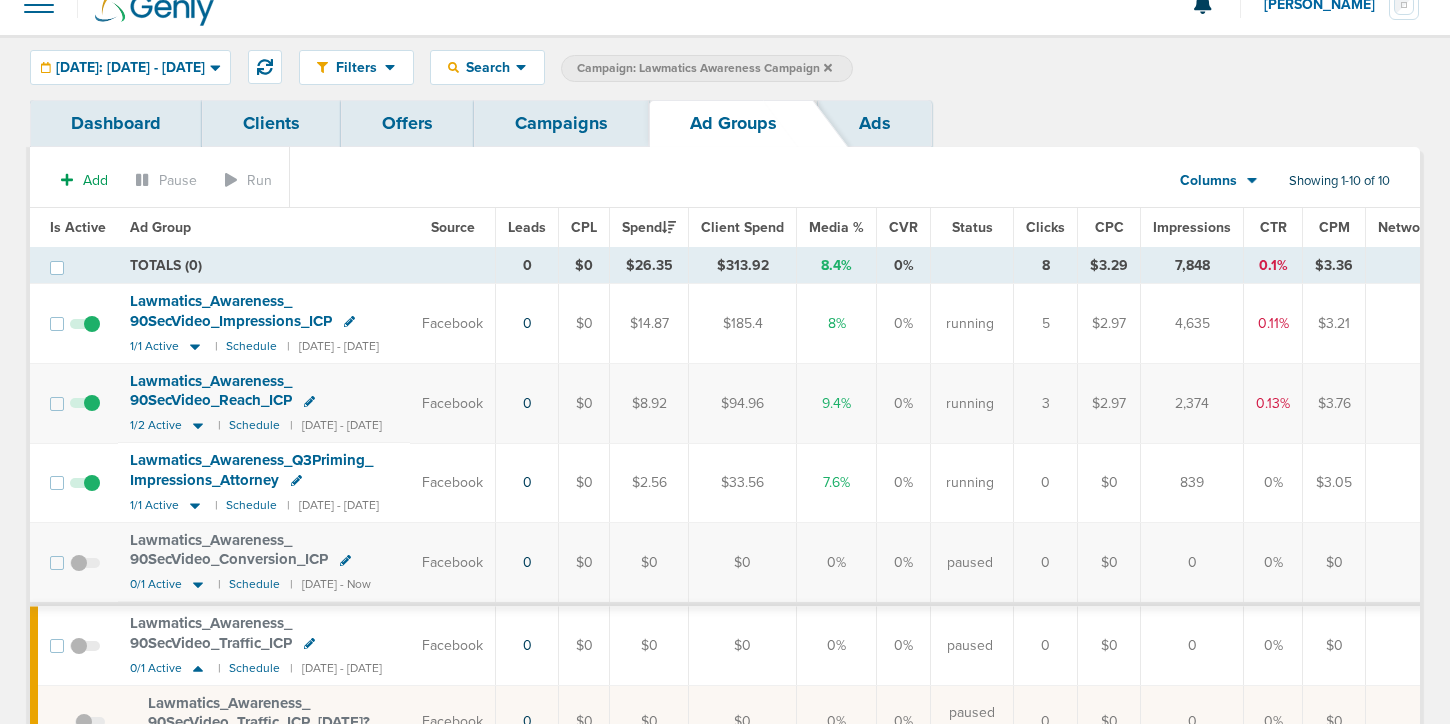 click on "Campaigns" at bounding box center (561, 123) 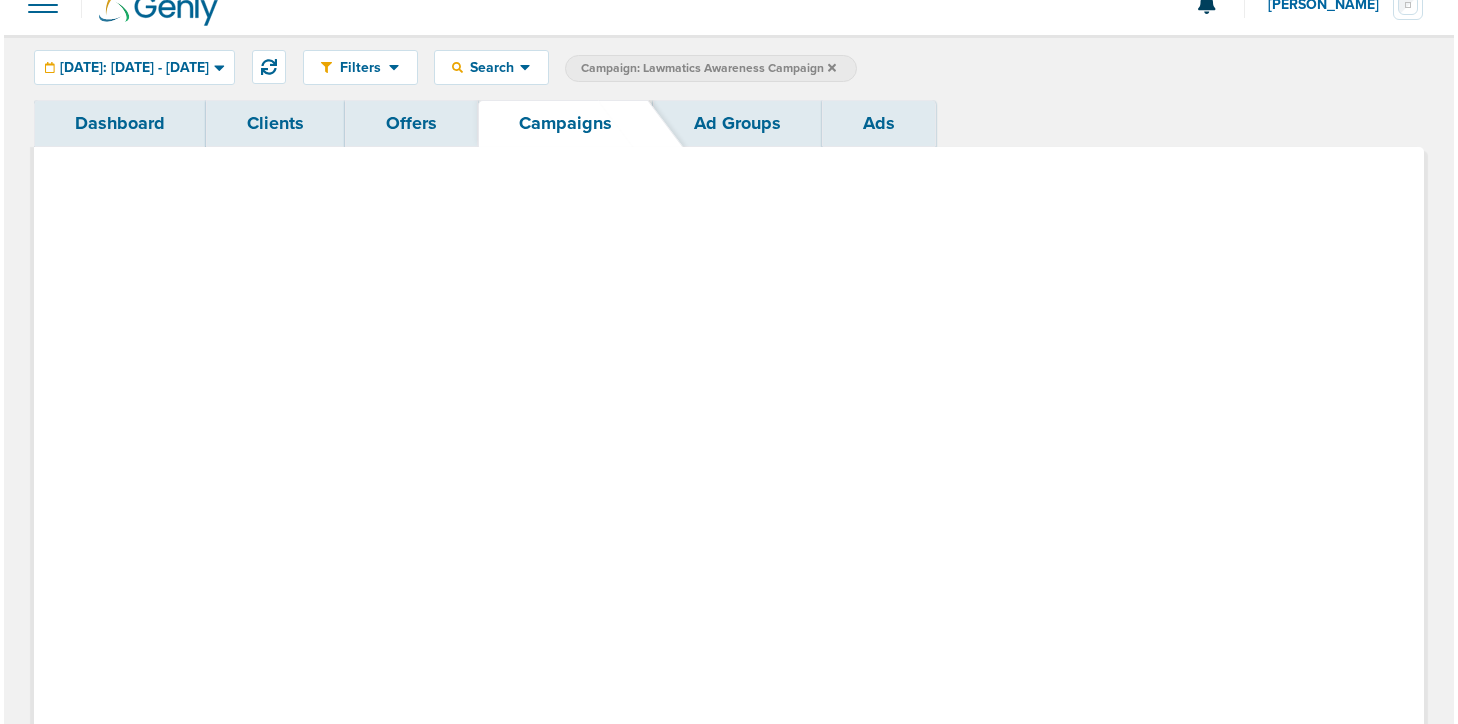 scroll, scrollTop: 0, scrollLeft: 0, axis: both 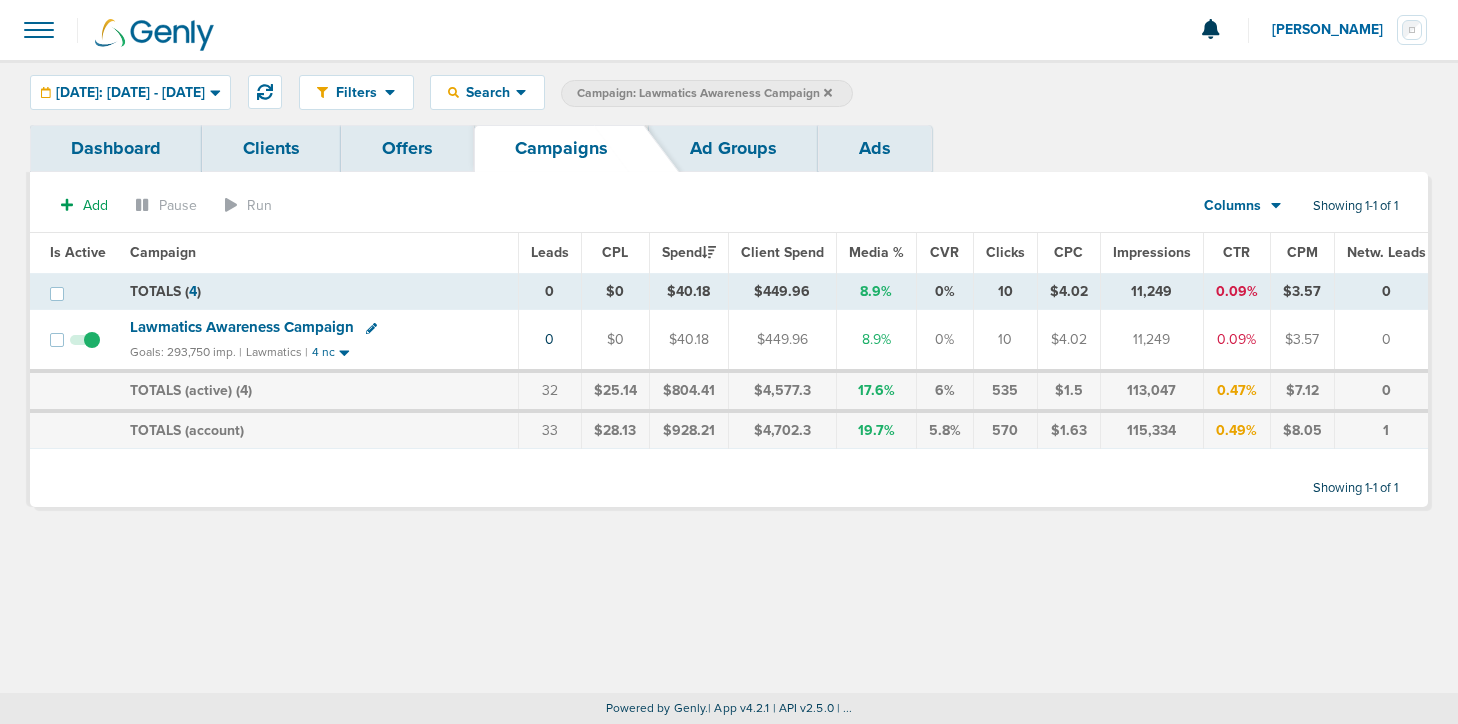 click 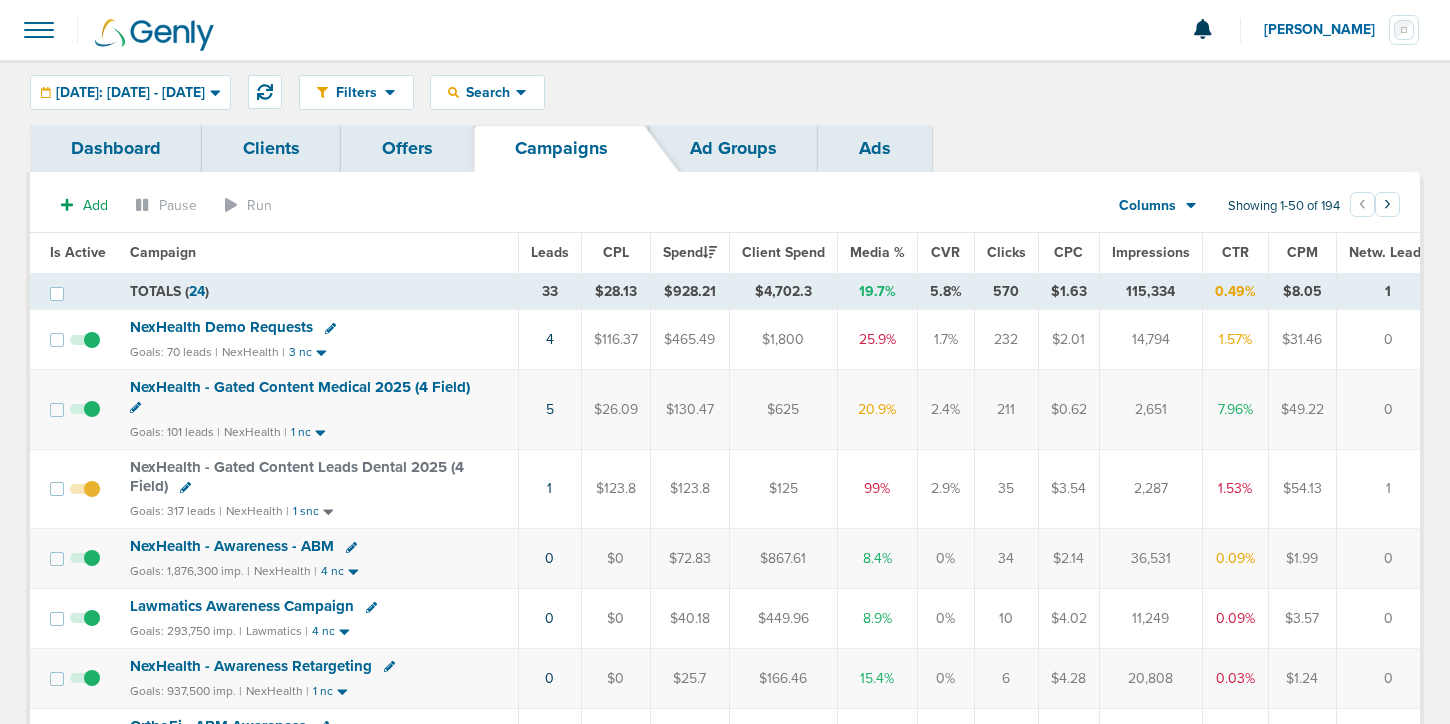 click 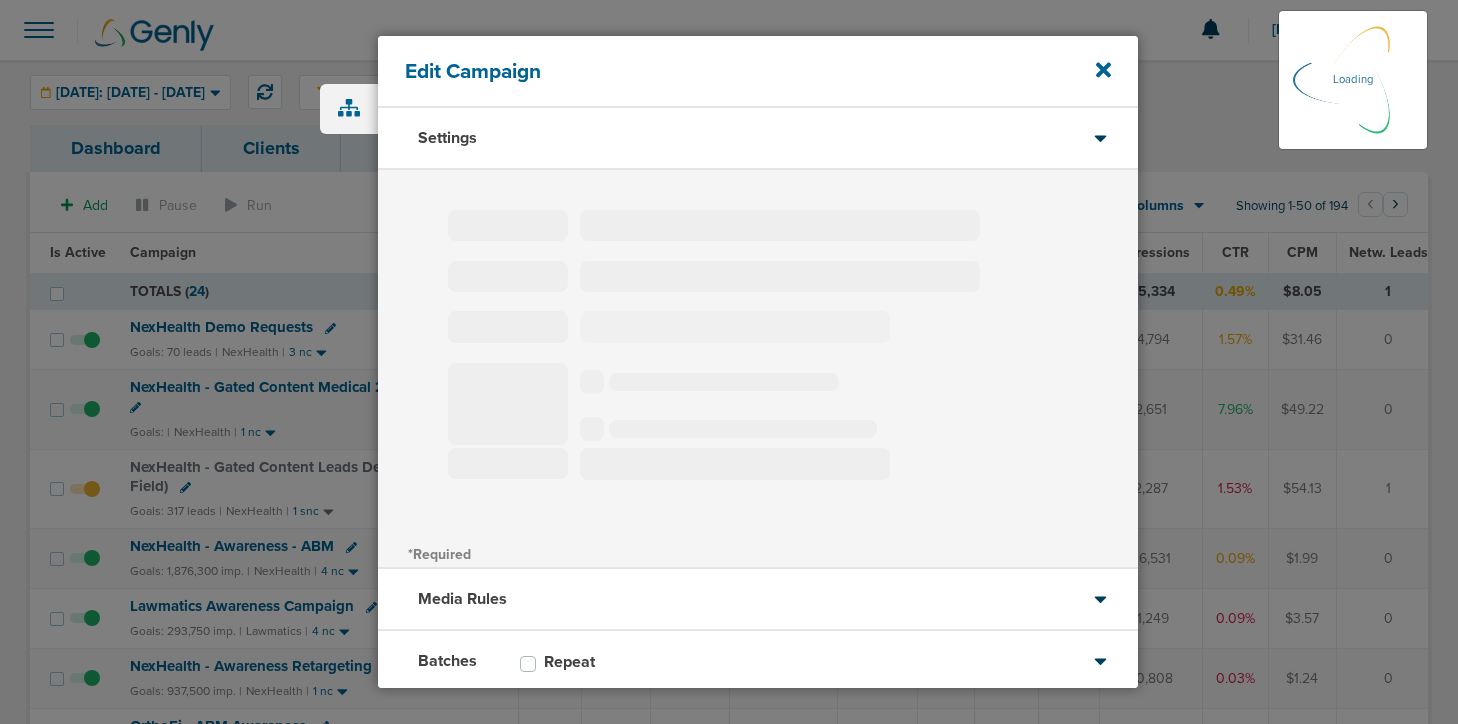 type on "NexHealth - Gated Content Medical 2025 (4 Field)" 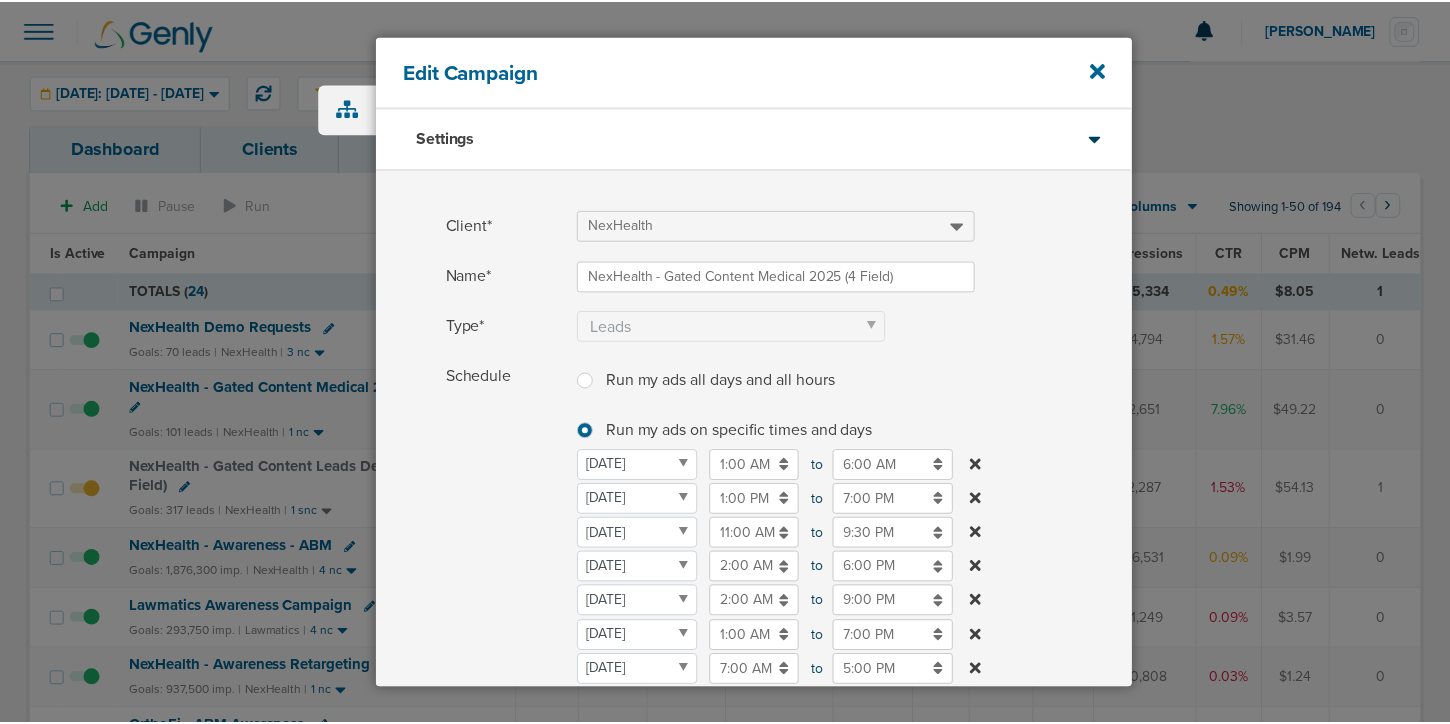 scroll, scrollTop: 452, scrollLeft: 0, axis: vertical 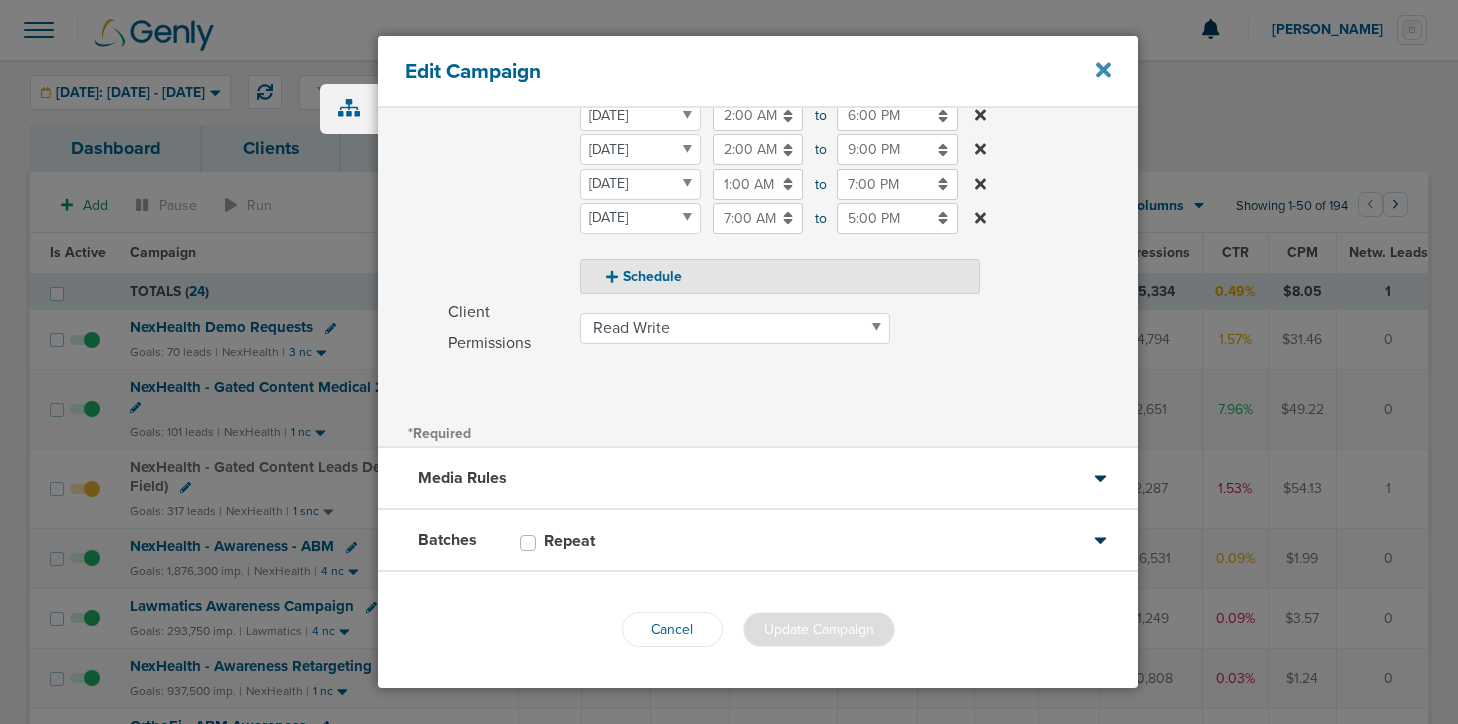 click 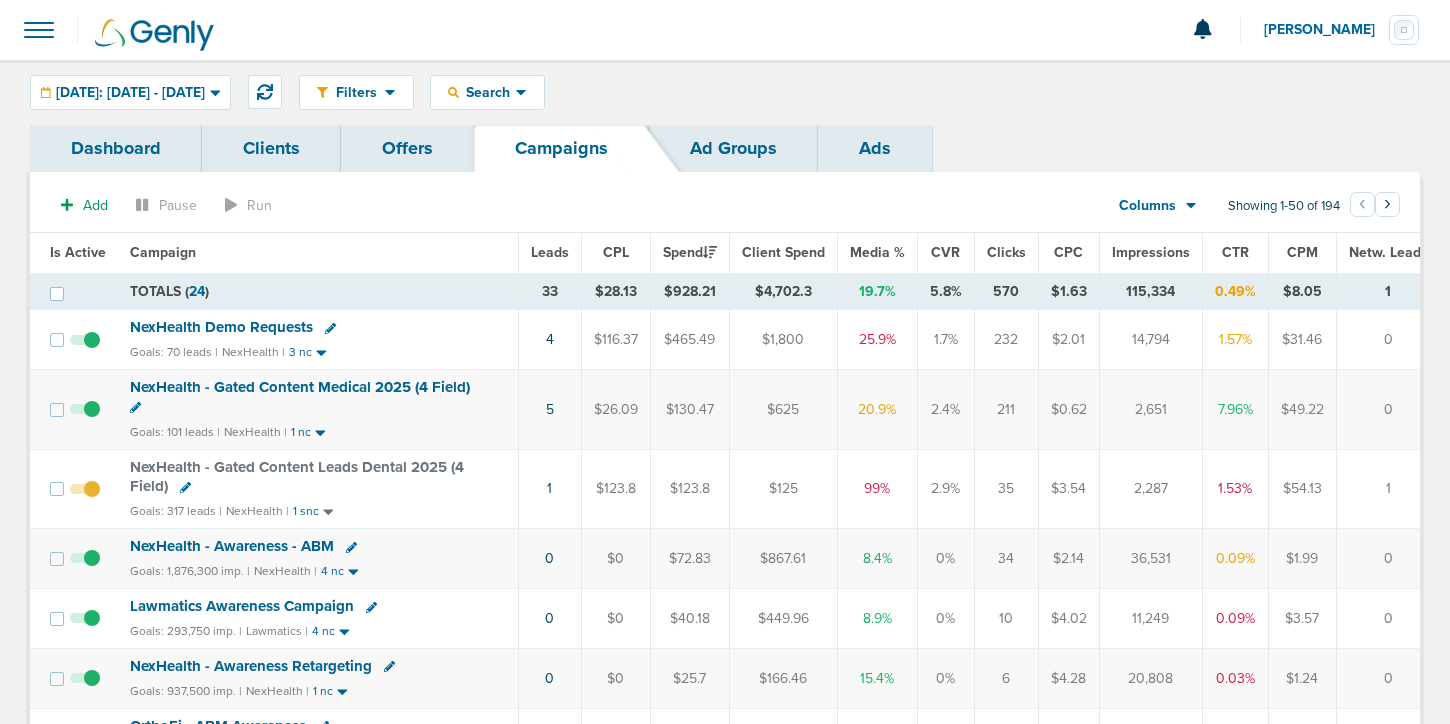 click on "NexHealth - Gated Content Medical 2025 (4 Field)" at bounding box center (300, 387) 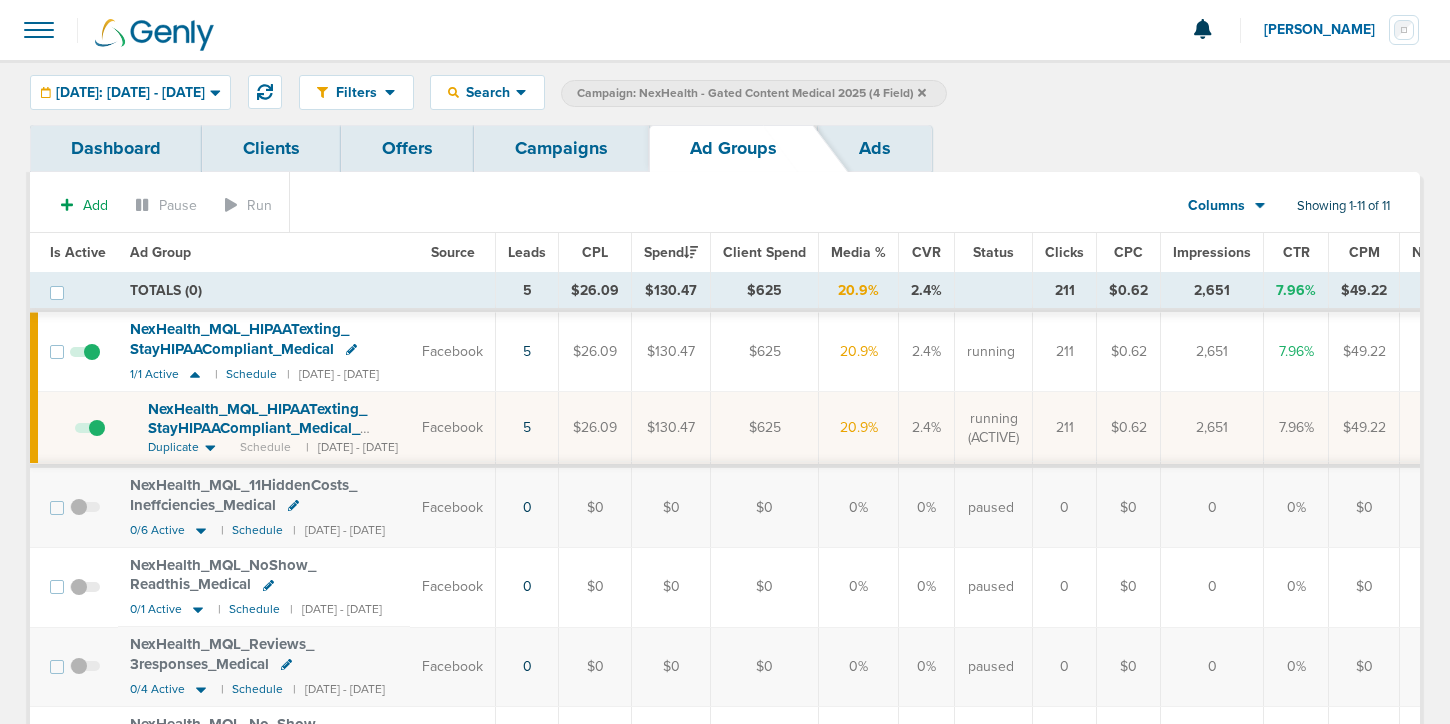 click 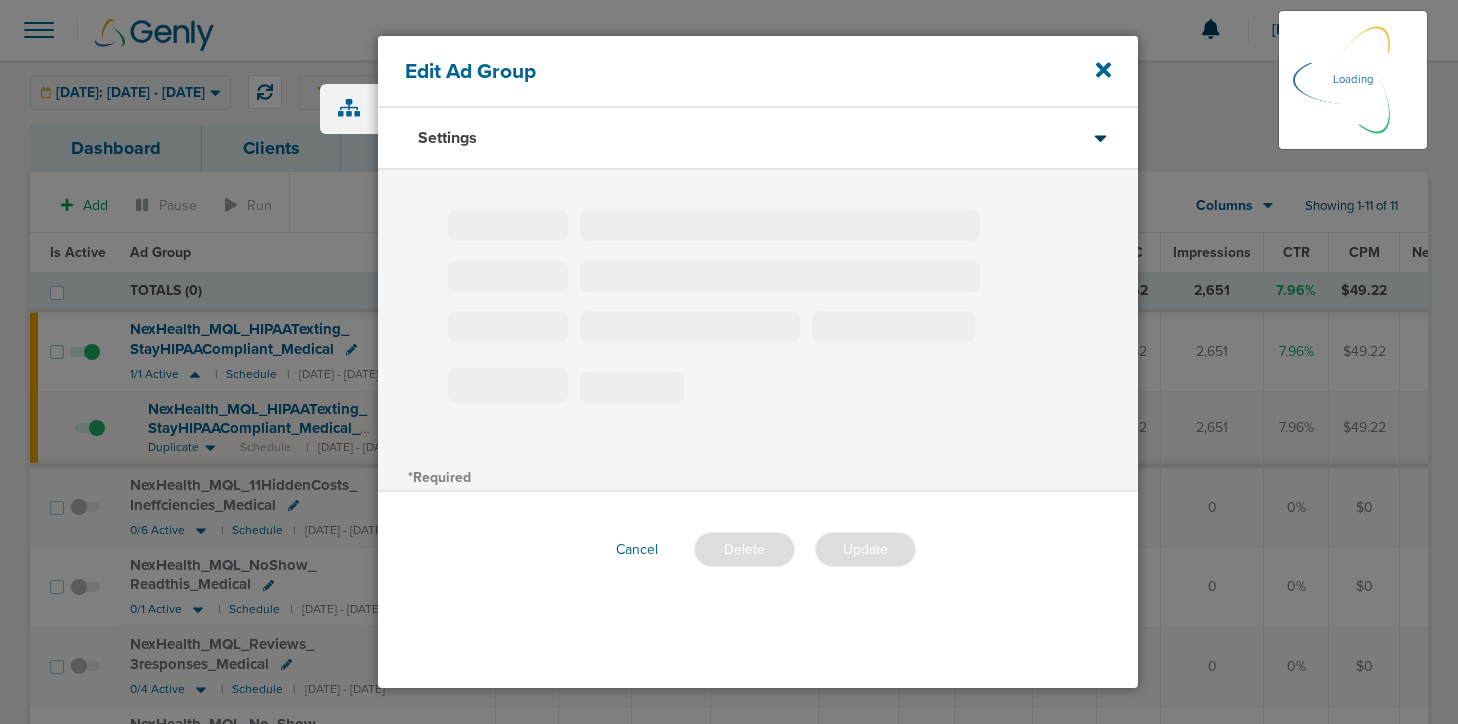 type on "NexHealth_MQL_HIPAATexting_StayHIPAACompliant_Medical" 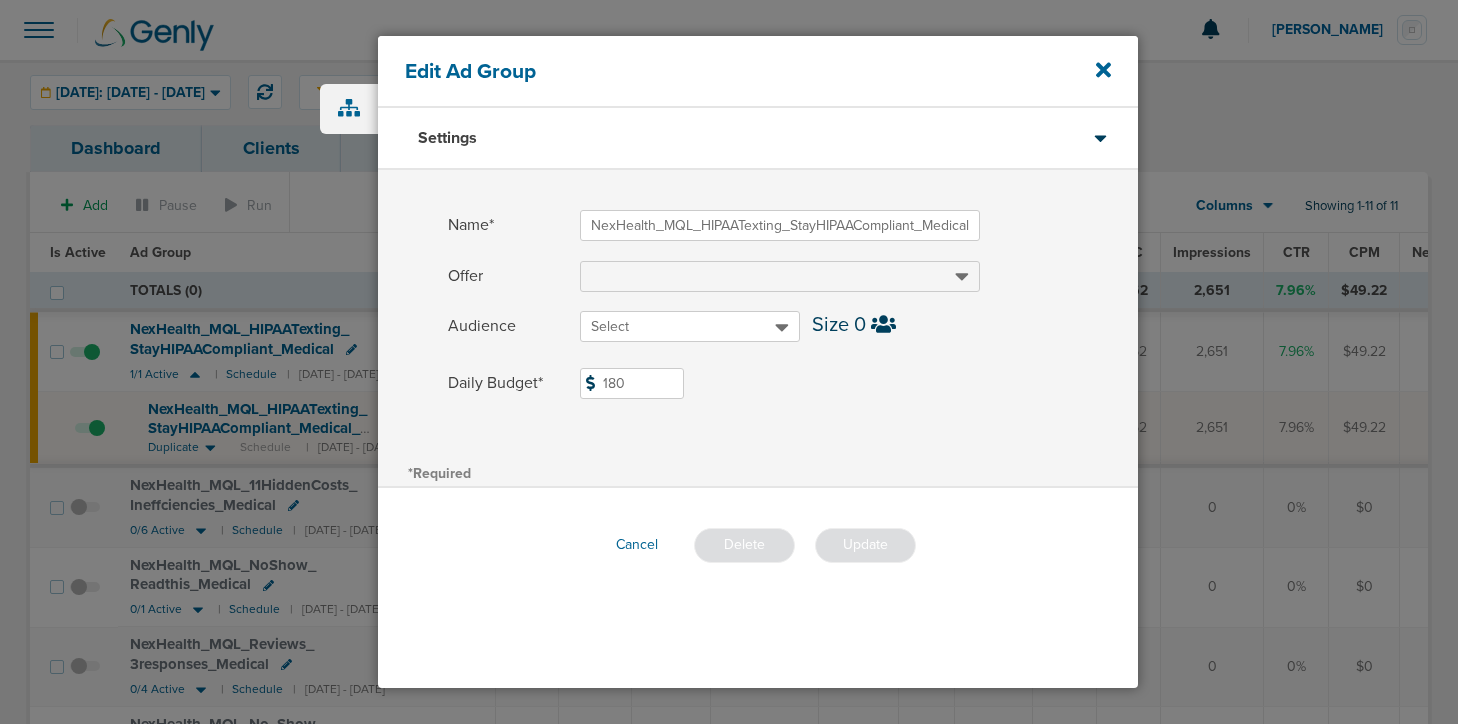 drag, startPoint x: 631, startPoint y: 388, endPoint x: 580, endPoint y: 383, distance: 51.24451 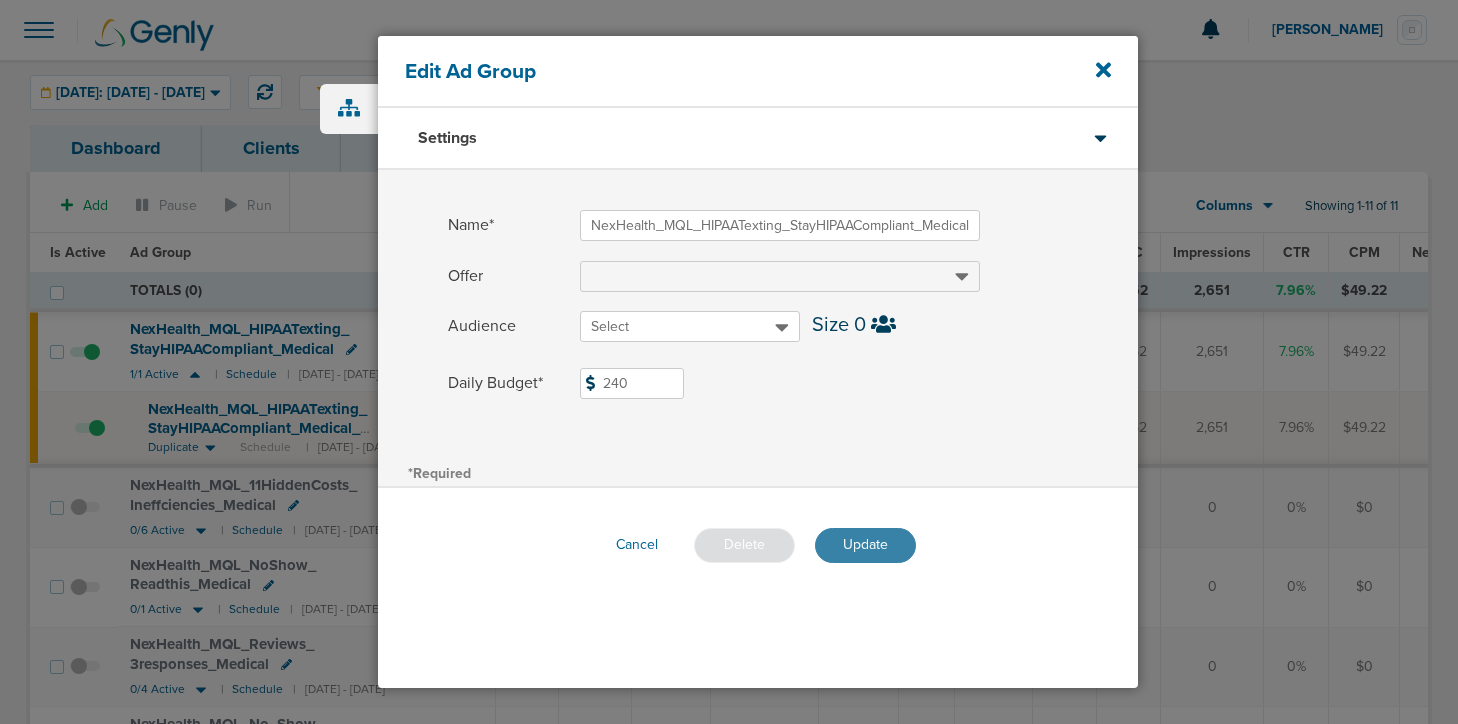 type on "240" 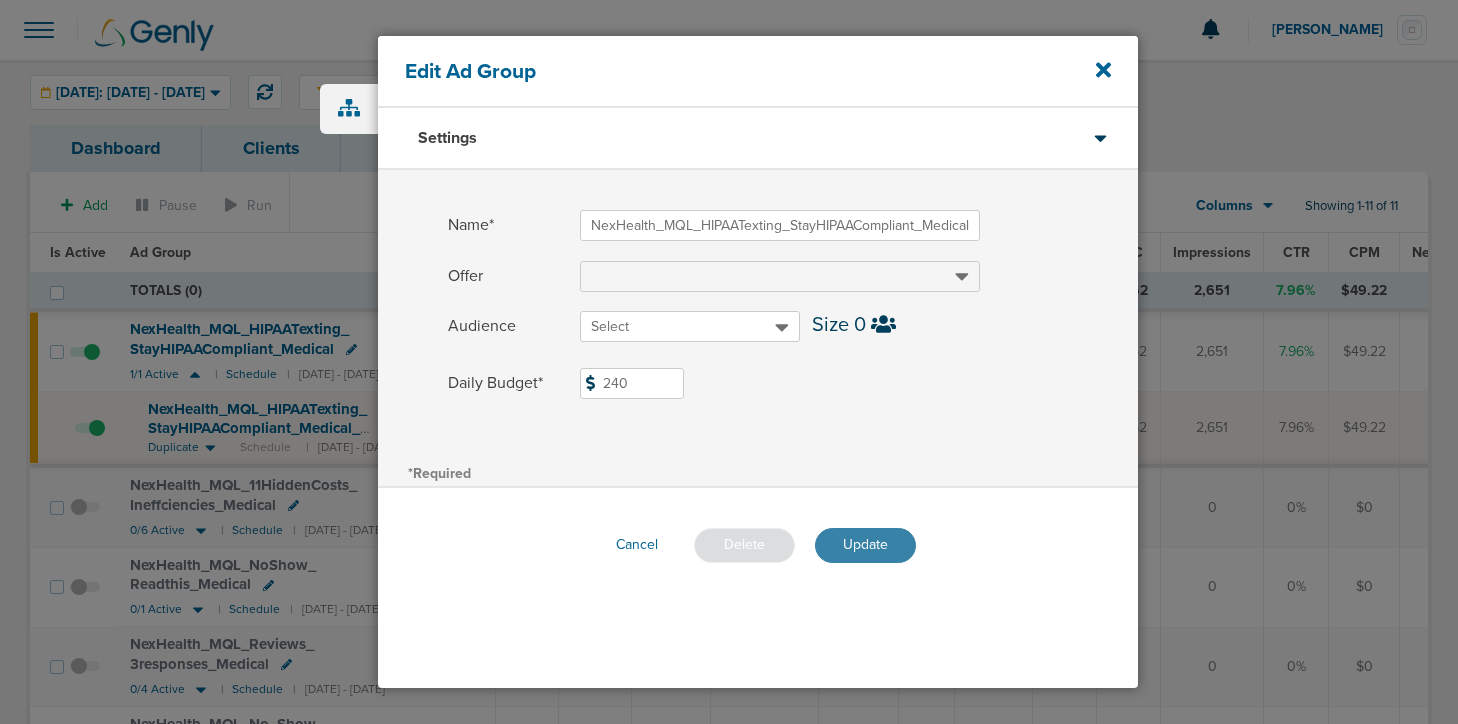 click on "Update" at bounding box center [865, 545] 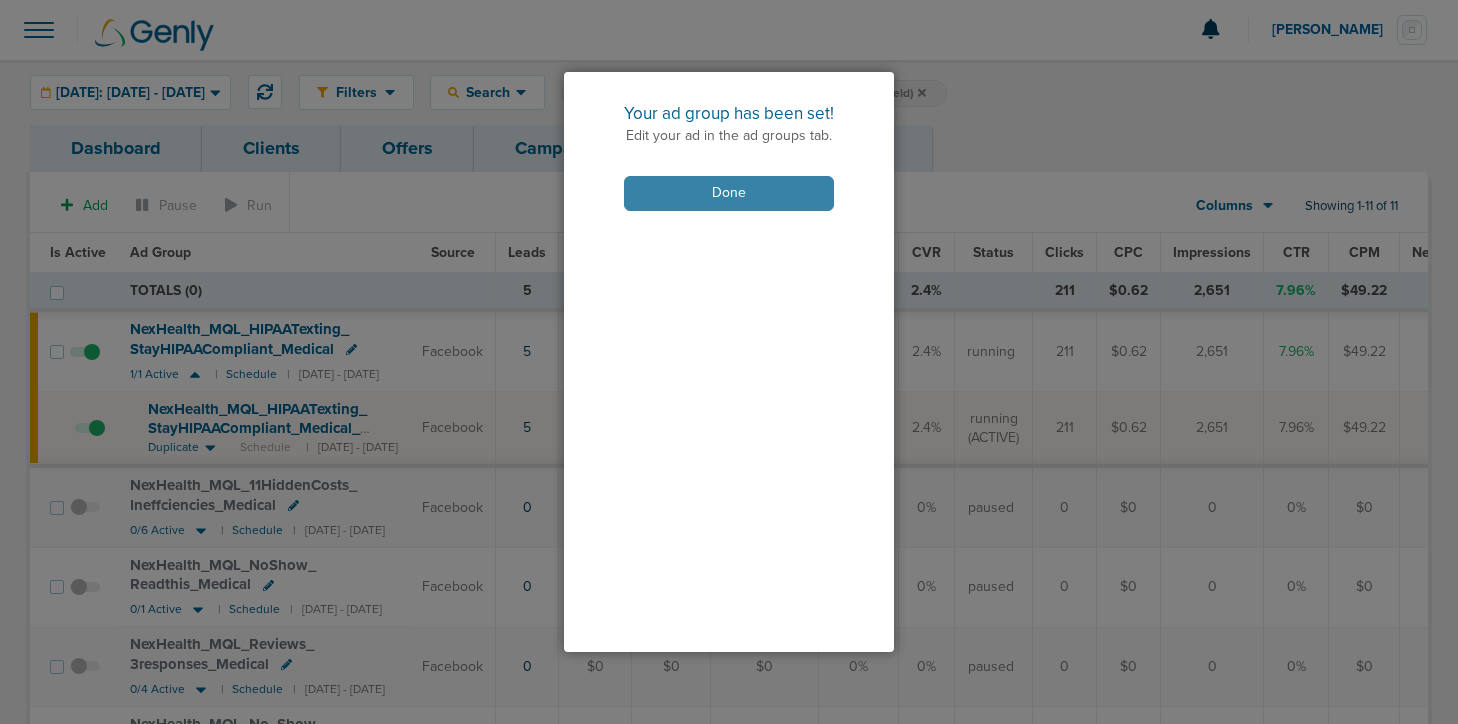 click on "Done" at bounding box center (729, 193) 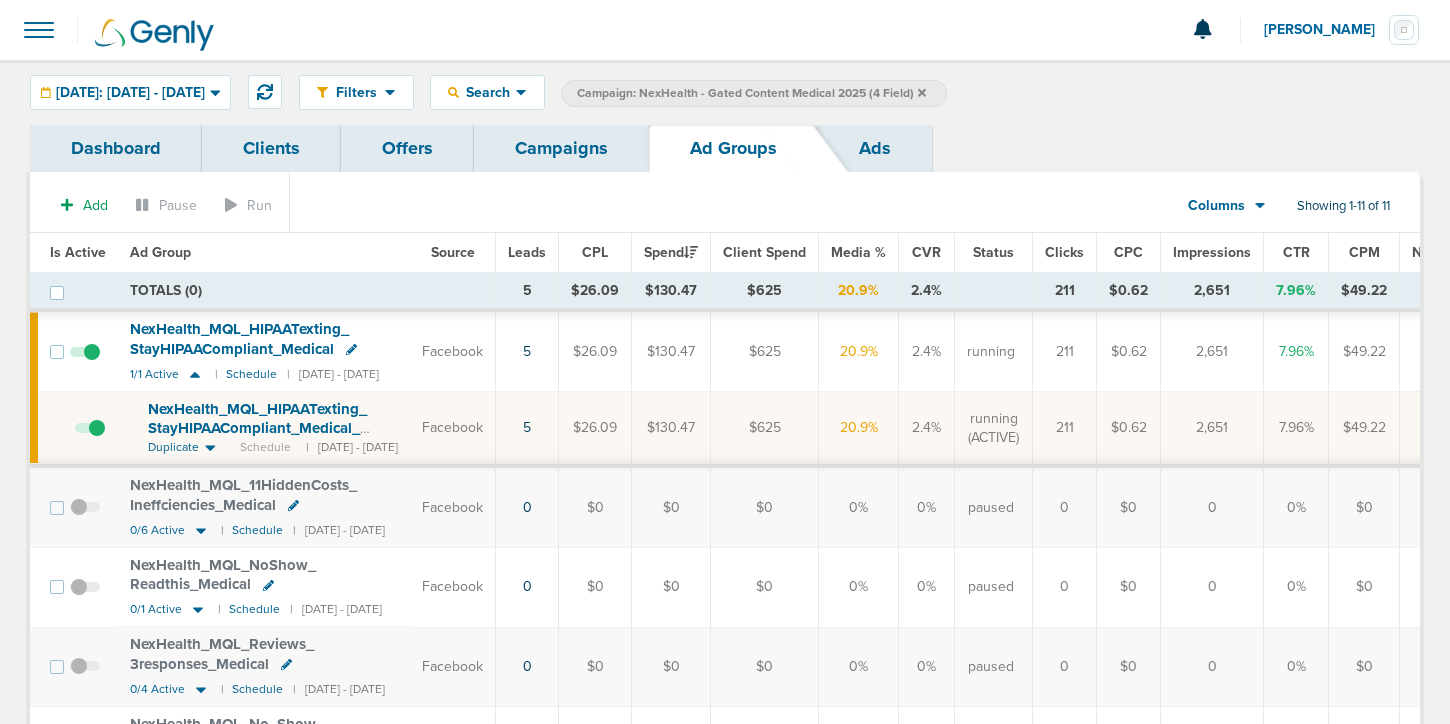 click on "NexHealth_ MQL_ HIPAATexting_ StayHIPAACompliant_ Medical_ [DATE]?id=183&cmp_ id=9658082" at bounding box center (262, 428) 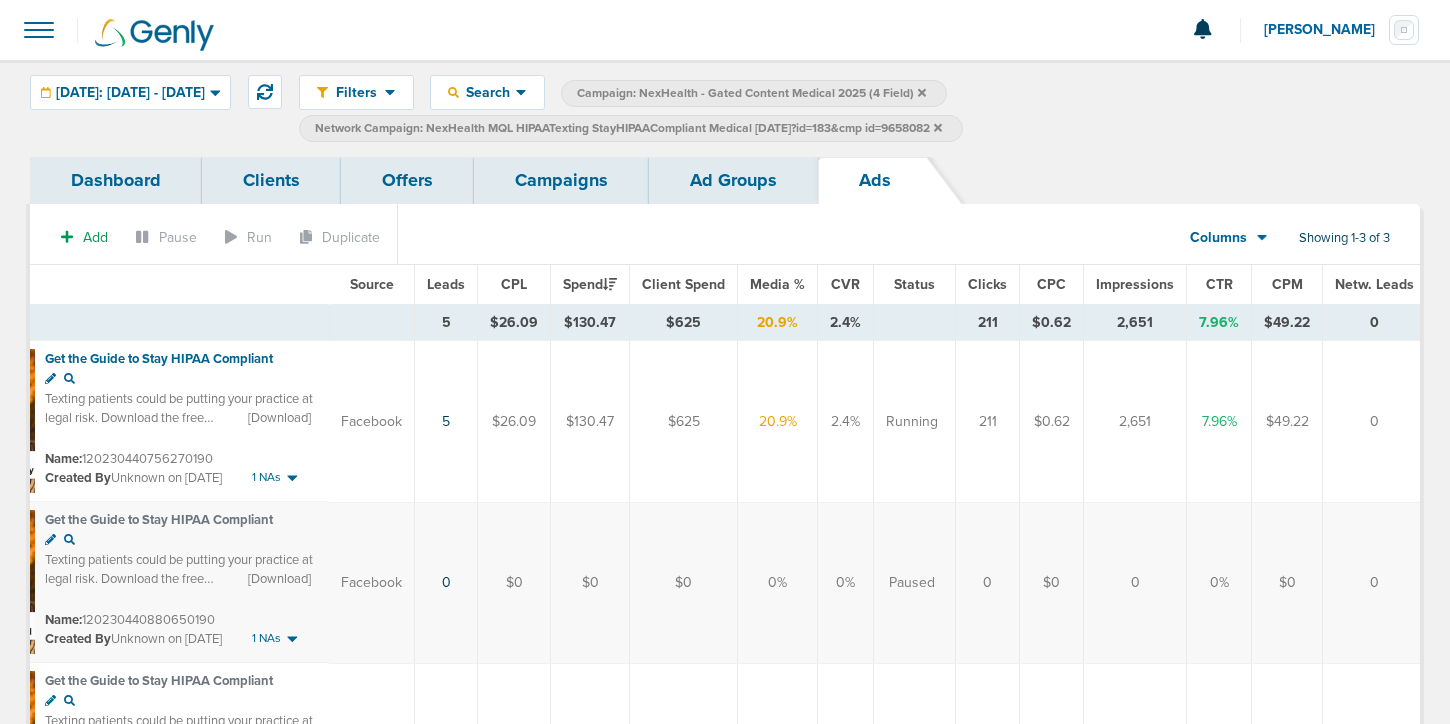 scroll, scrollTop: 0, scrollLeft: 0, axis: both 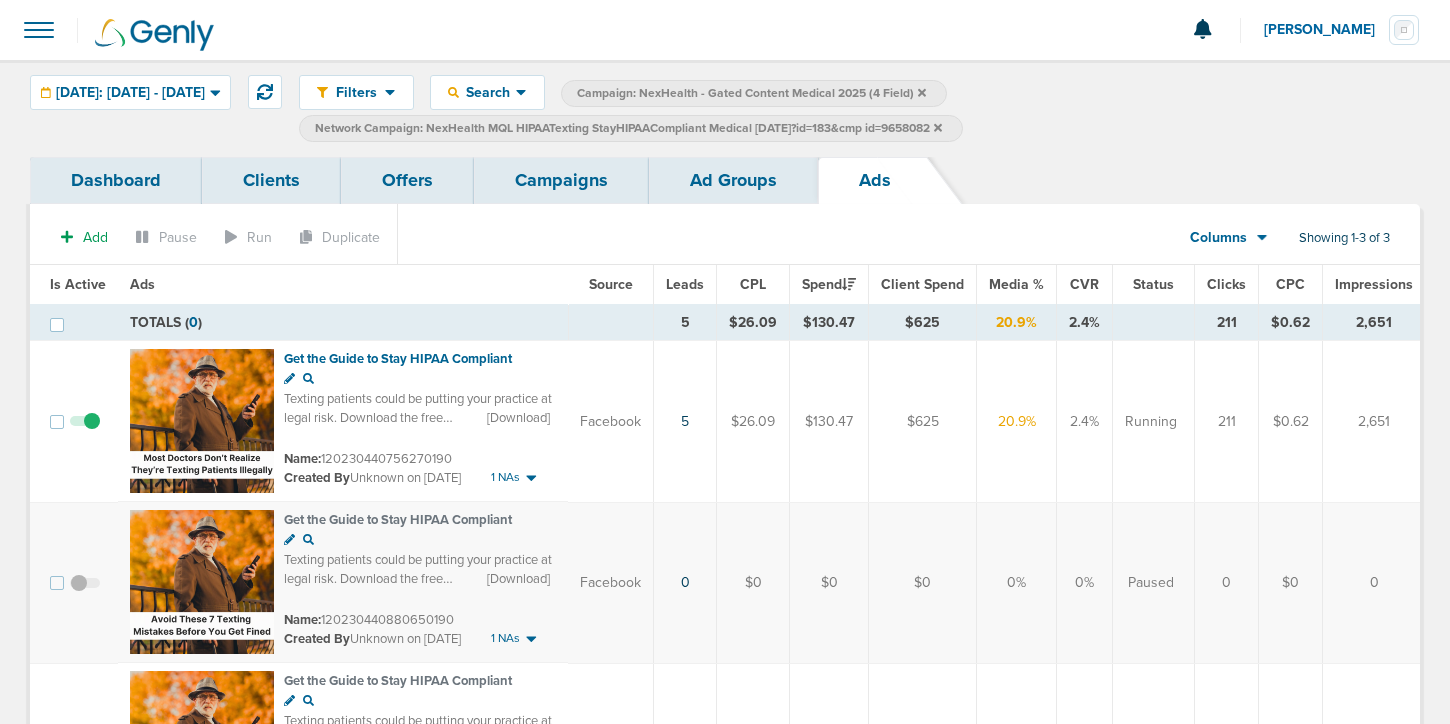 click on "Ad Groups" at bounding box center [733, 180] 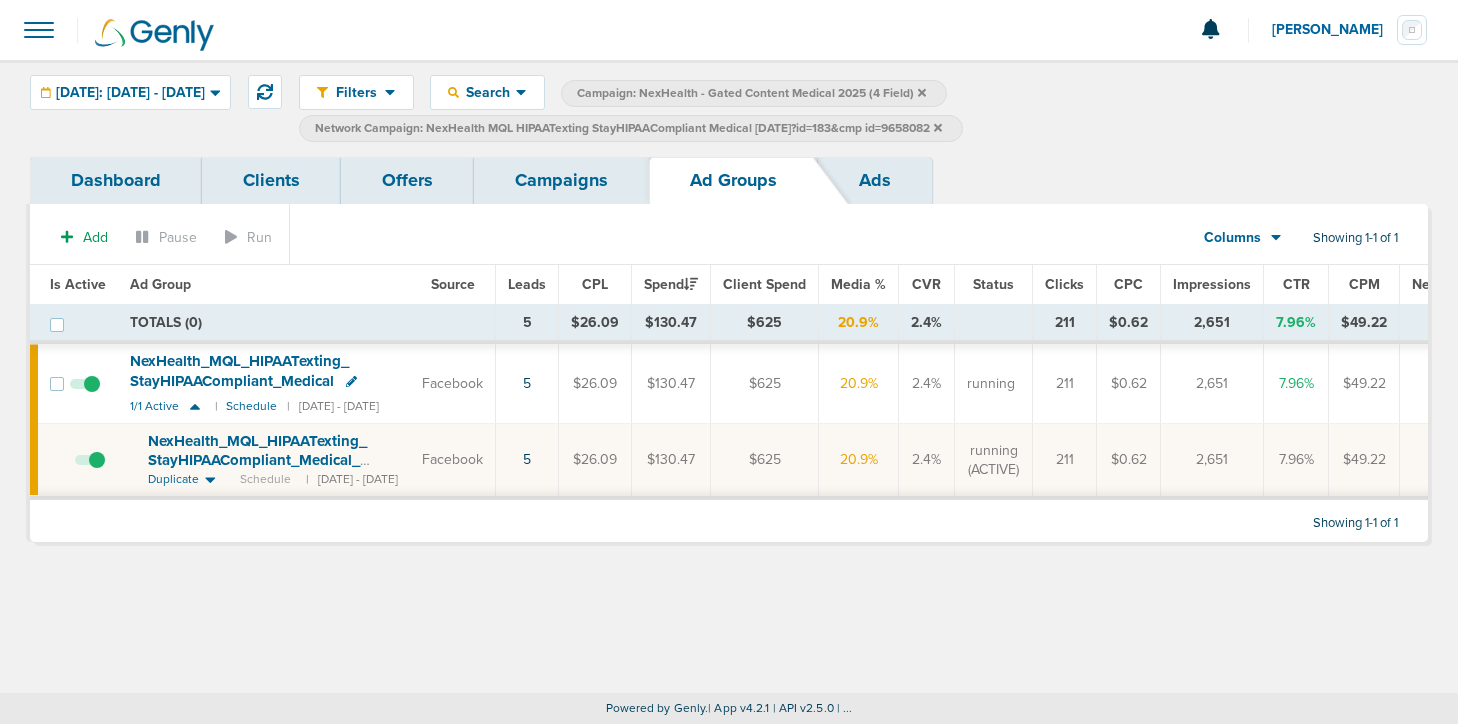 click on "Campaigns" at bounding box center (561, 180) 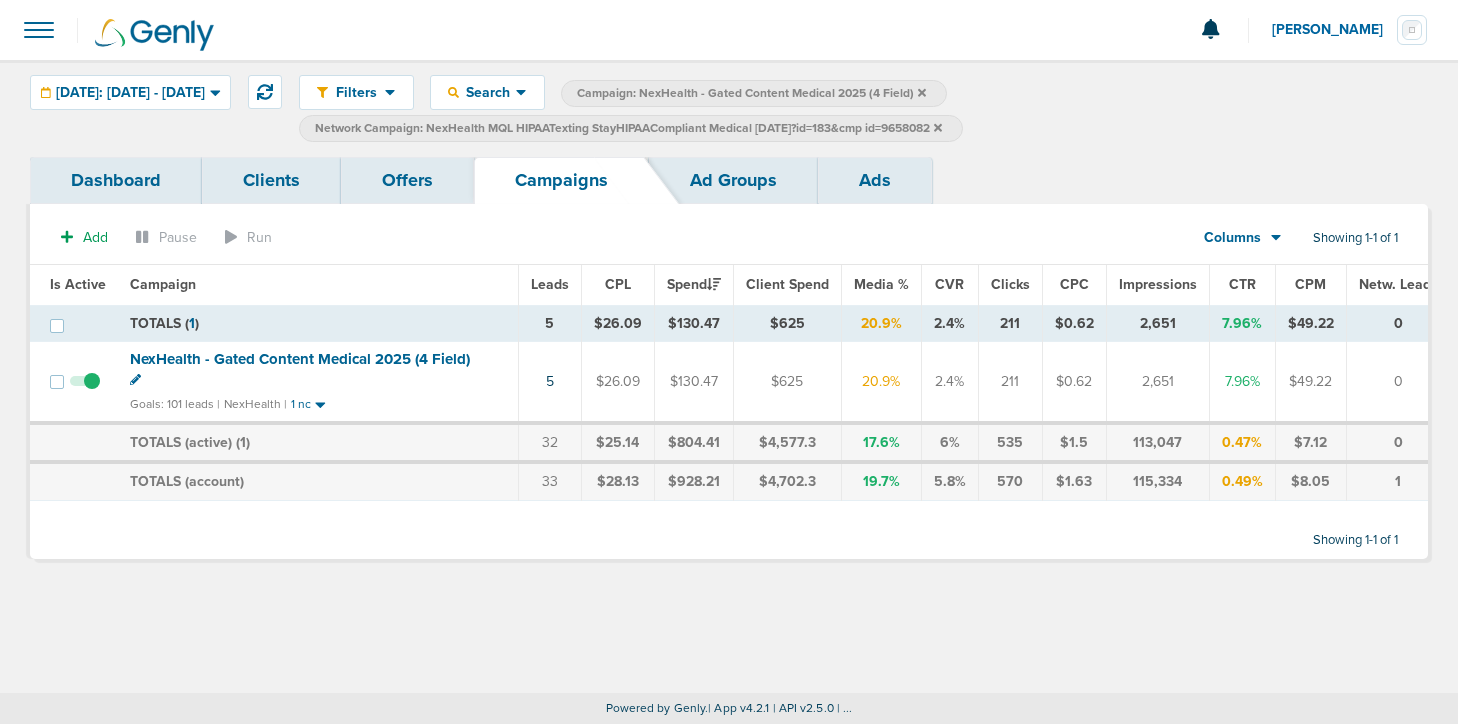 click on "Network Campaign: NexHealth MQL HIPAATexting StayHIPAACompliant Medical [DATE]?id=183&cmp id=9658082" at bounding box center [631, 128] 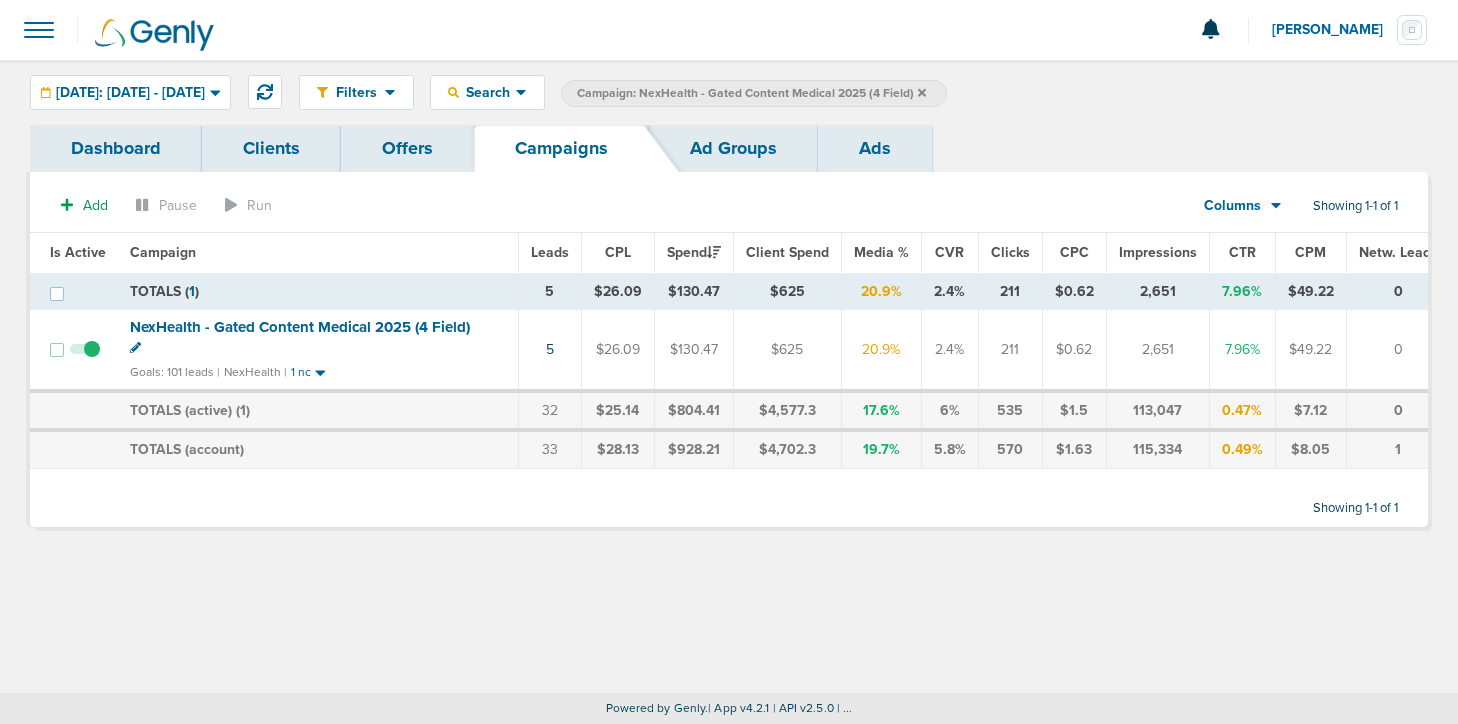 click 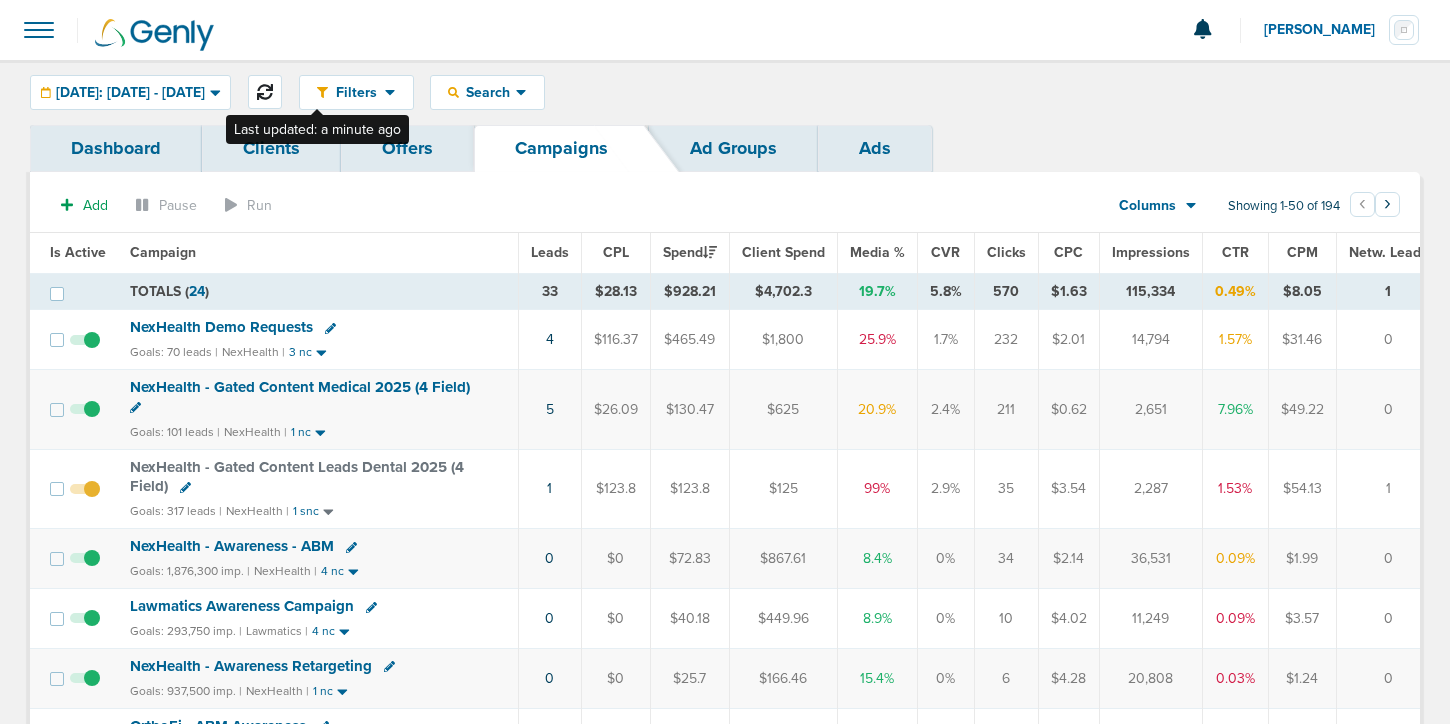 click 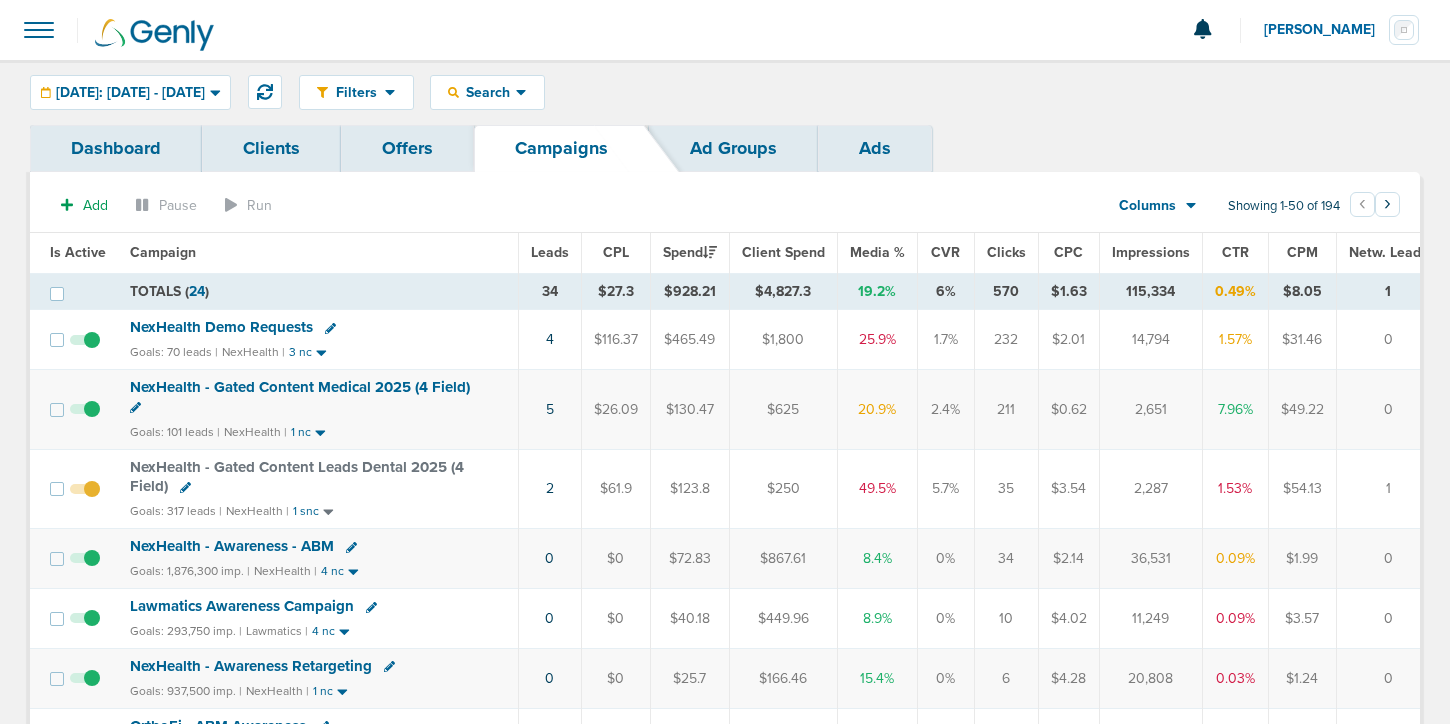 click on "NexHealth - Gated Content Leads Dental 2025 (4 Field)" at bounding box center [297, 477] 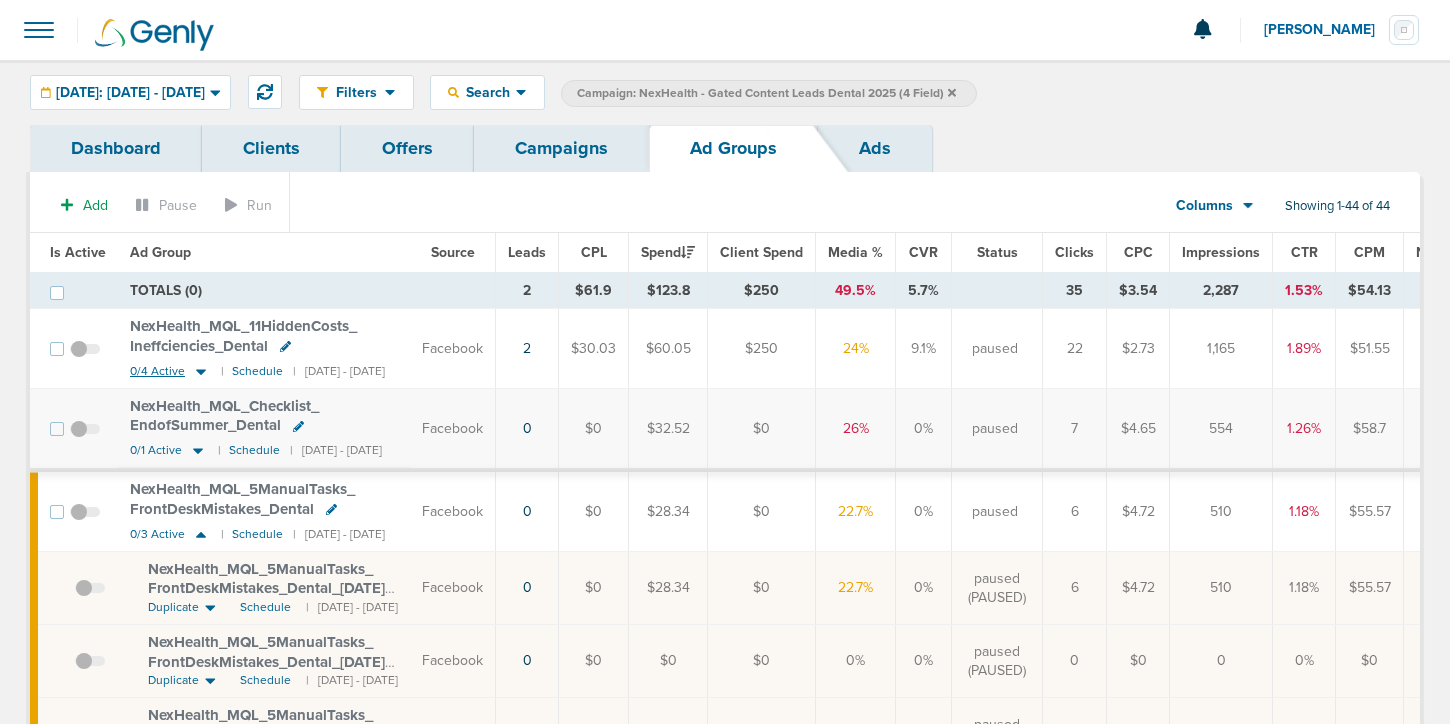 click 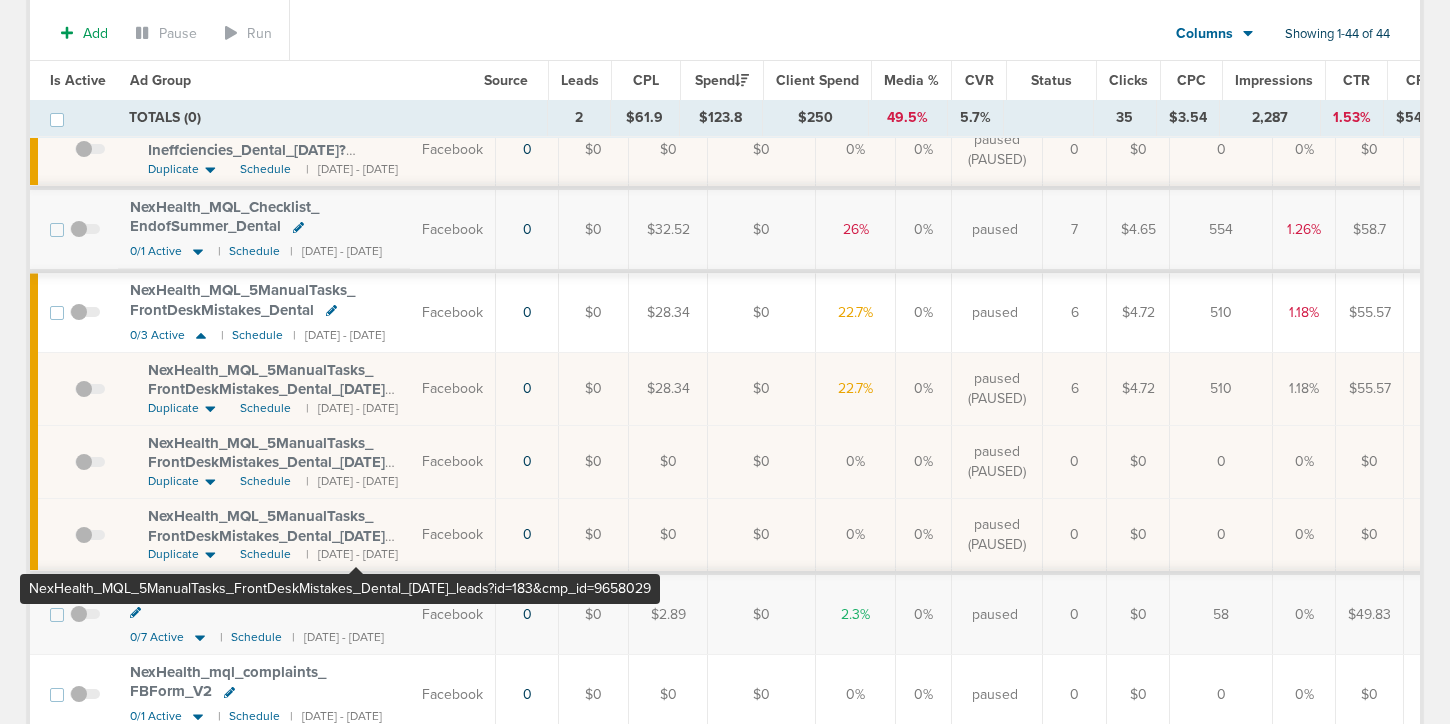 scroll, scrollTop: 483, scrollLeft: 0, axis: vertical 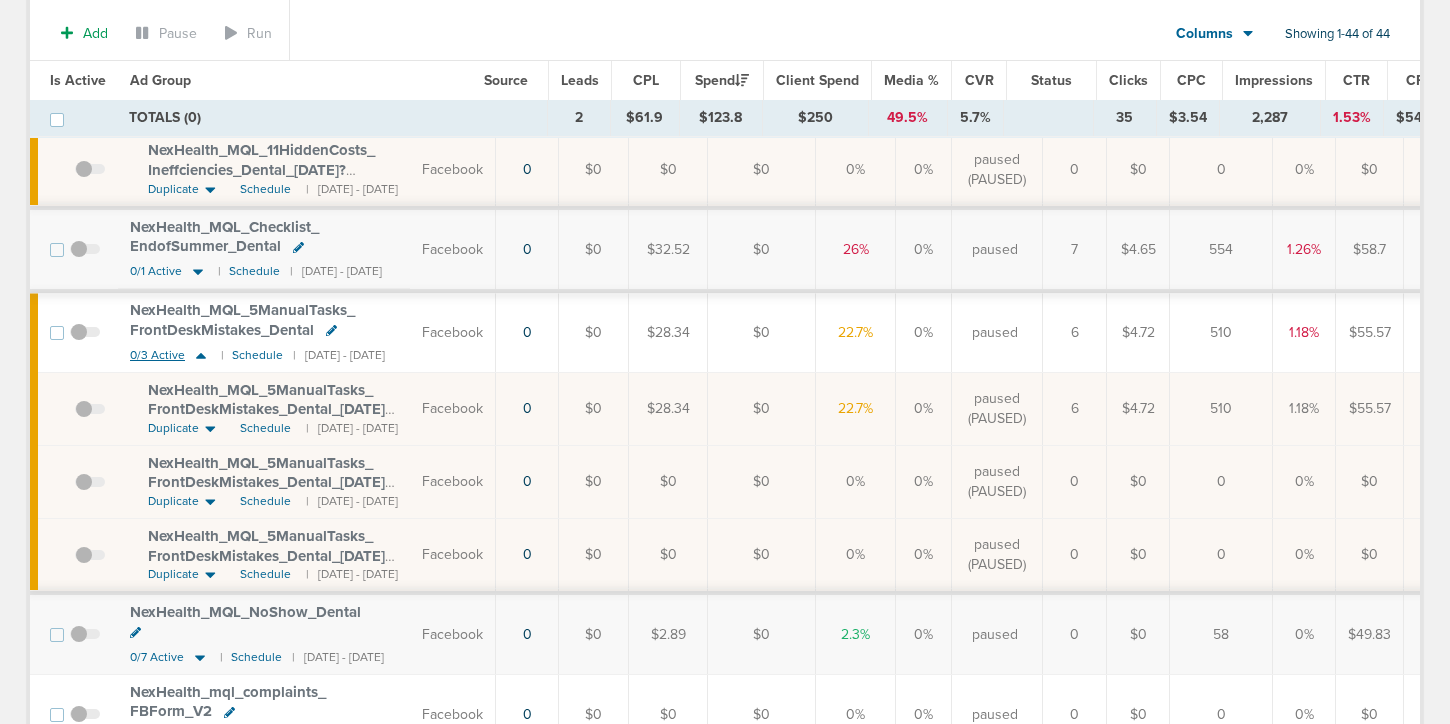 click 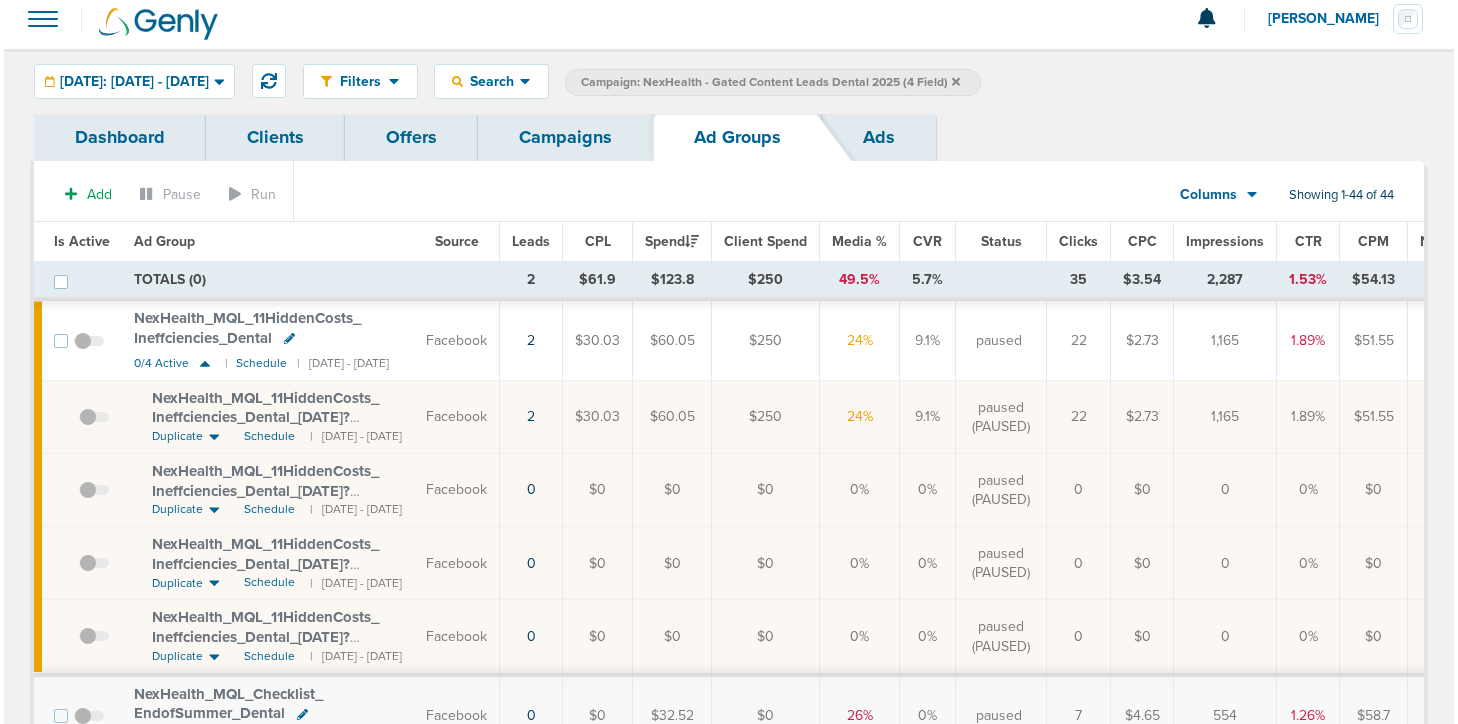 scroll, scrollTop: 0, scrollLeft: 0, axis: both 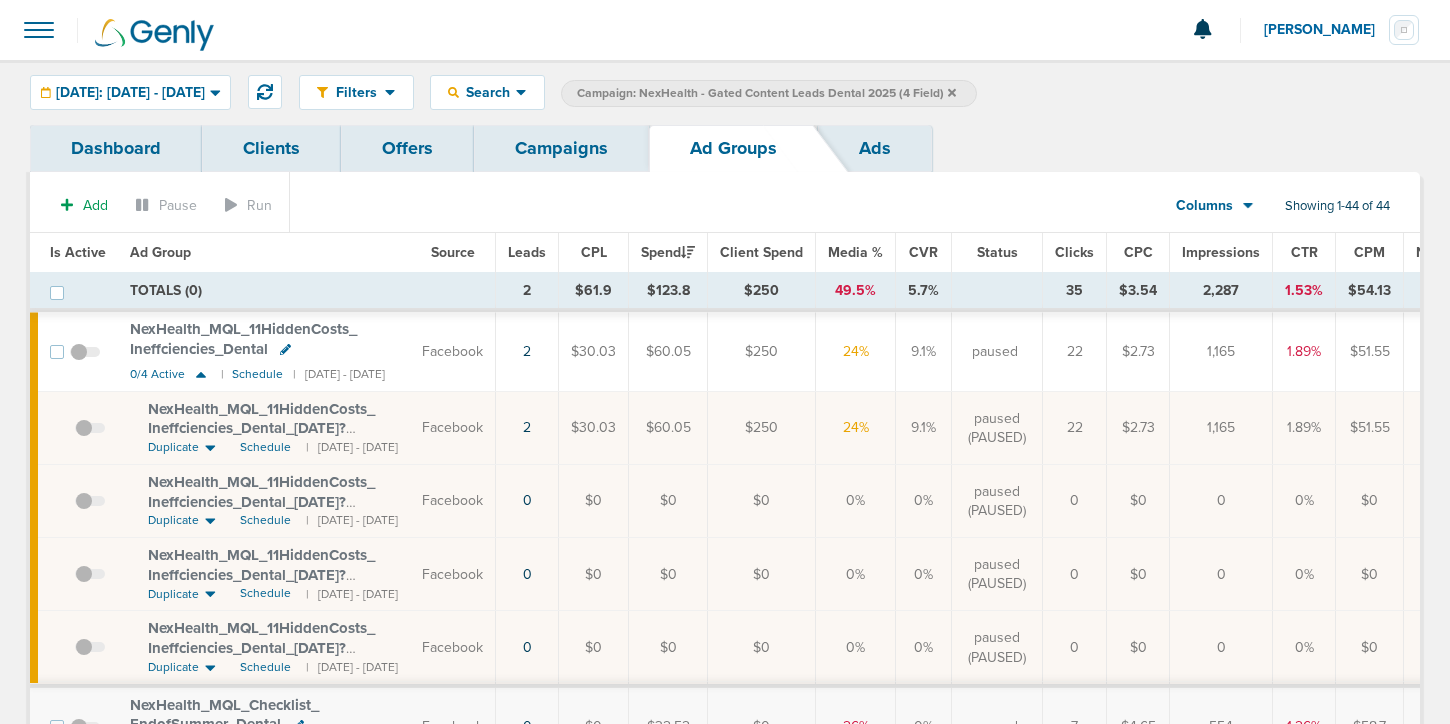 click on "Campaigns" at bounding box center [561, 148] 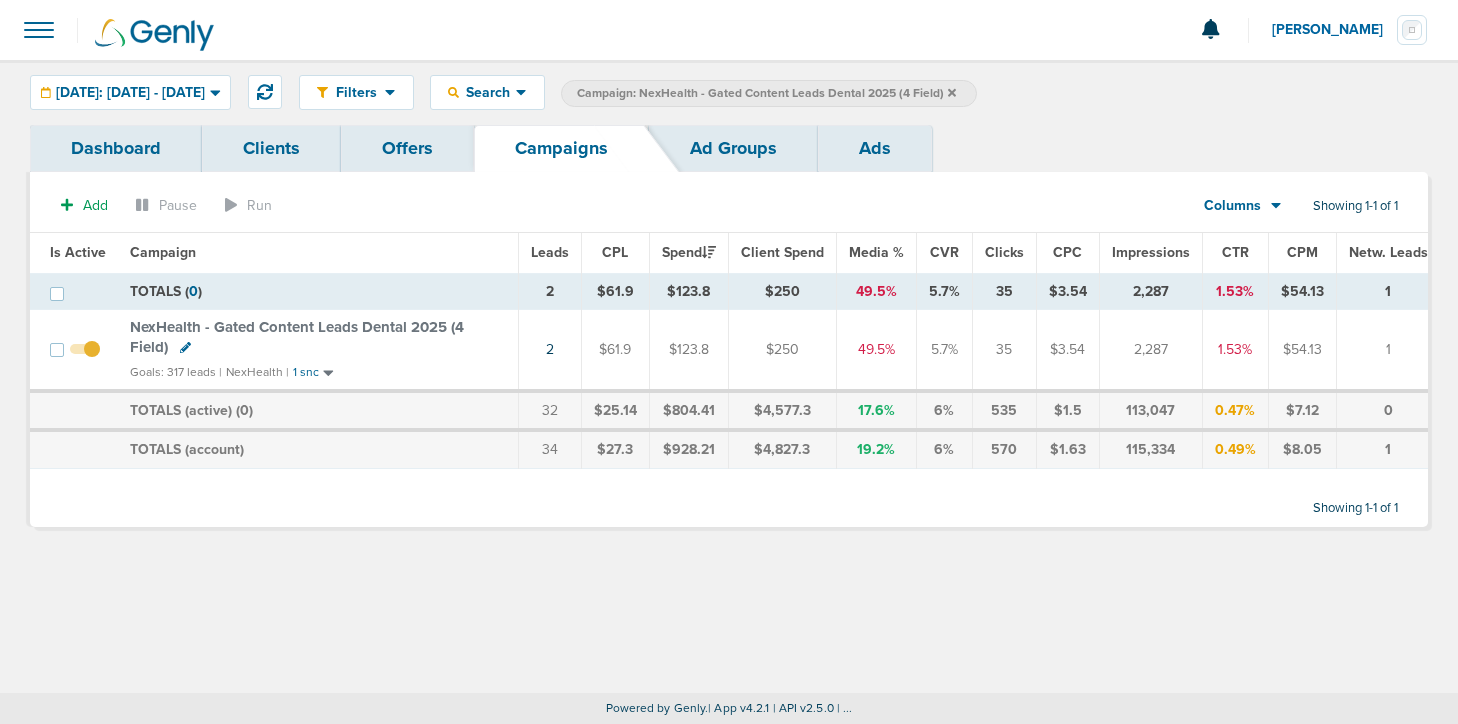 click 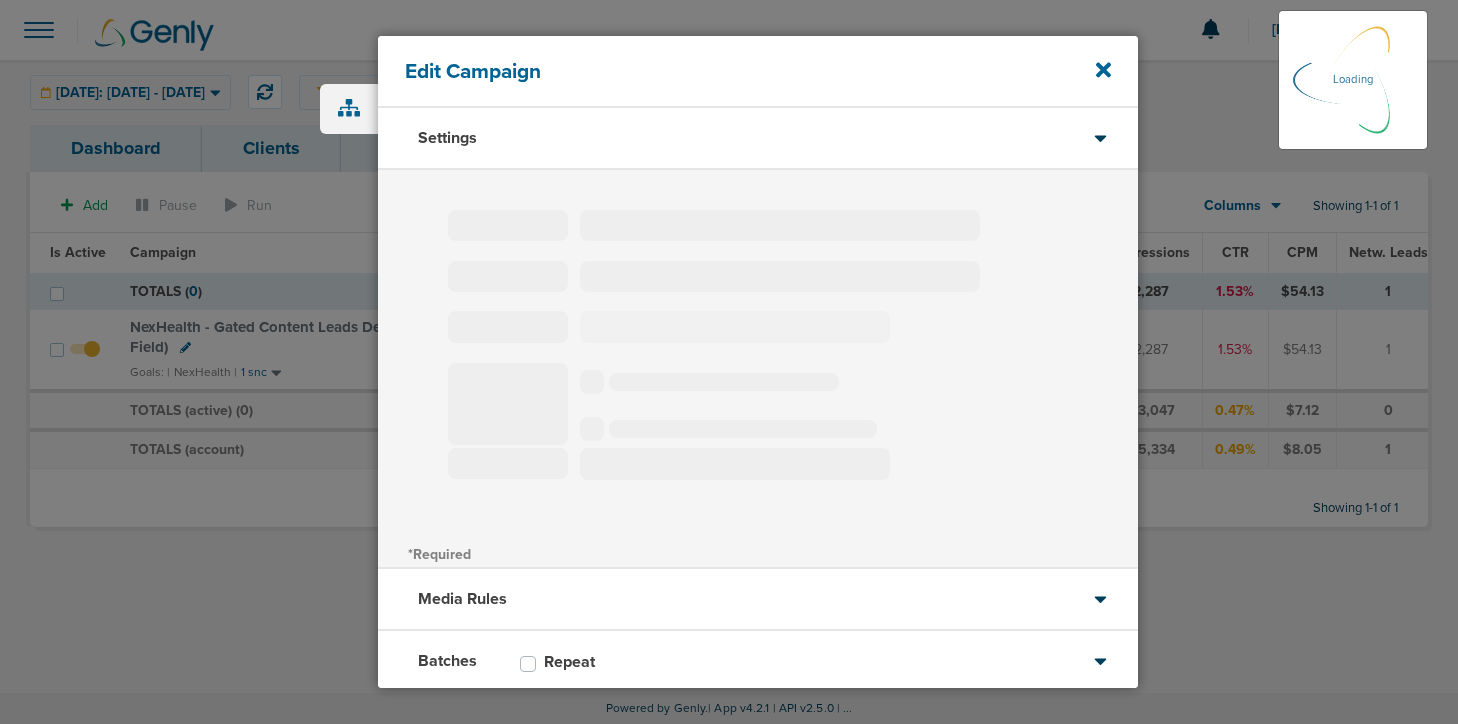 type on "NexHealth - Gated Content Leads Dental 2025 (4 Field)" 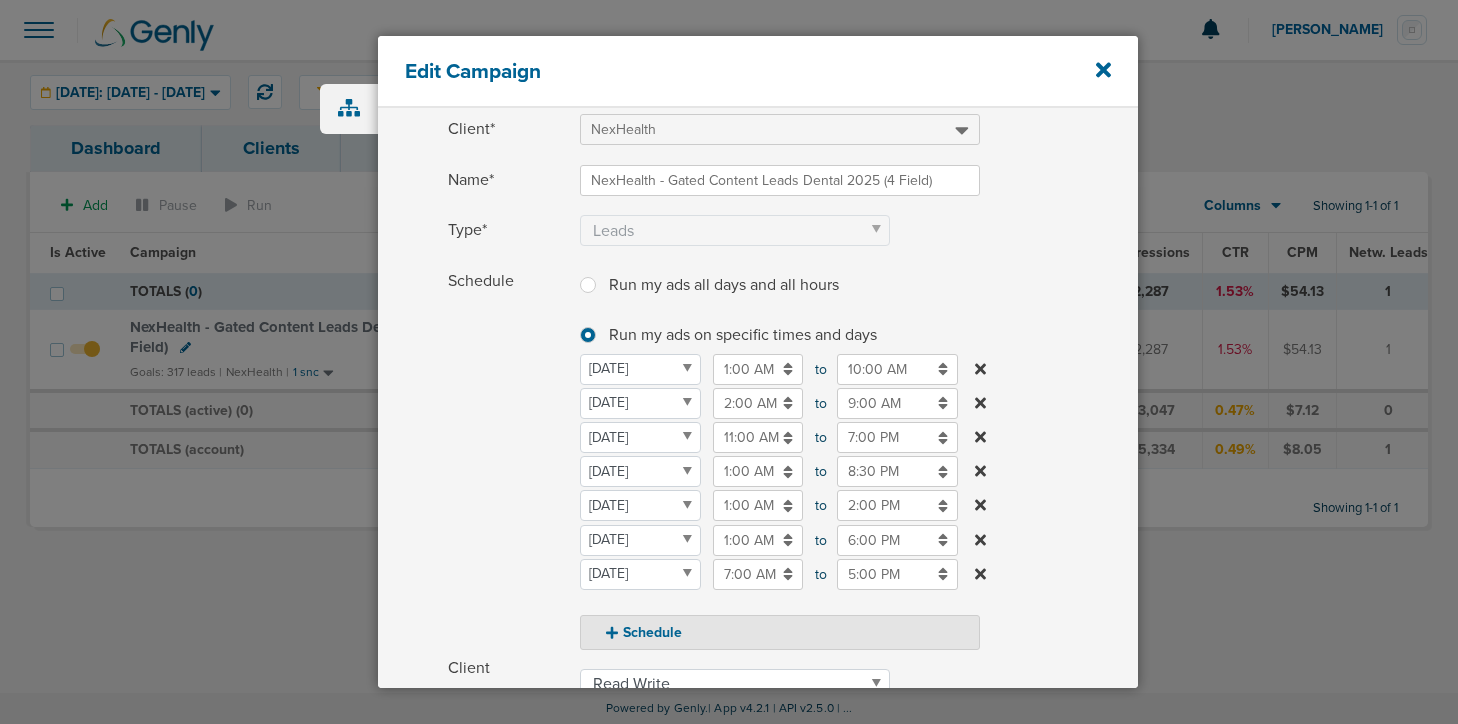 scroll, scrollTop: 97, scrollLeft: 0, axis: vertical 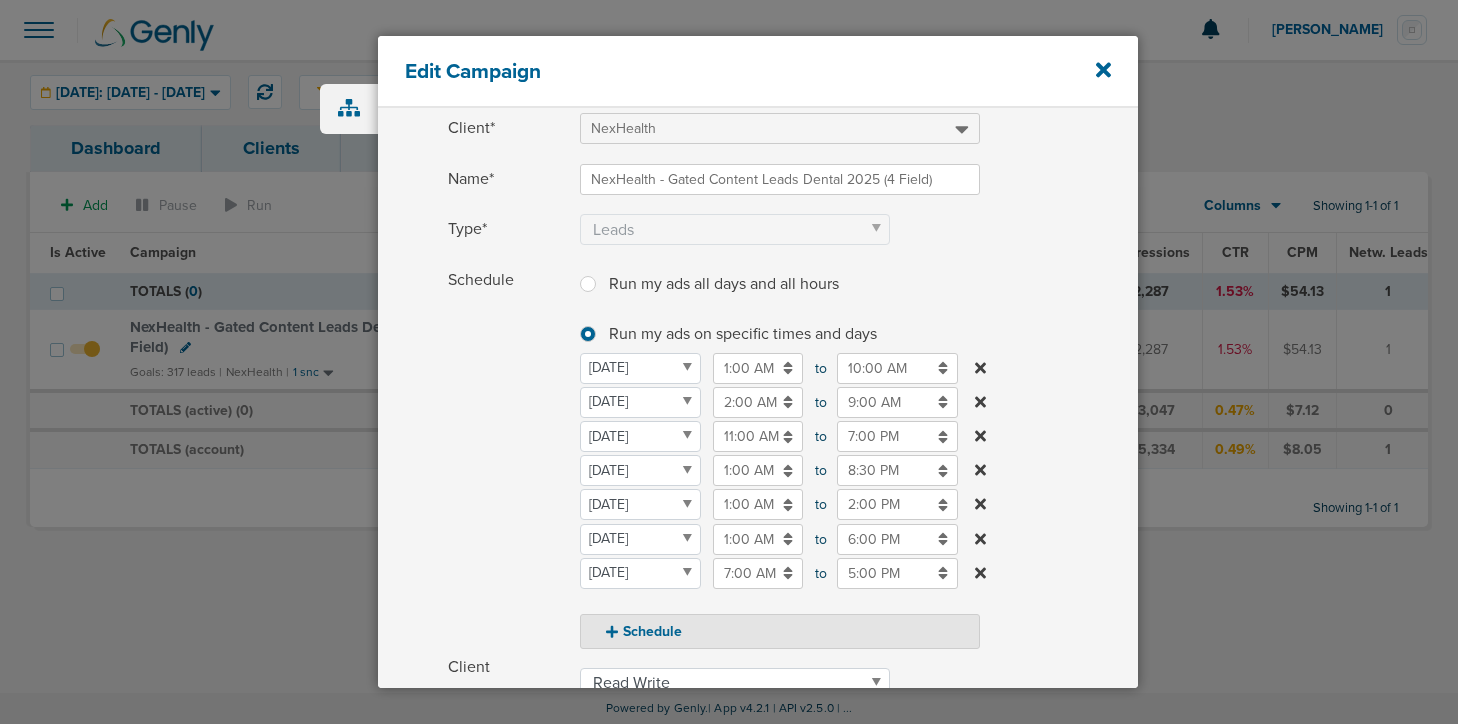 click on "2:00 PM" at bounding box center (897, 504) 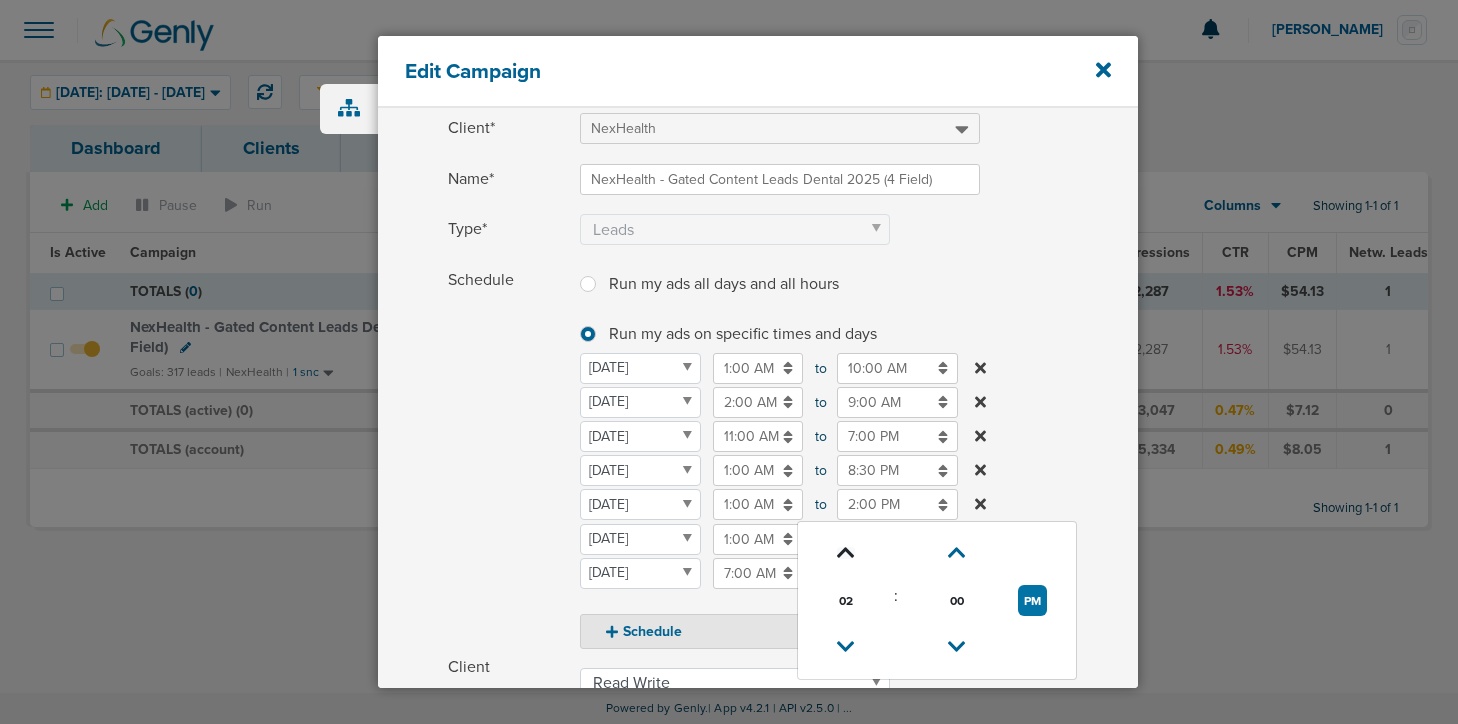 click at bounding box center [846, 553] 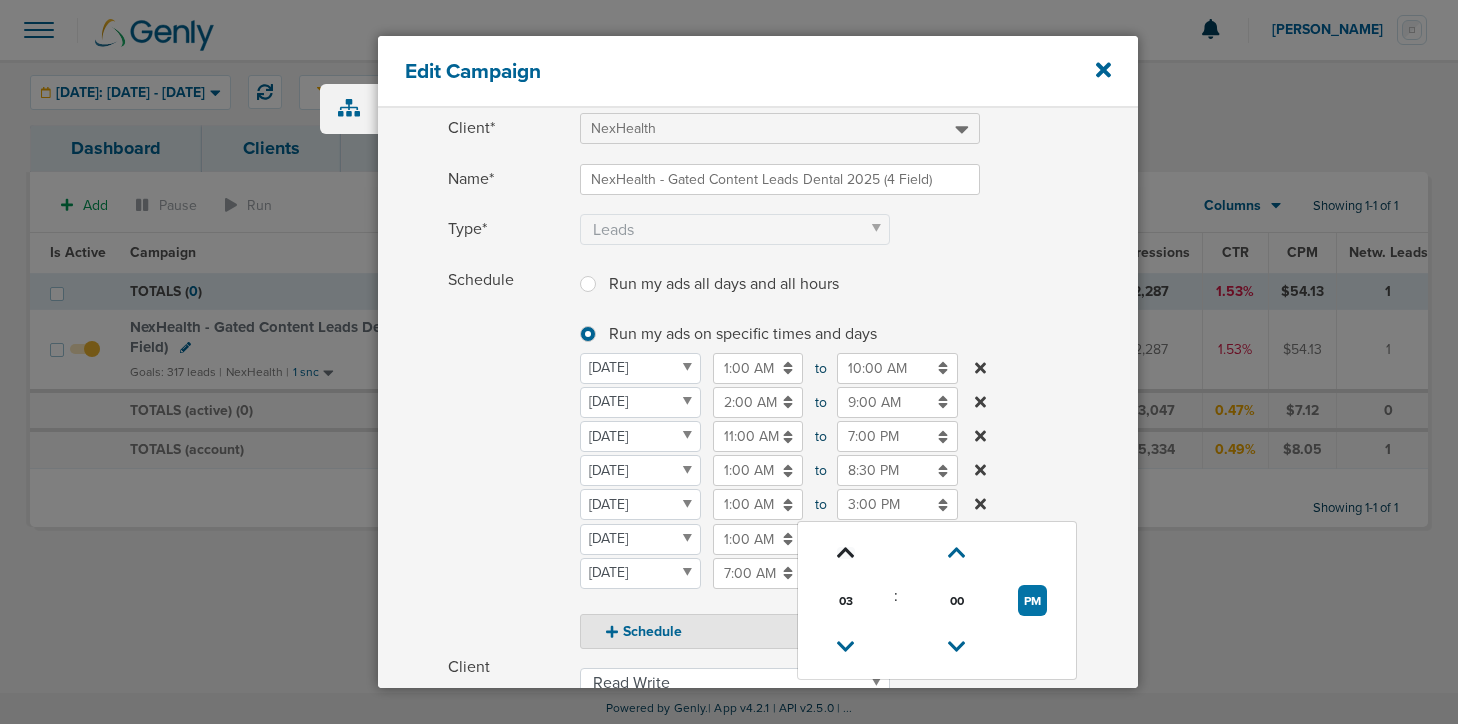 click at bounding box center (846, 553) 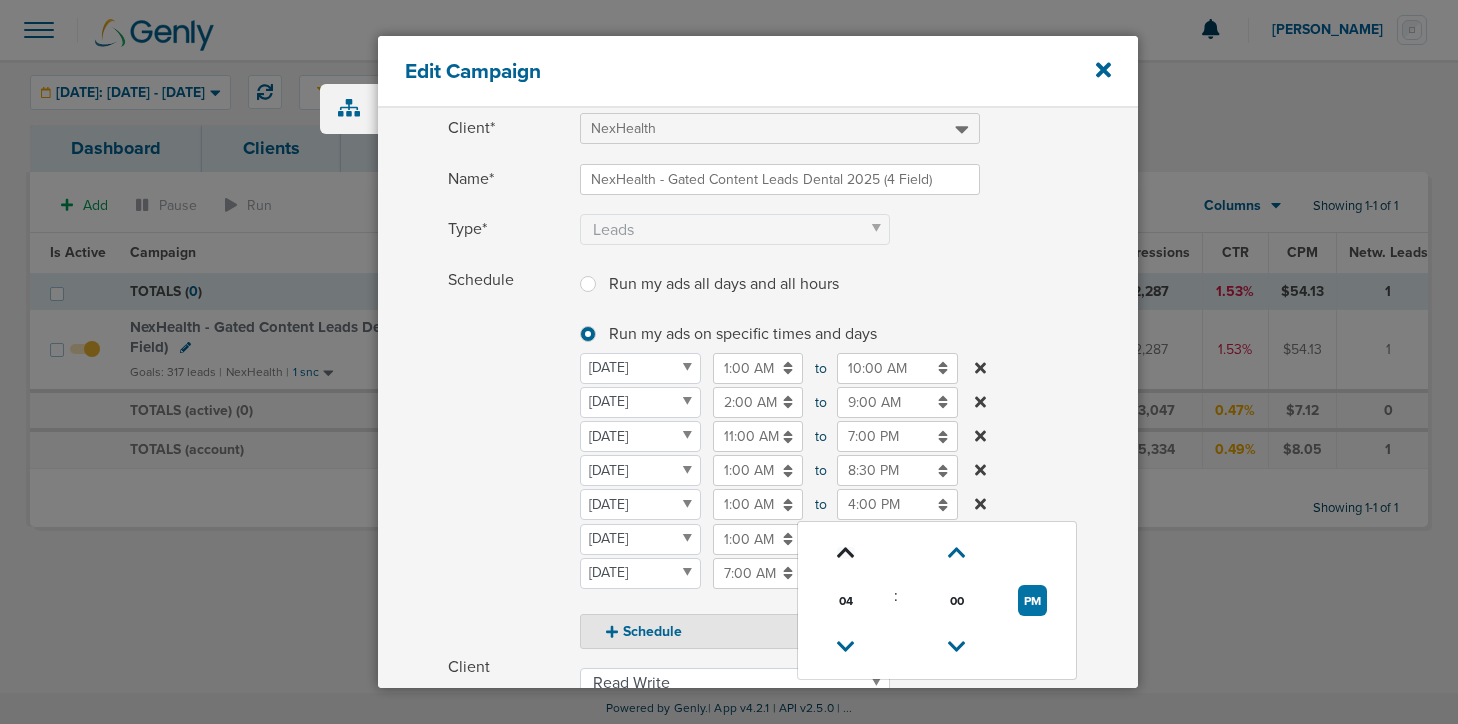click at bounding box center [846, 553] 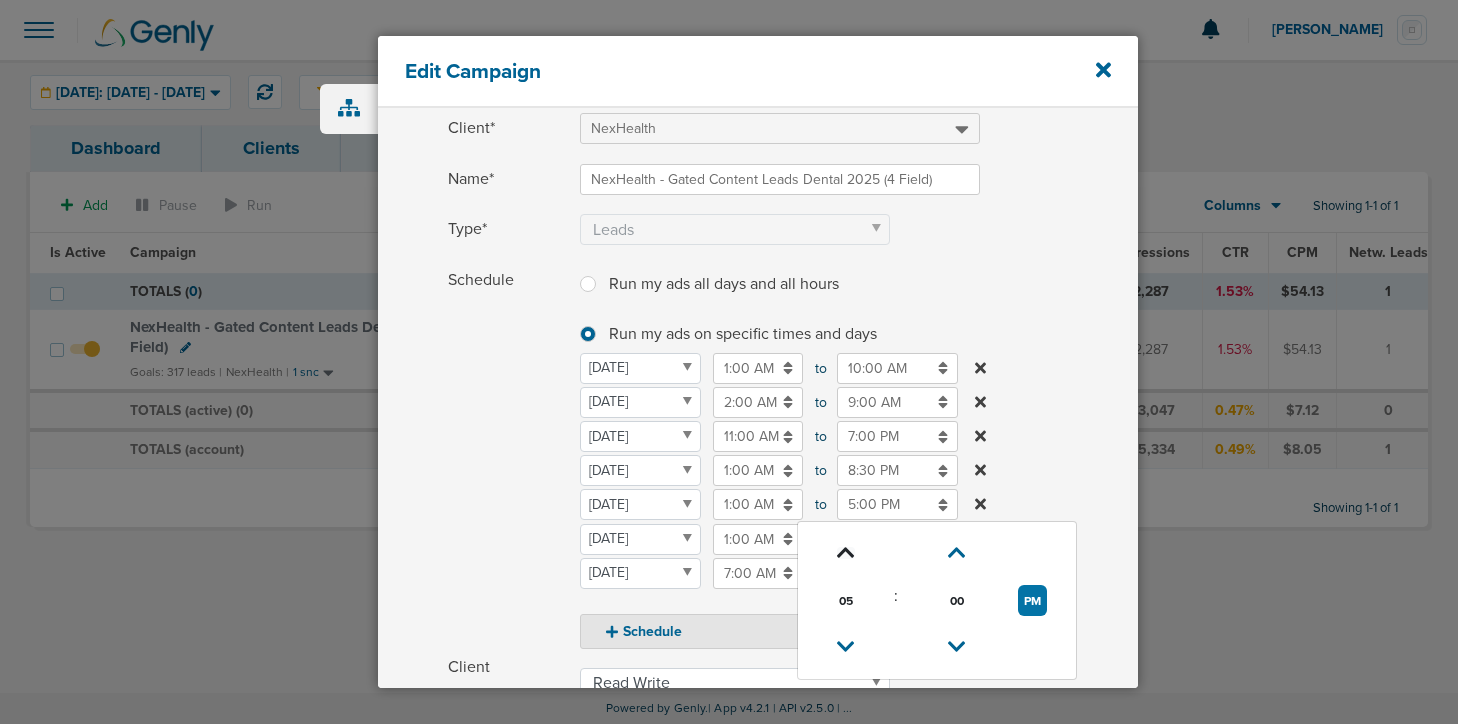 click at bounding box center (846, 553) 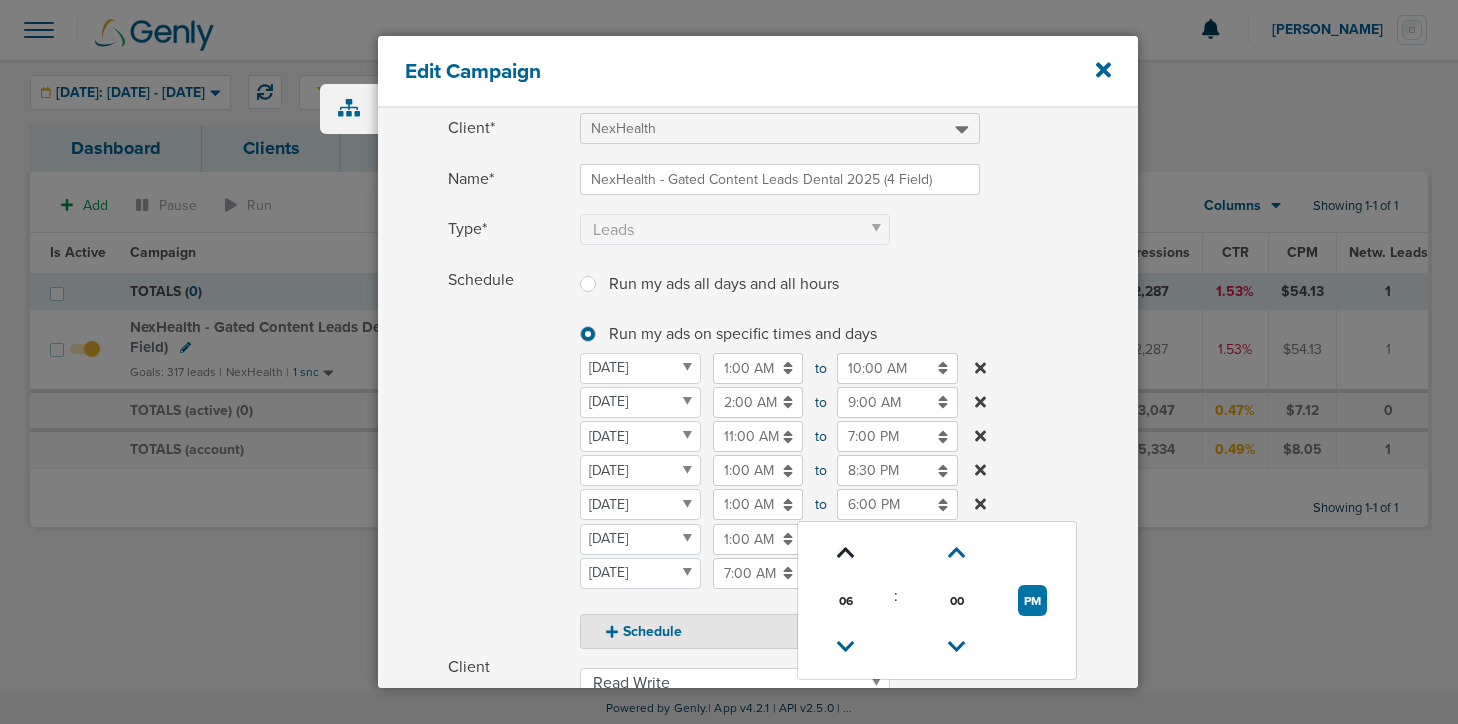 click at bounding box center (846, 553) 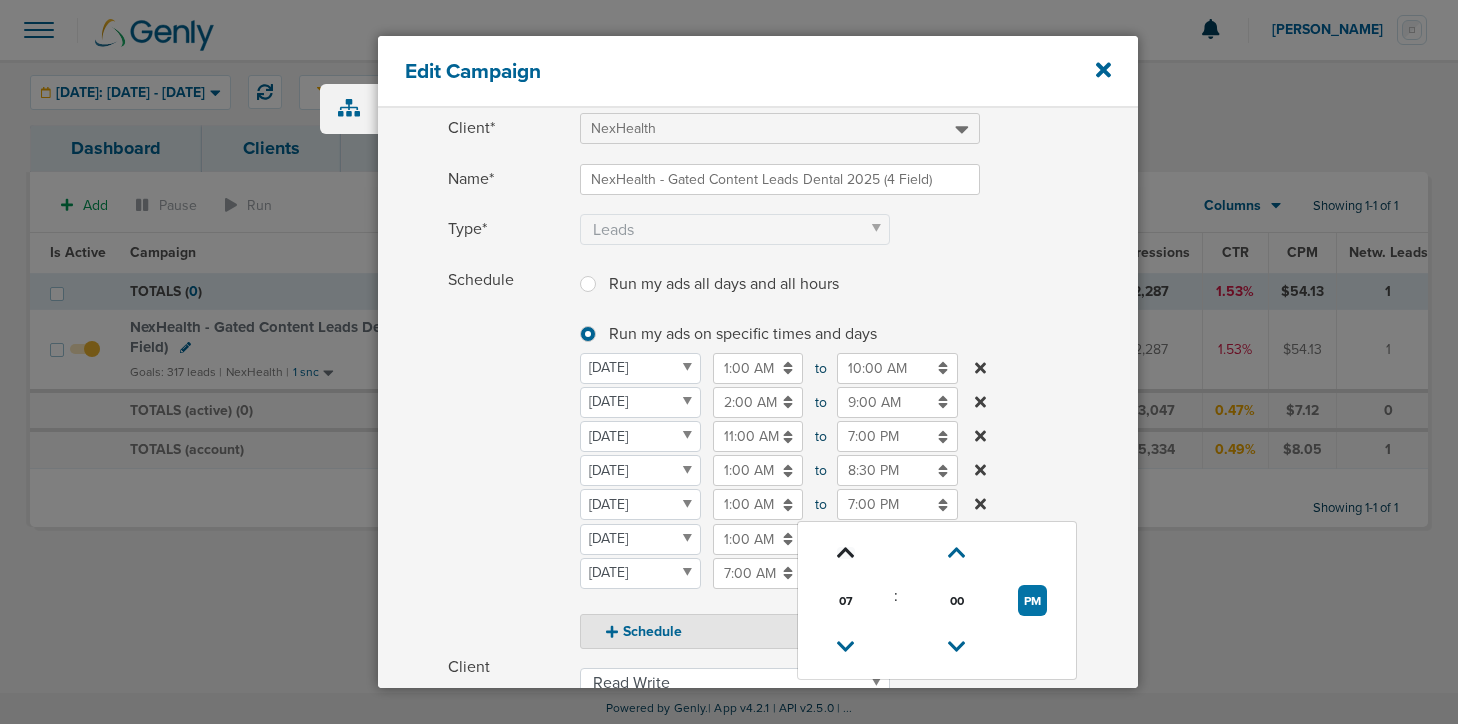click at bounding box center [846, 553] 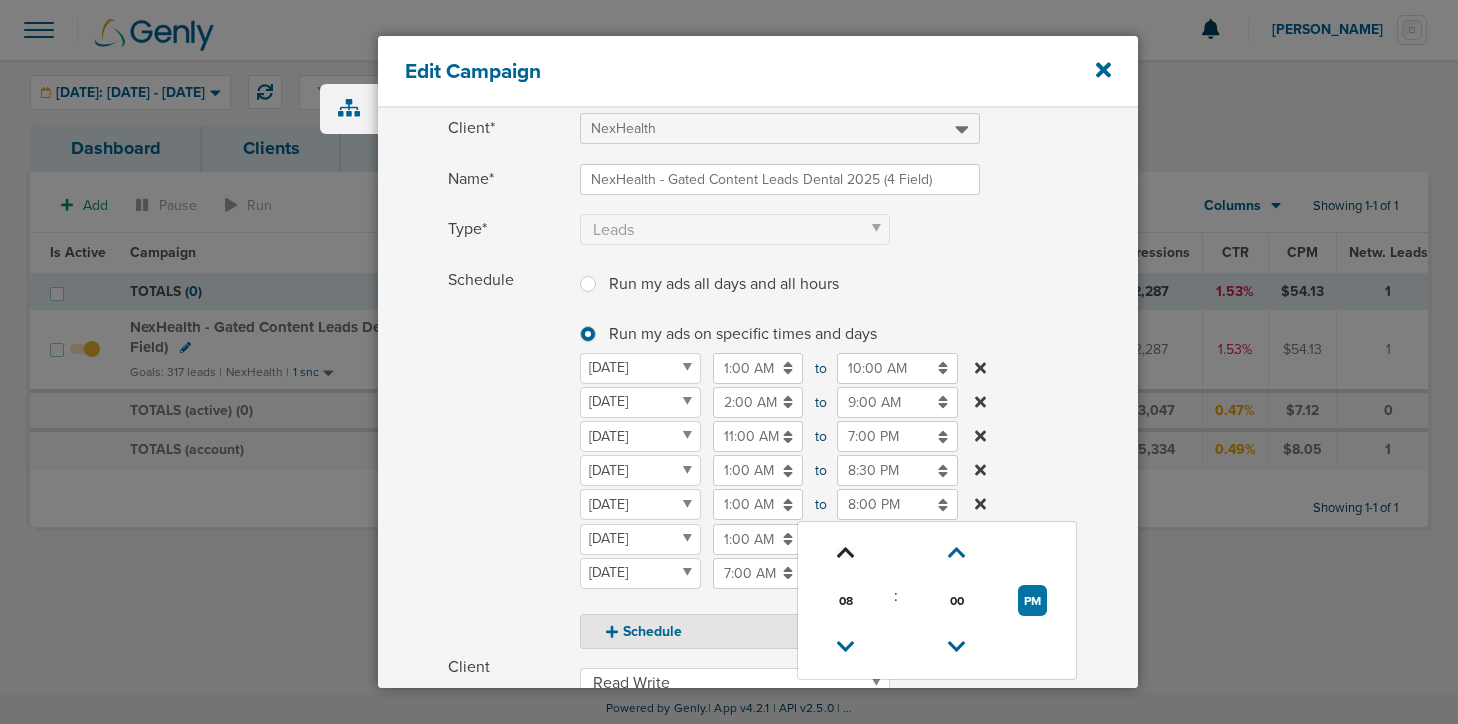 click at bounding box center (846, 553) 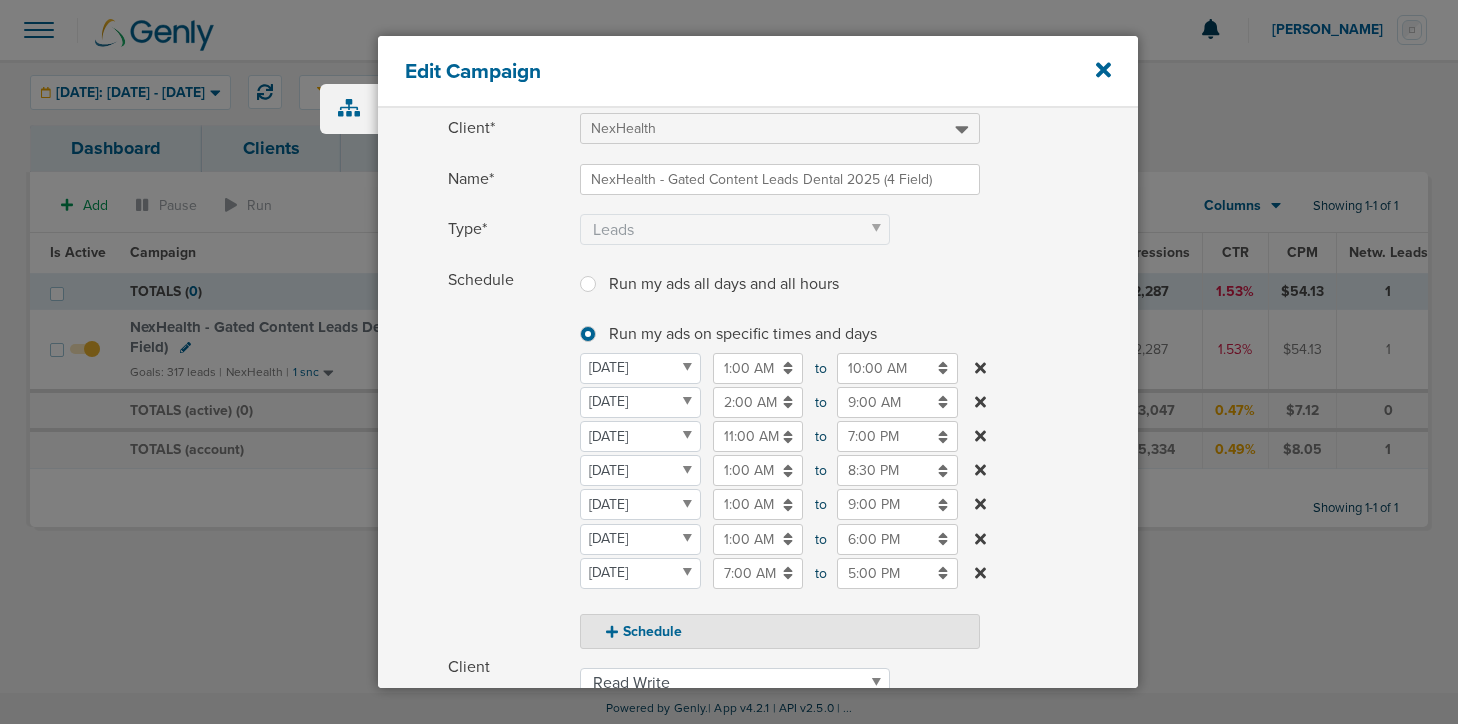 click on "Schedule" at bounding box center [508, 457] 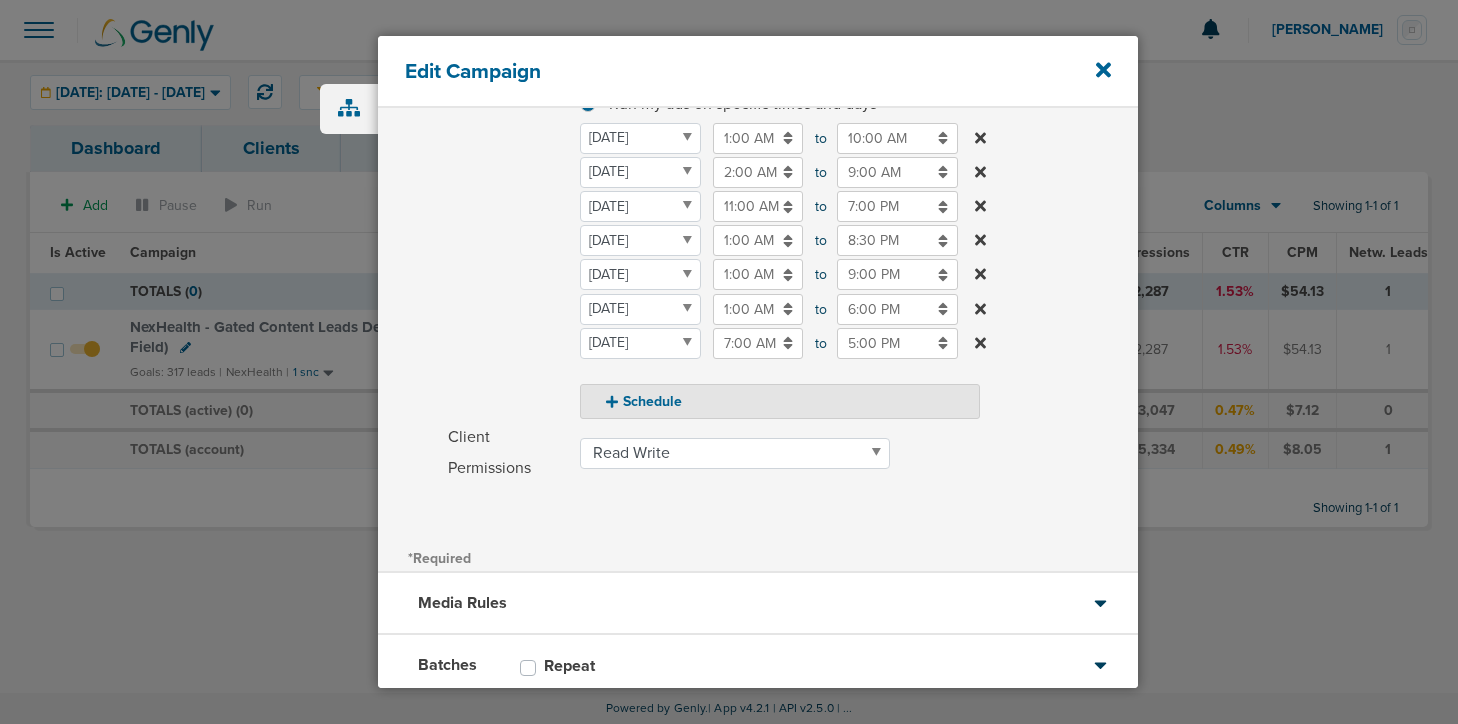 scroll, scrollTop: 452, scrollLeft: 0, axis: vertical 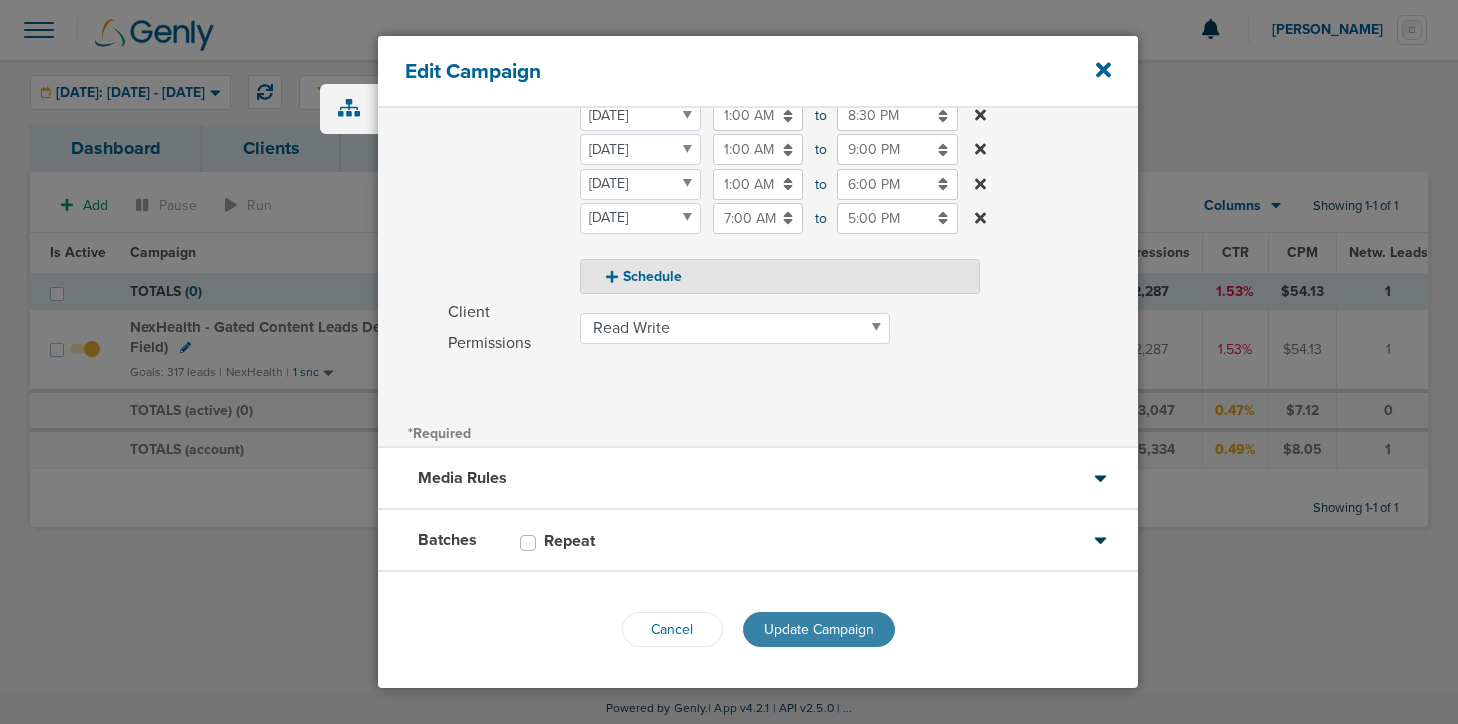 click on "Update Campaign" at bounding box center (819, 629) 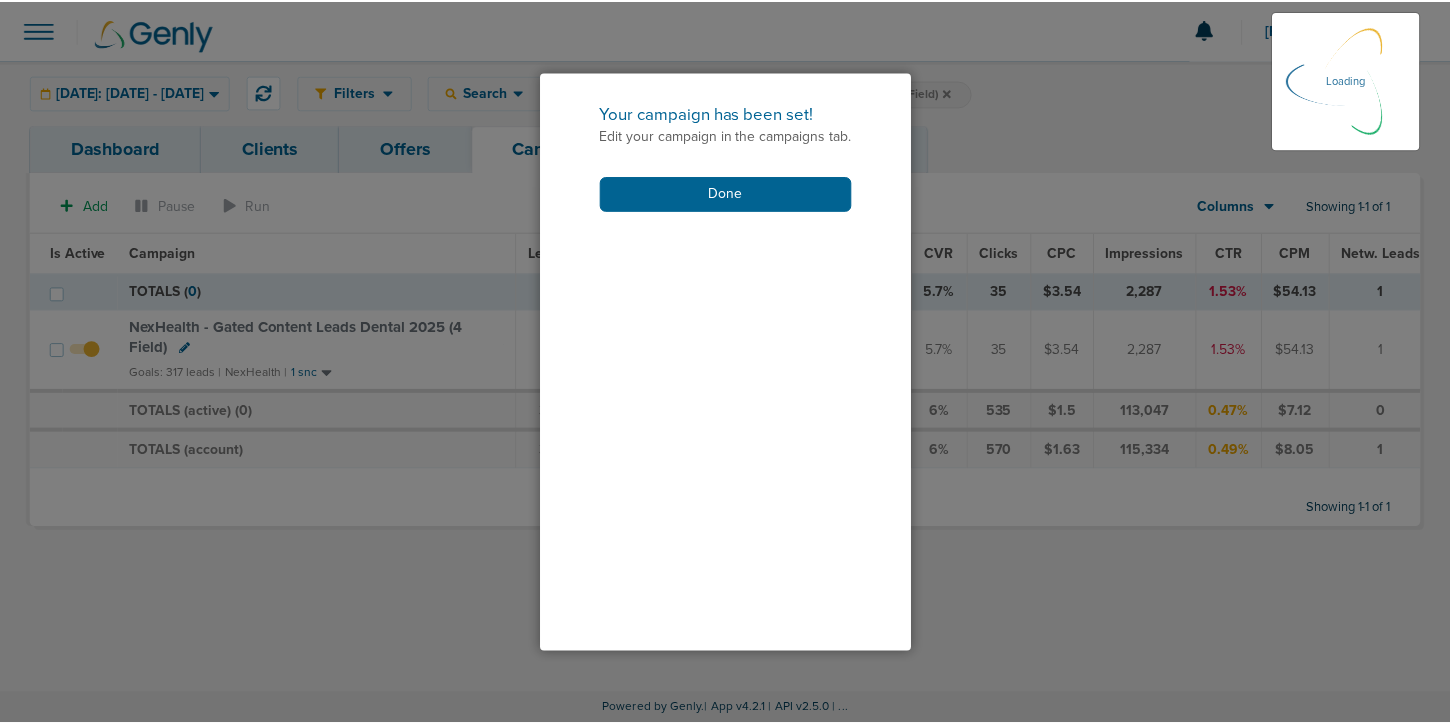 scroll, scrollTop: 388, scrollLeft: 0, axis: vertical 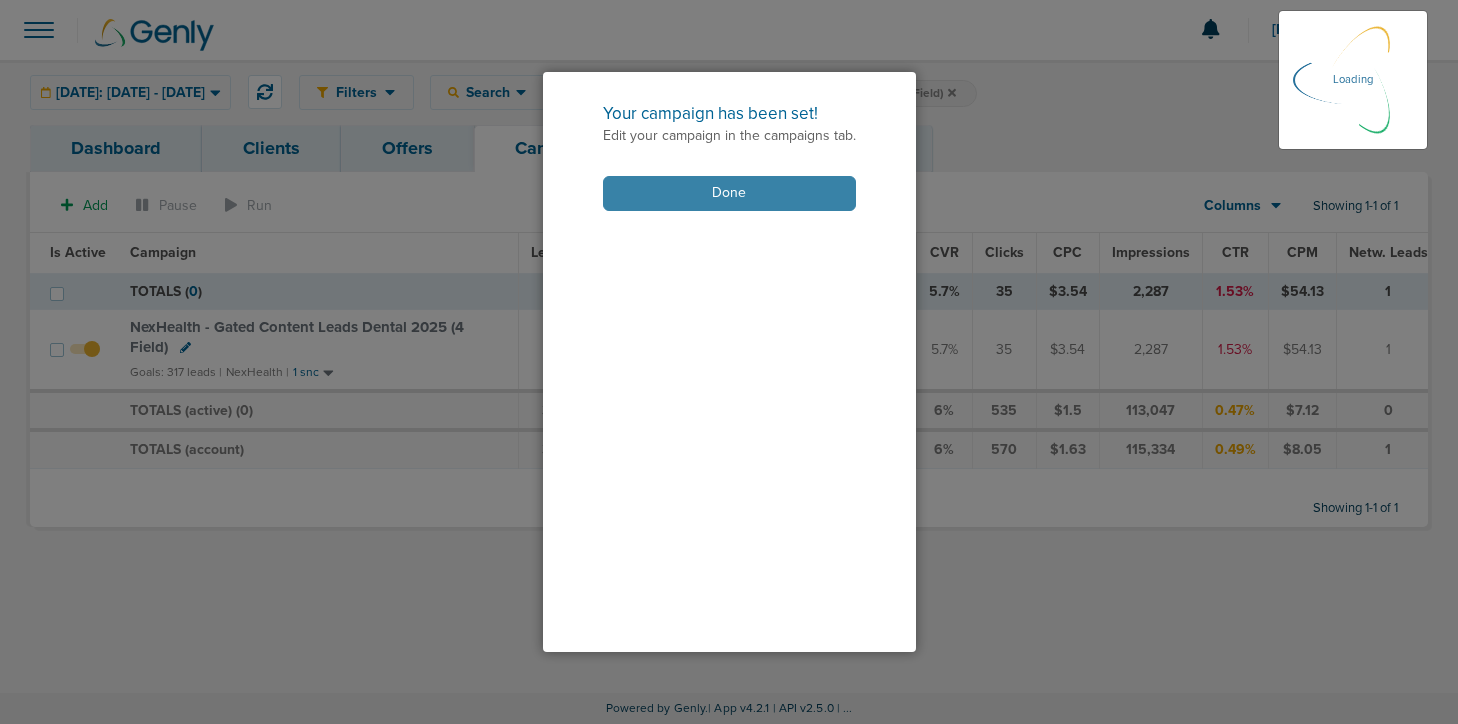 click on "Done" at bounding box center (729, 193) 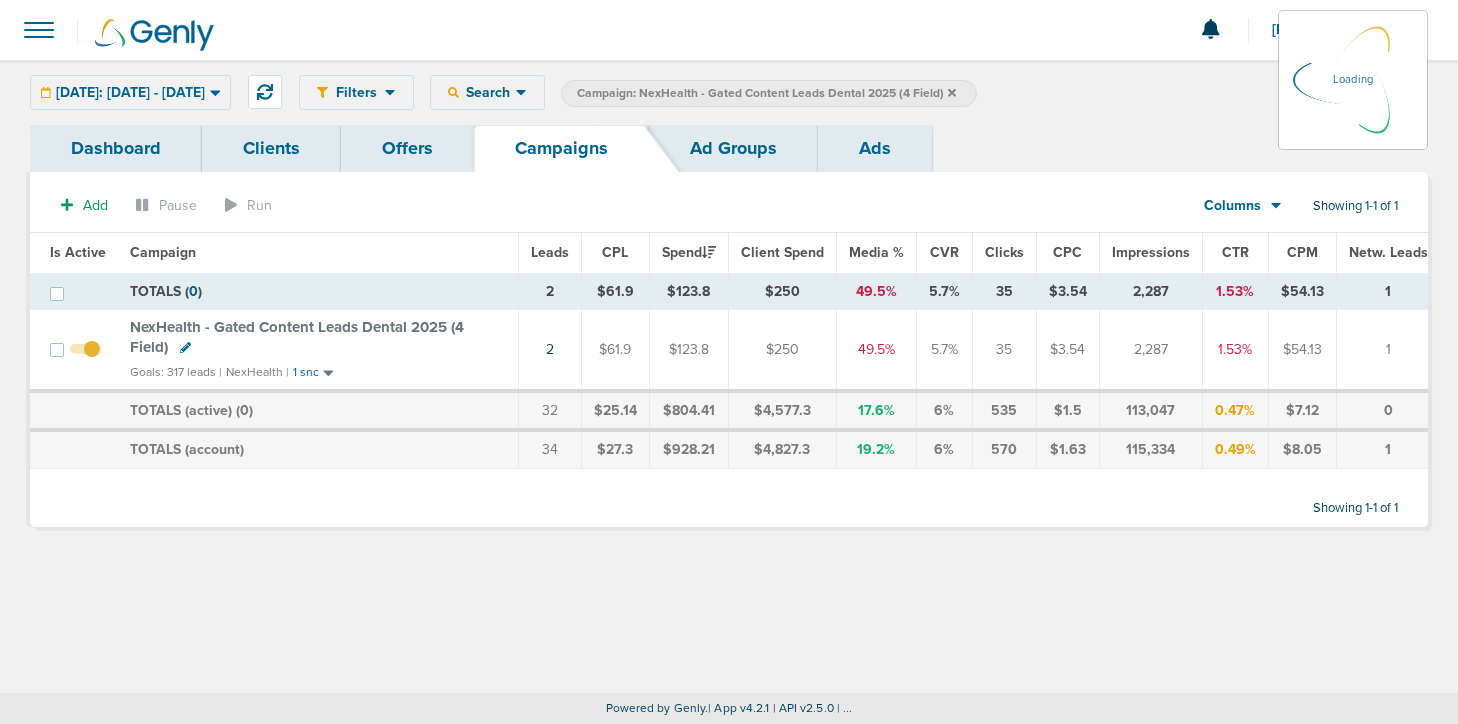 click on "NexHealth - Gated Content Leads Dental 2025 (4 Field)" at bounding box center (297, 337) 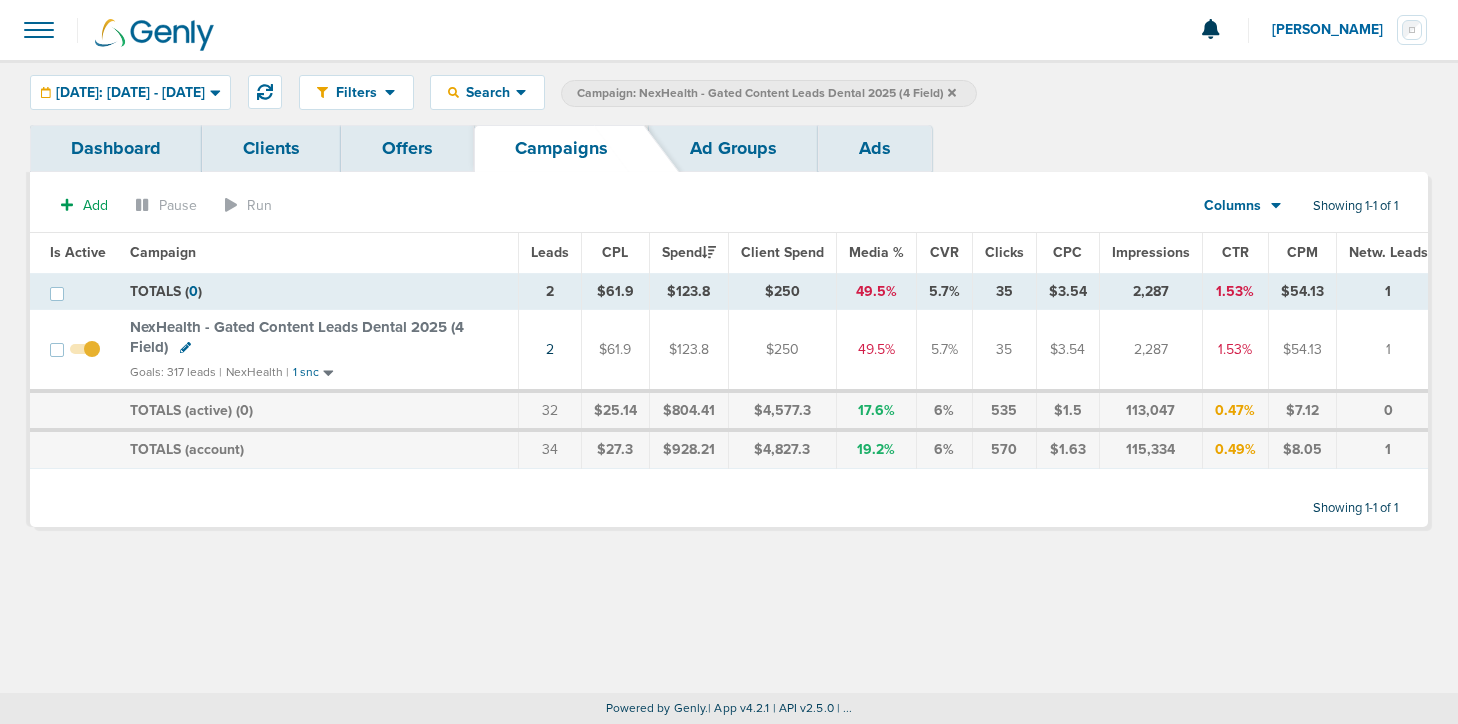 click on "NexHealth - Gated Content Leads Dental 2025 (4 Field)" at bounding box center (297, 337) 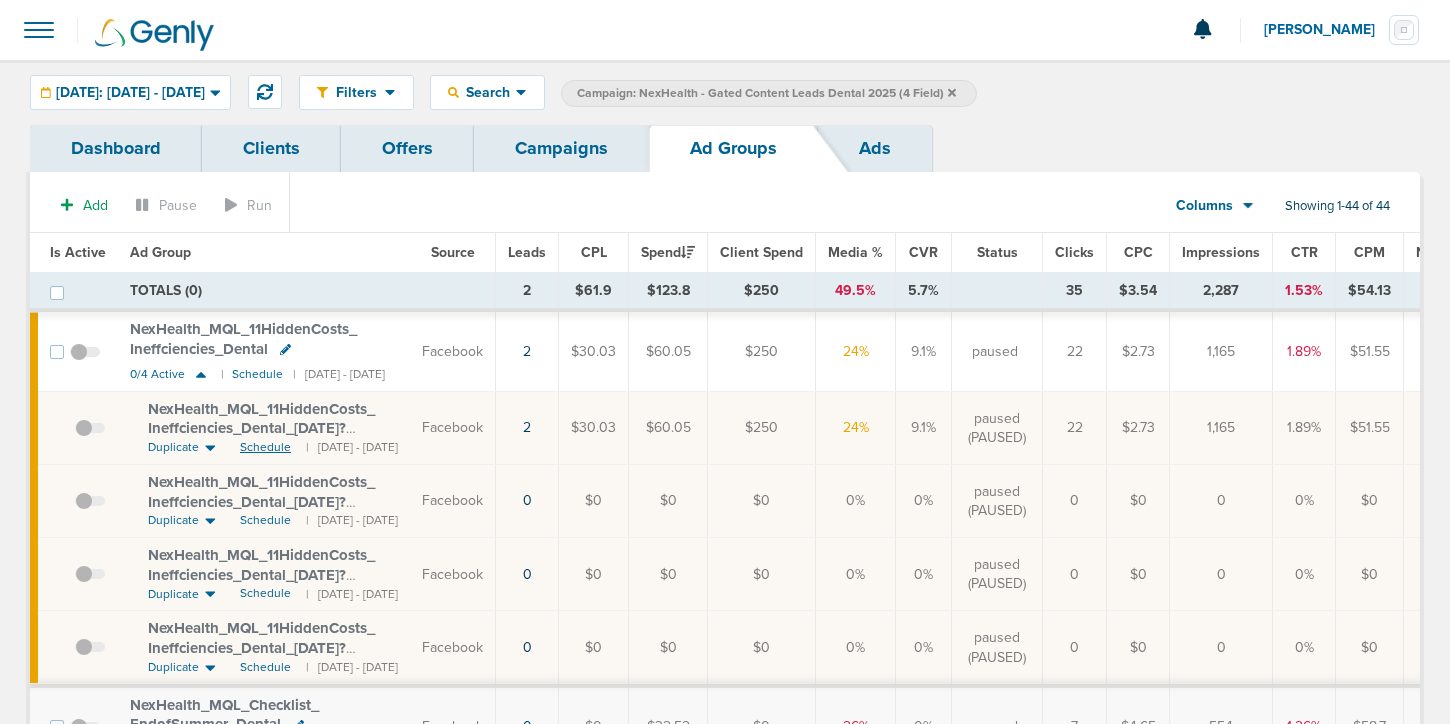 click on "Schedule" at bounding box center [265, 447] 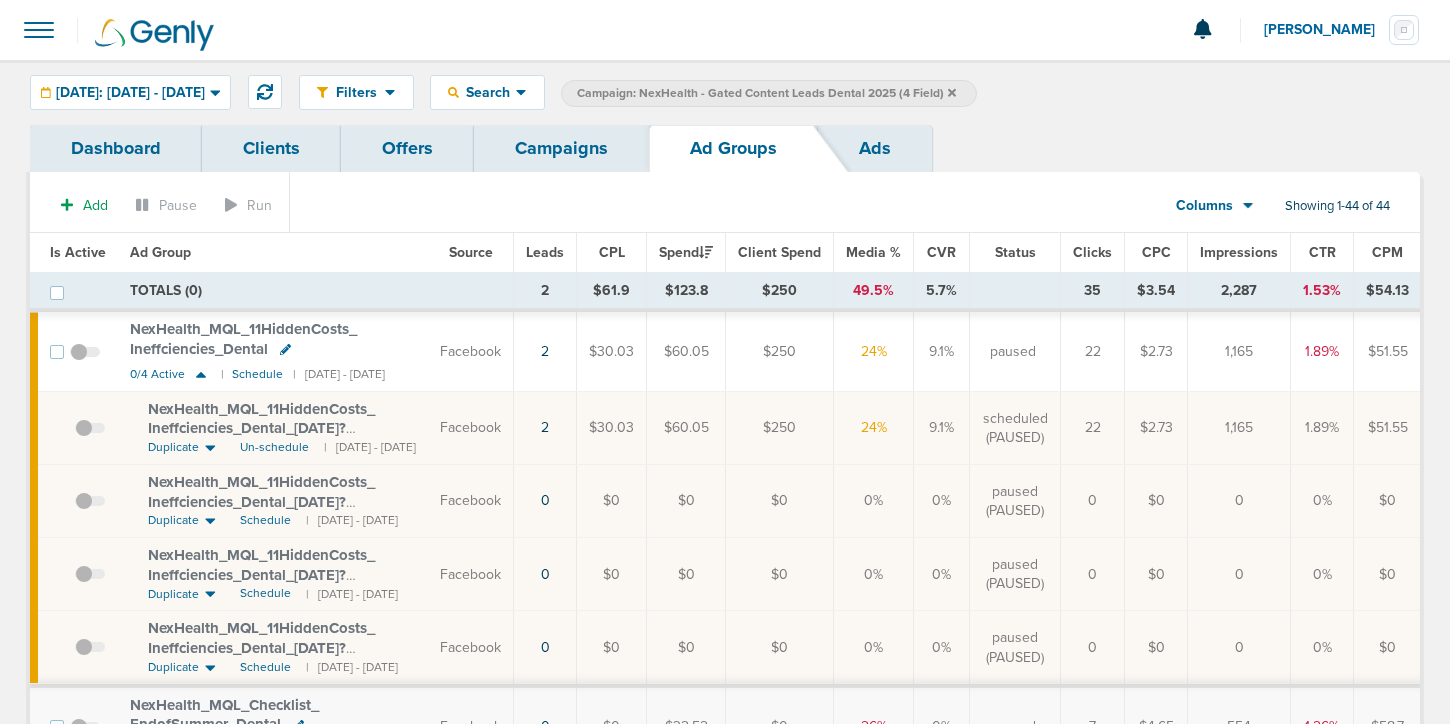 click at bounding box center [85, 362] 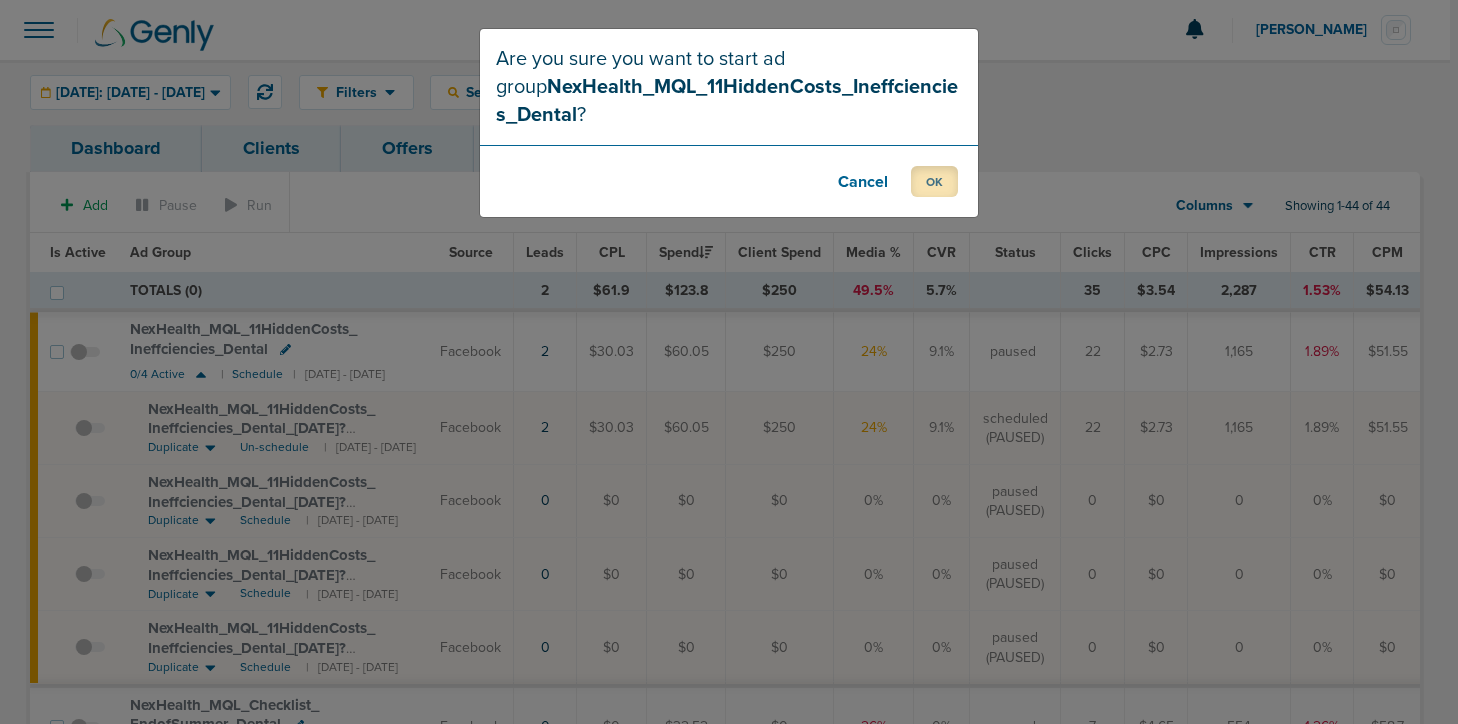 click on "OK" at bounding box center [934, 181] 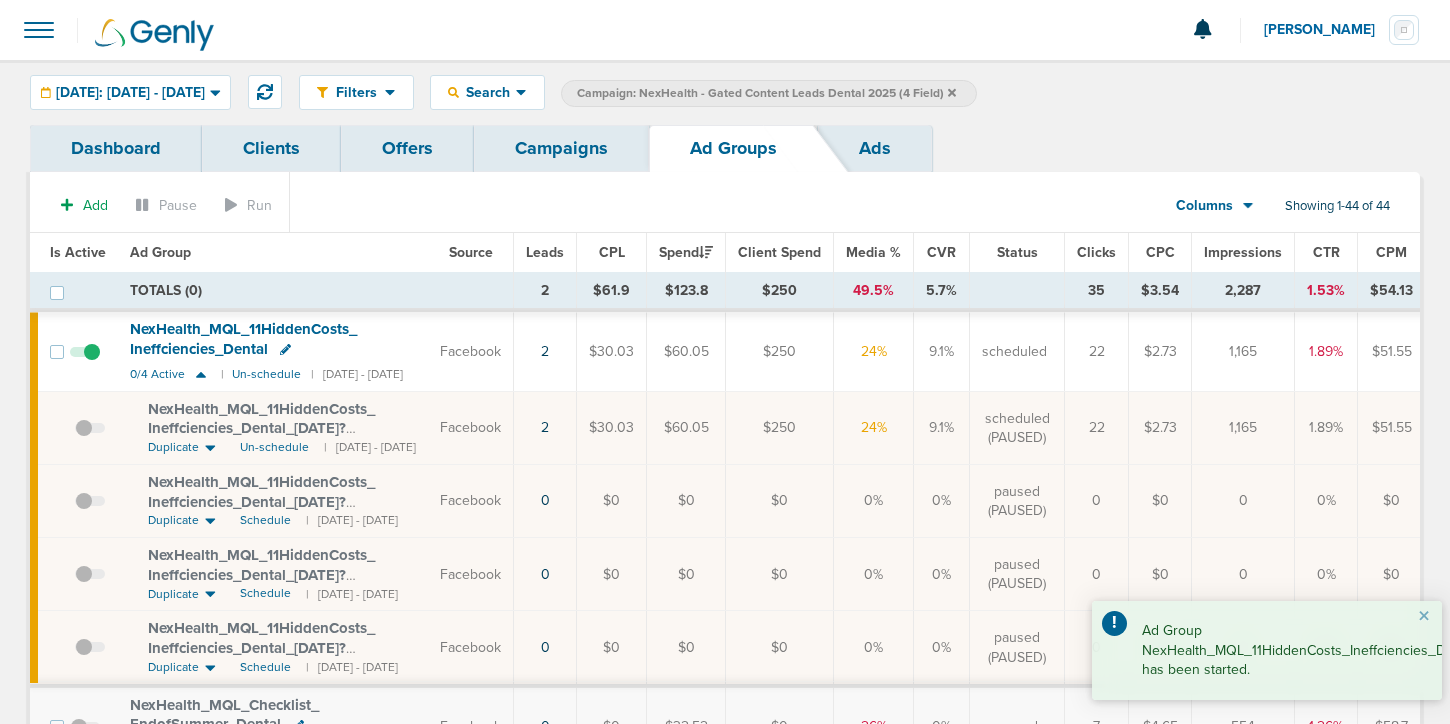 click on "NexHealth_ MQL_ 11HiddenCosts_ Ineffciencies_ Dental_ [DATE]?id=183&cmp_ id=9658029" at bounding box center (261, 428) 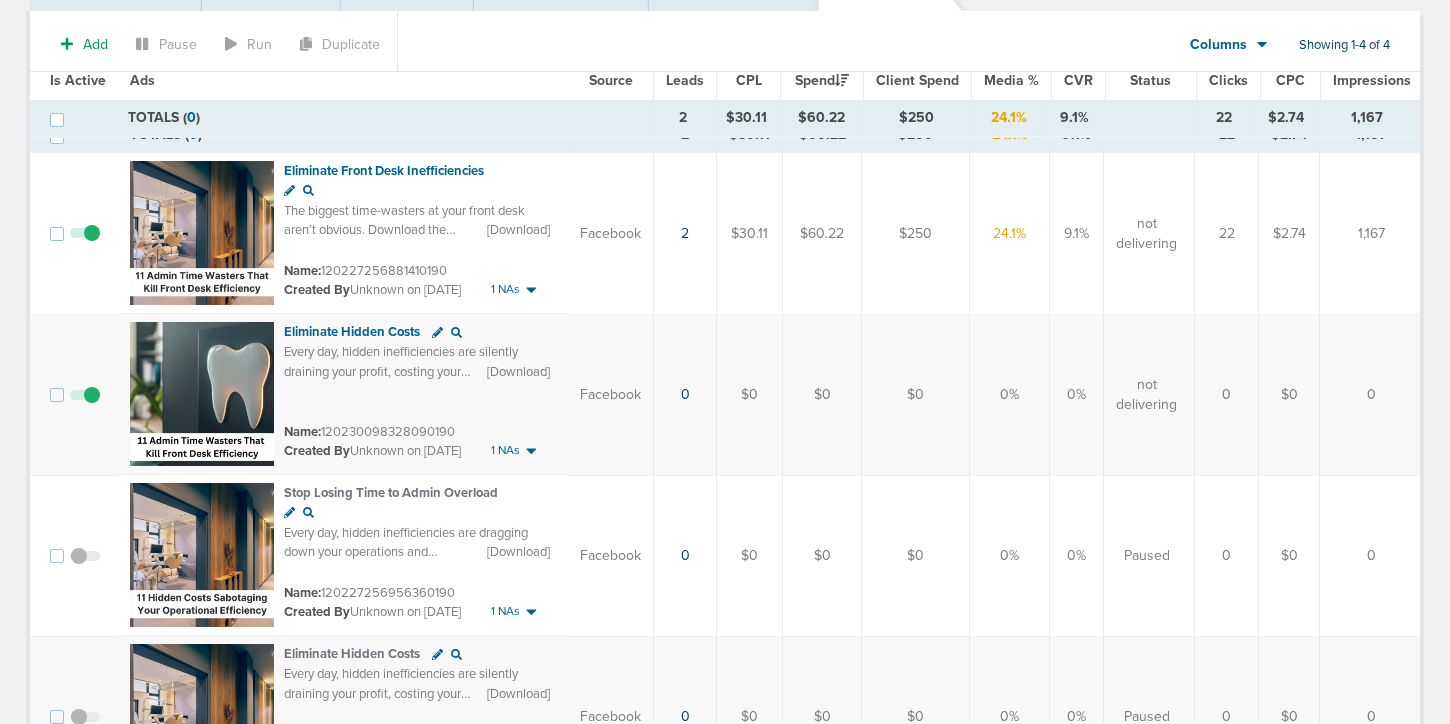 scroll, scrollTop: 183, scrollLeft: 0, axis: vertical 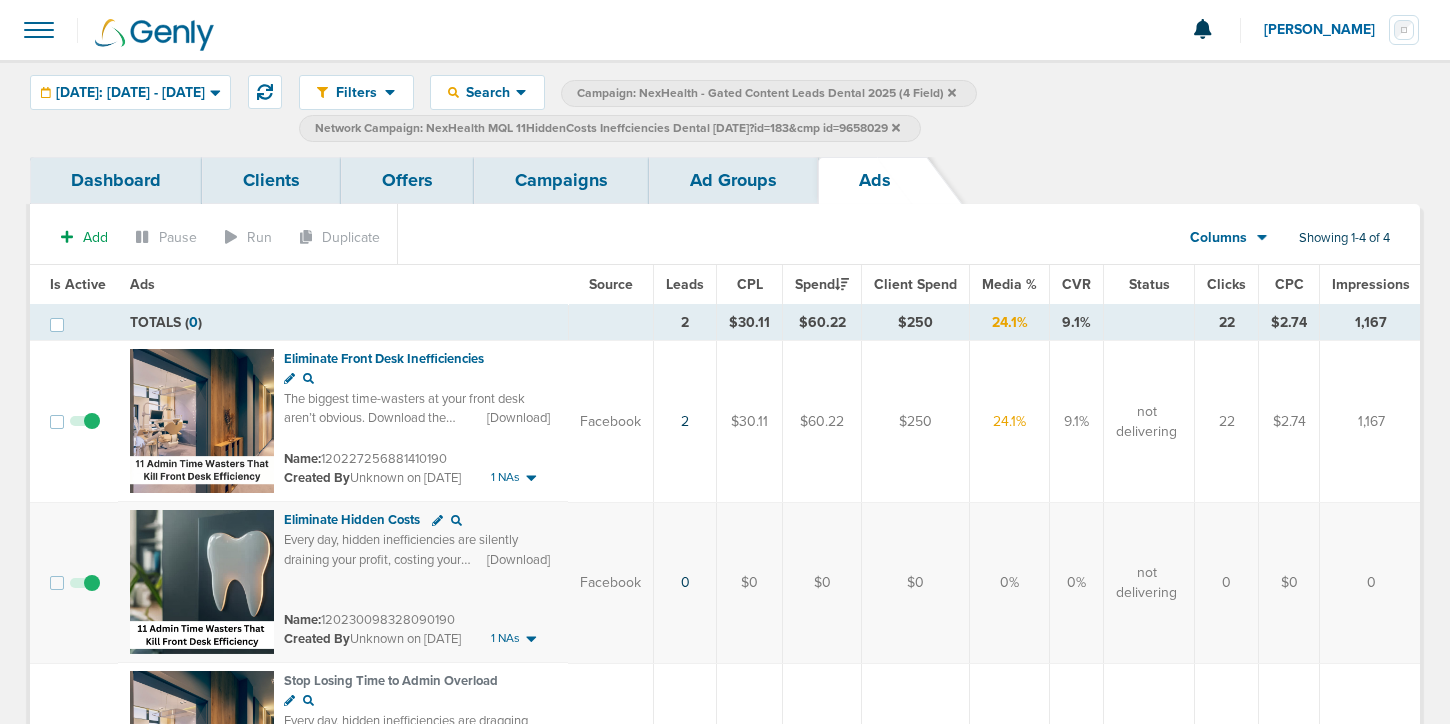 click on "Ad Groups" at bounding box center [733, 180] 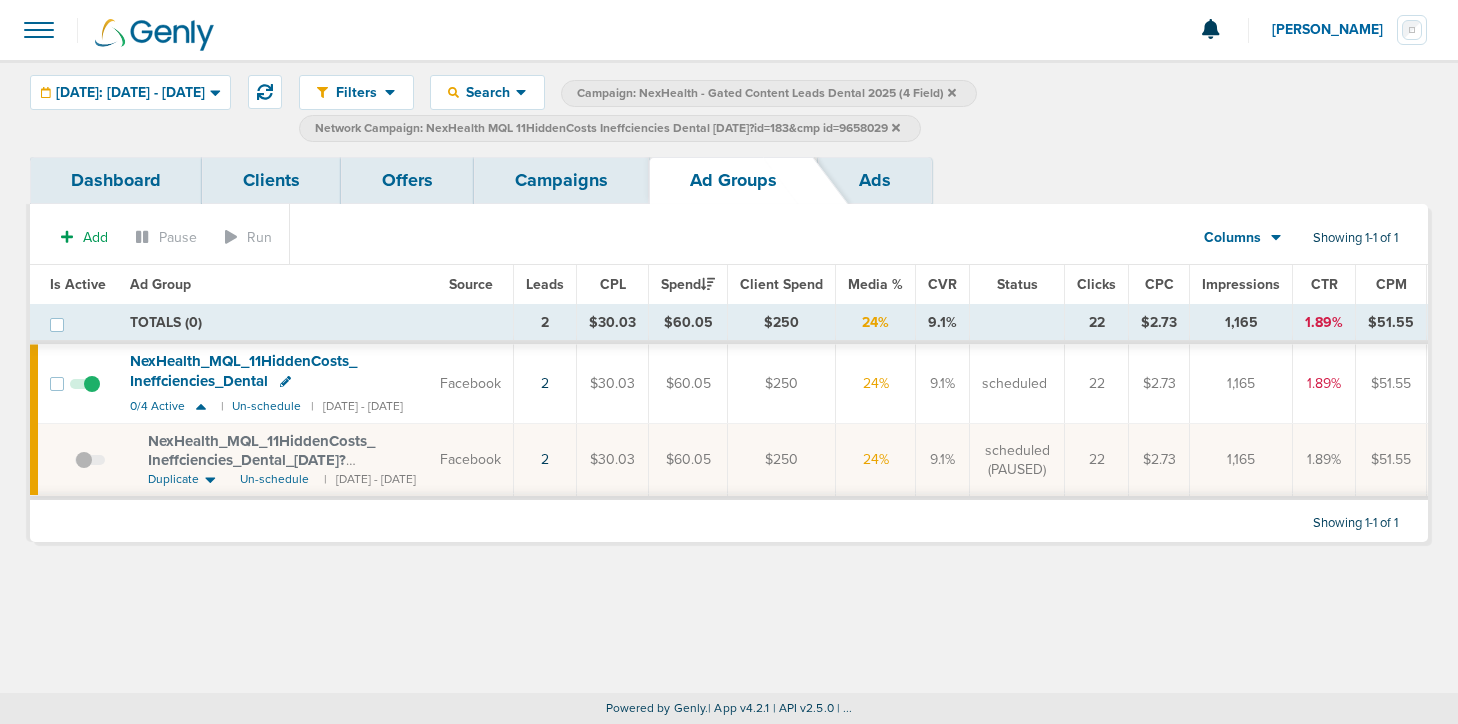 click at bounding box center (90, 470) 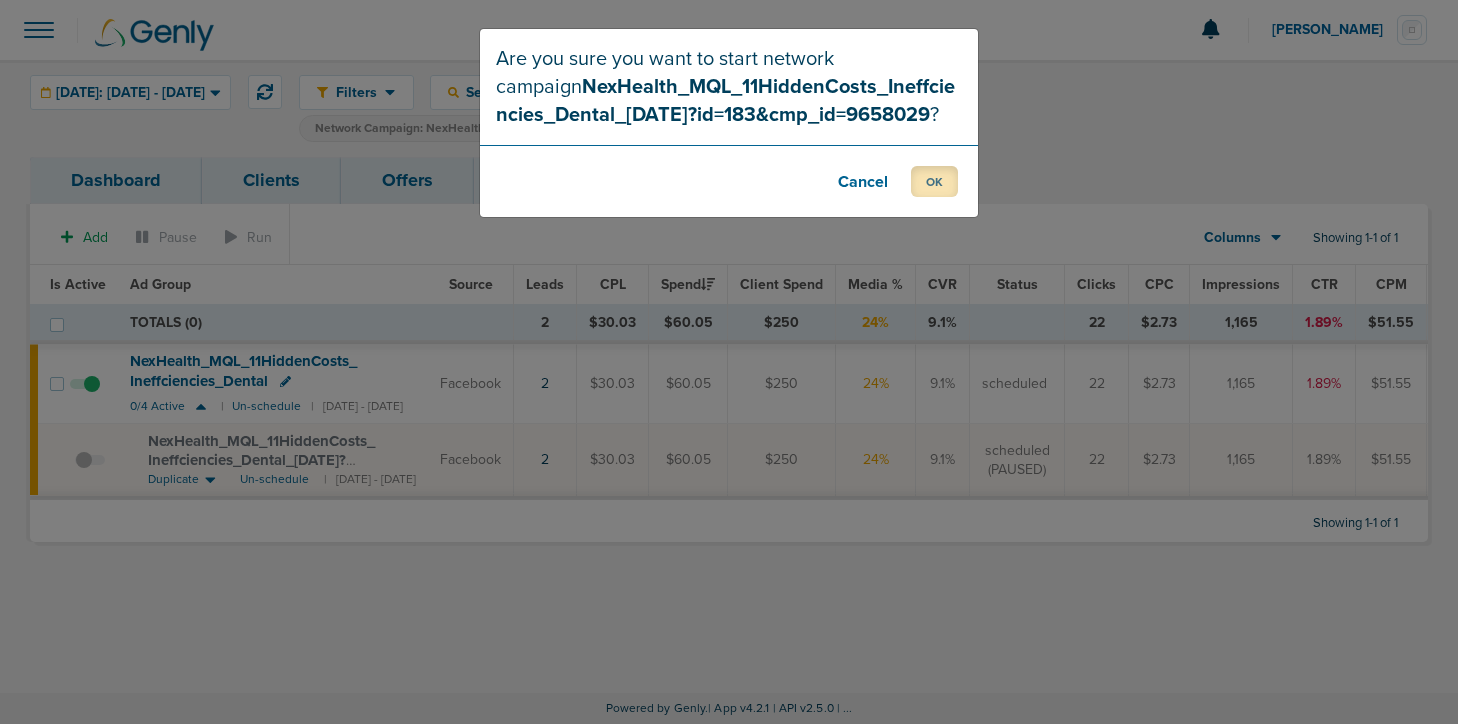 click on "OK" at bounding box center [934, 181] 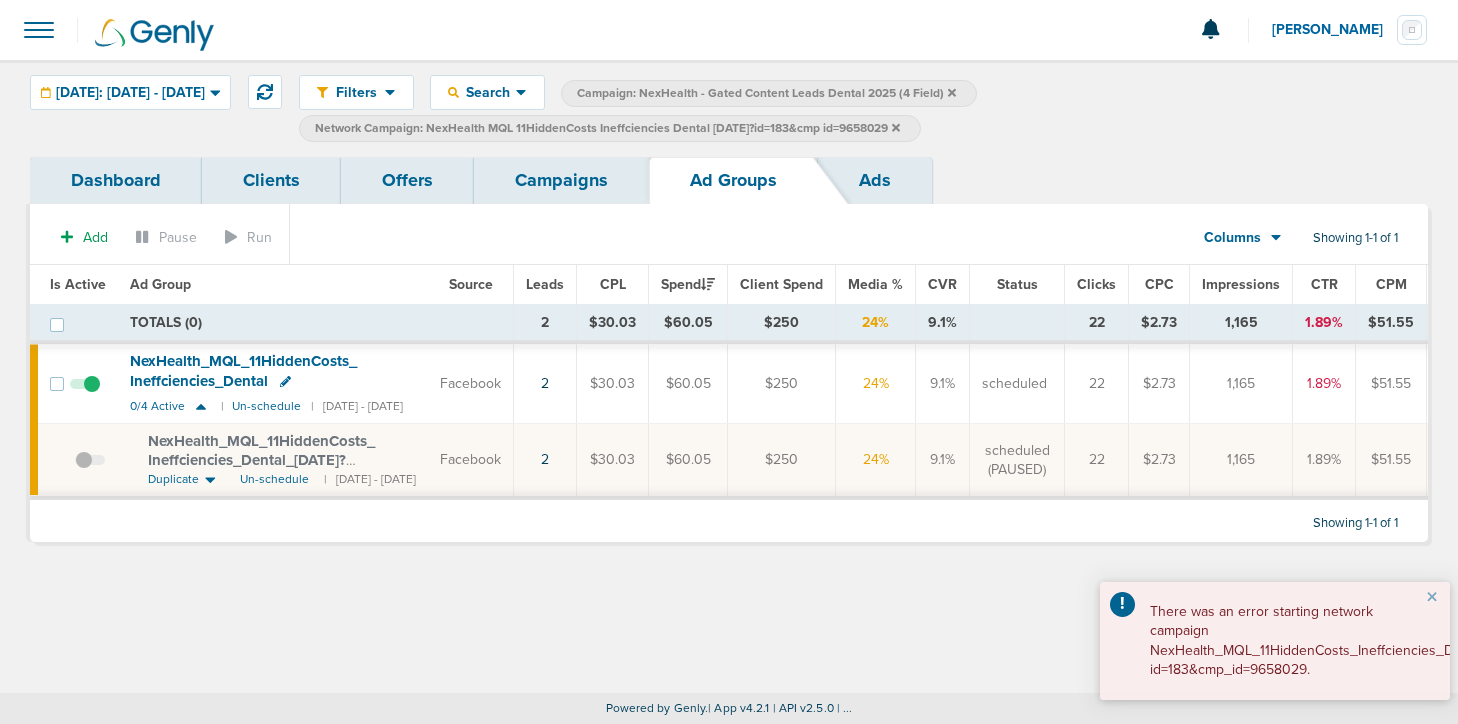 click on "Campaigns" at bounding box center (561, 180) 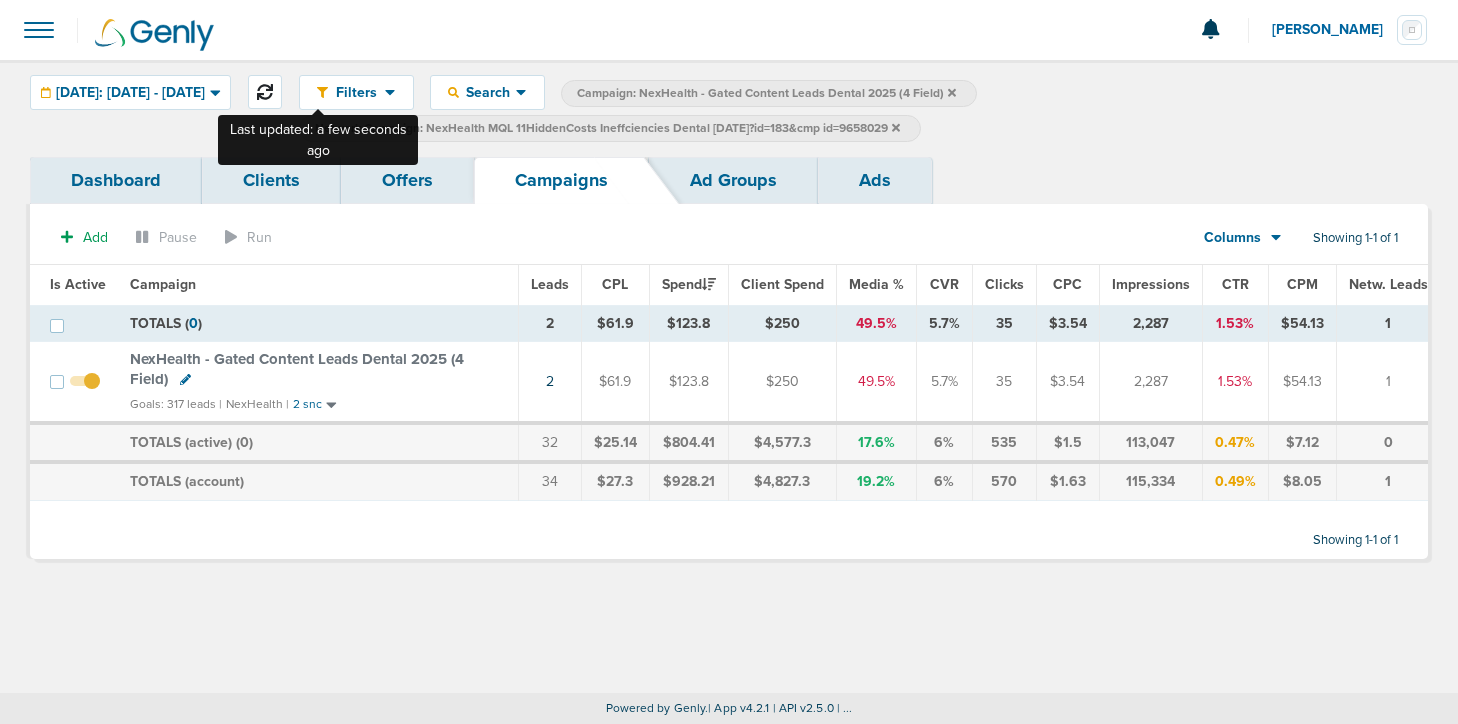 click 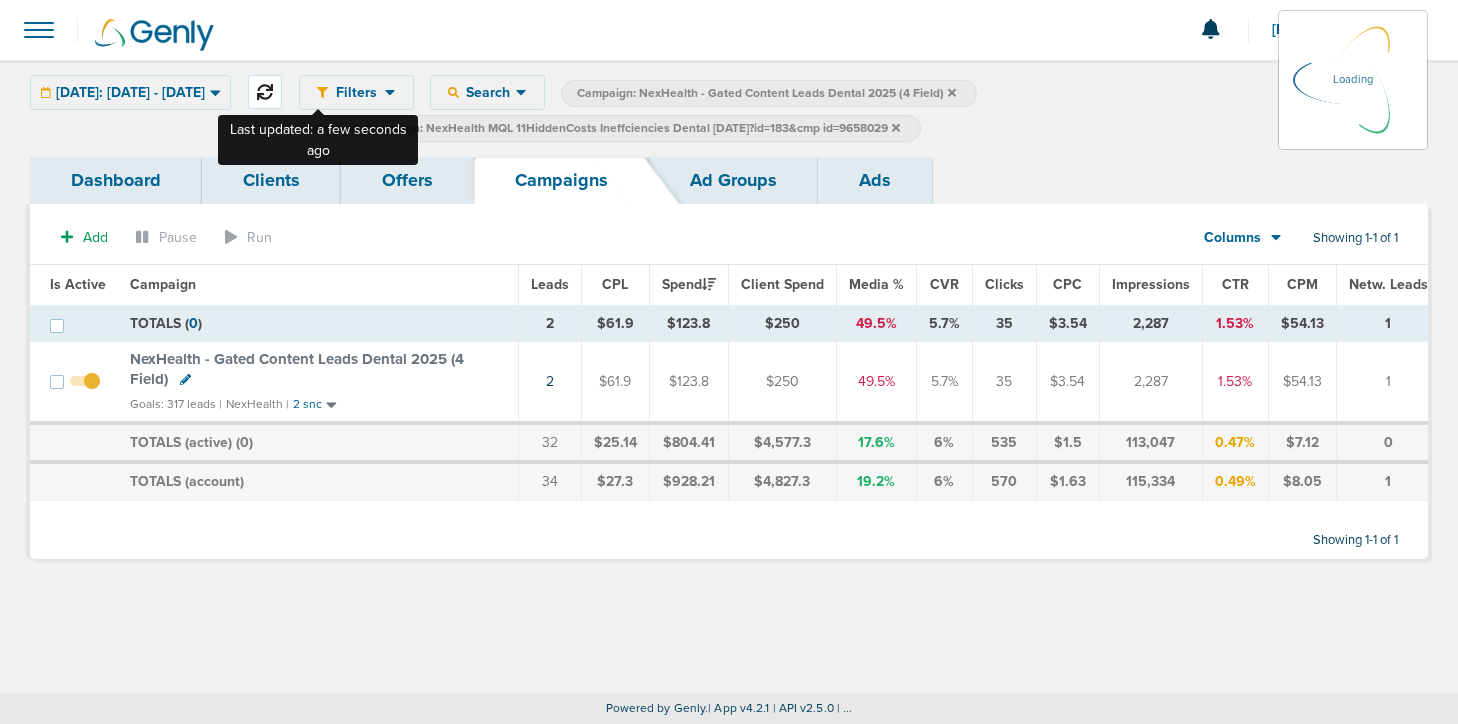 click 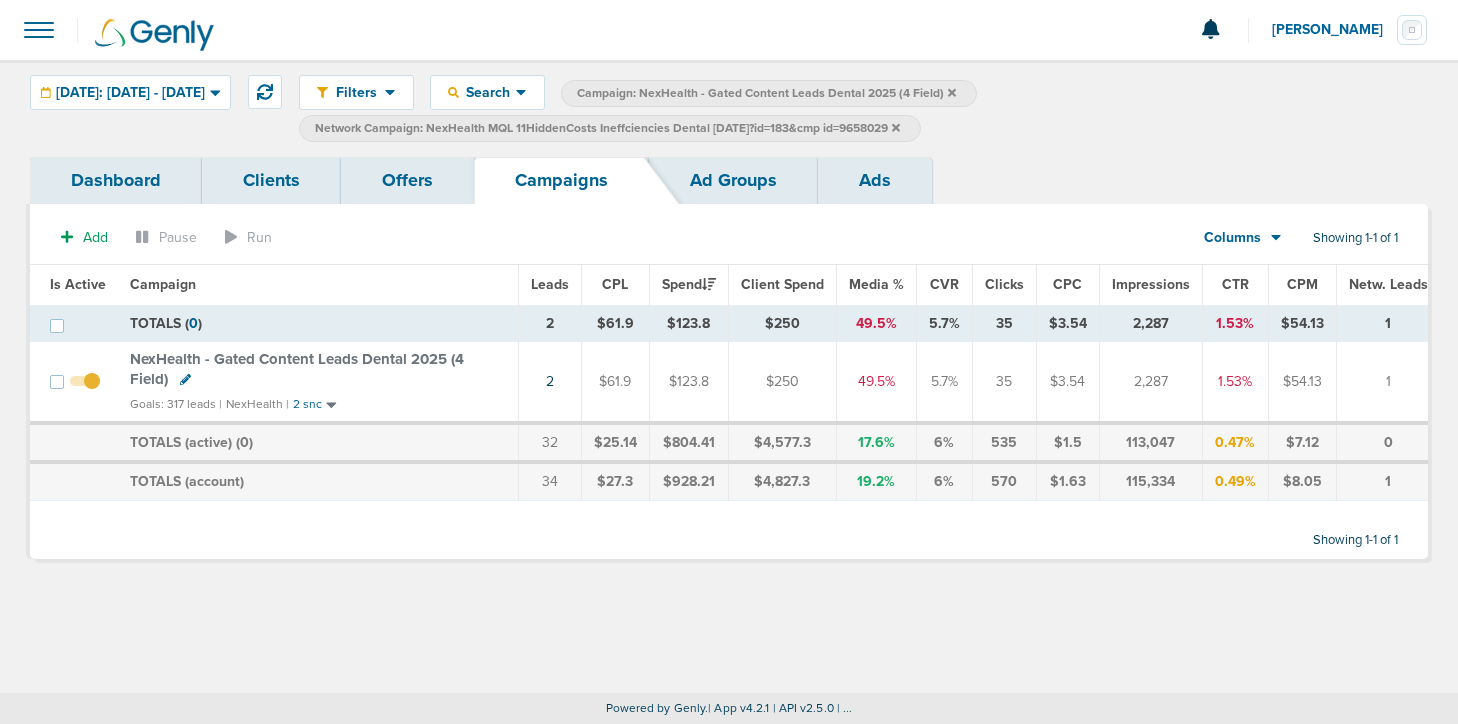 click on "NexHealth - Gated Content Leads Dental 2025 (4 Field)" at bounding box center [297, 369] 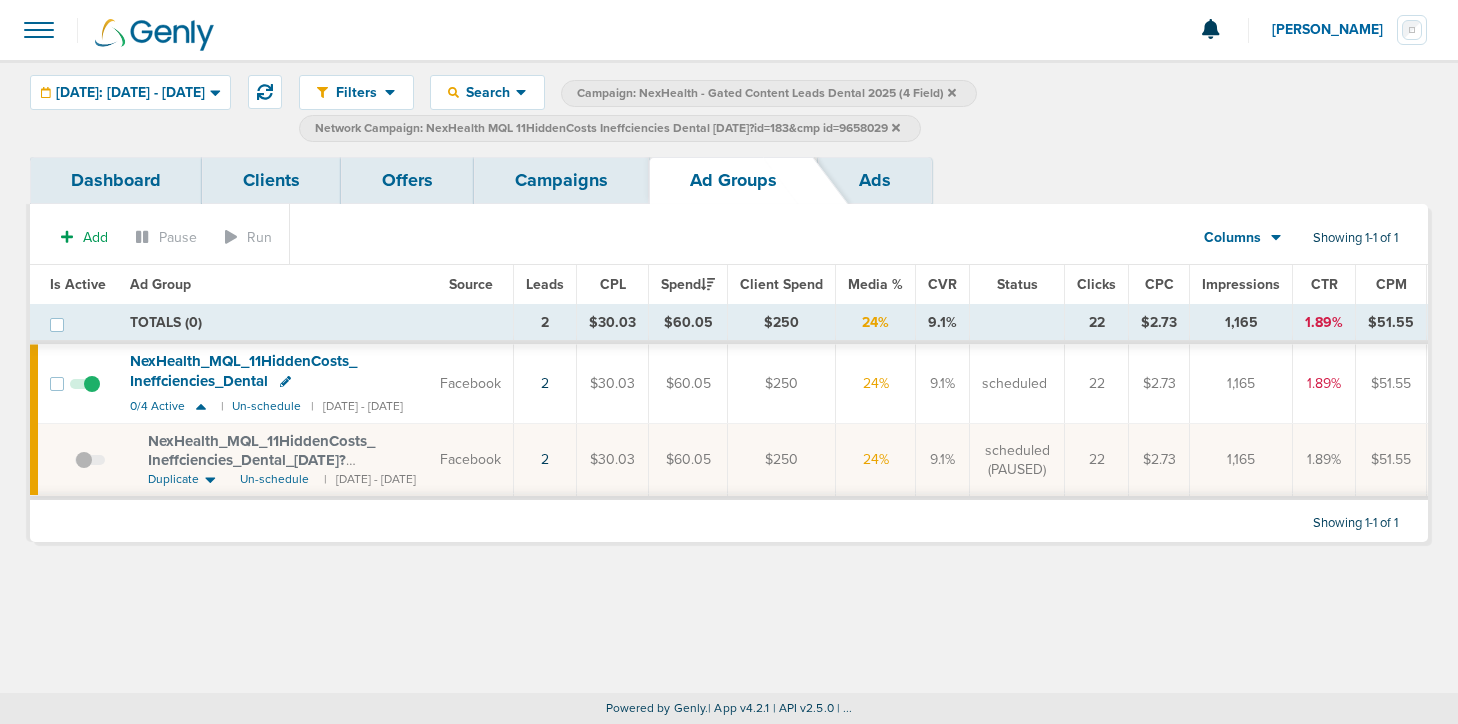 click on "Campaigns" at bounding box center [561, 180] 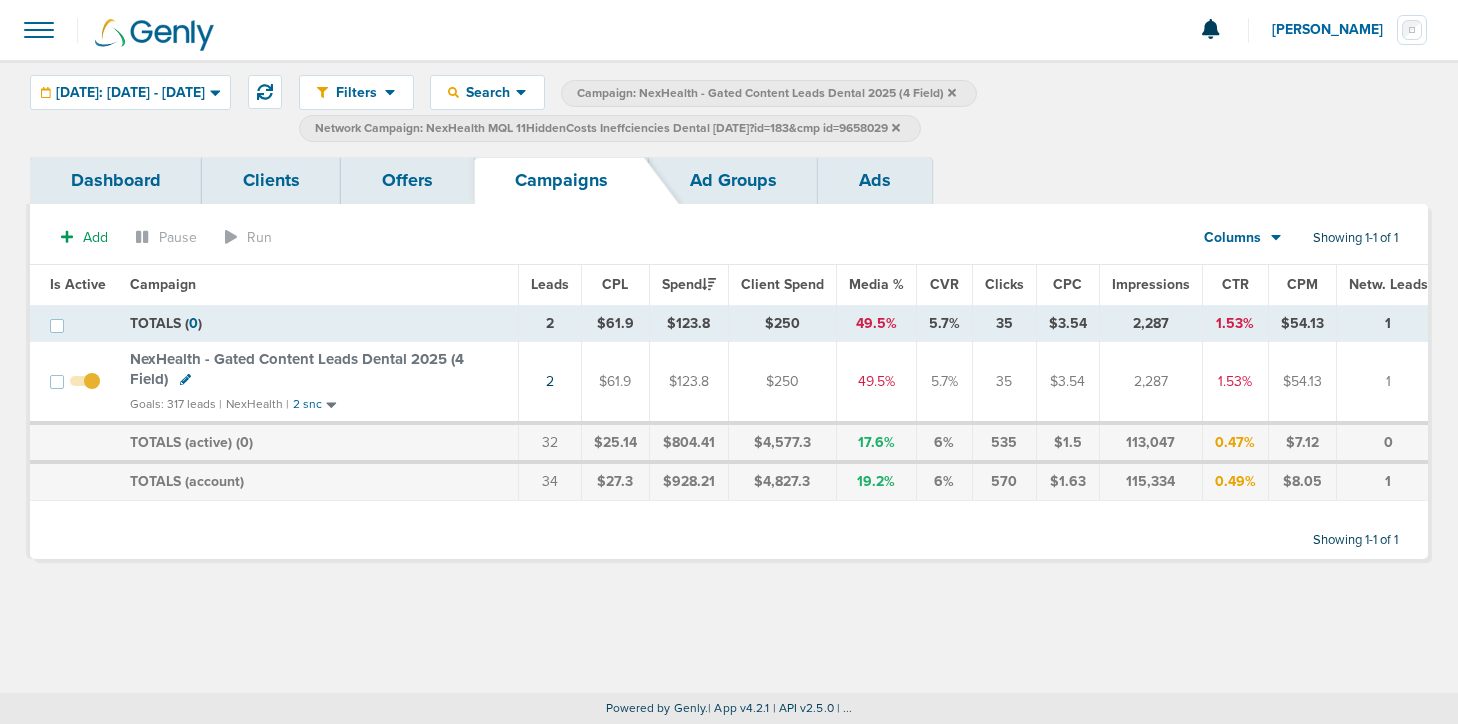 click 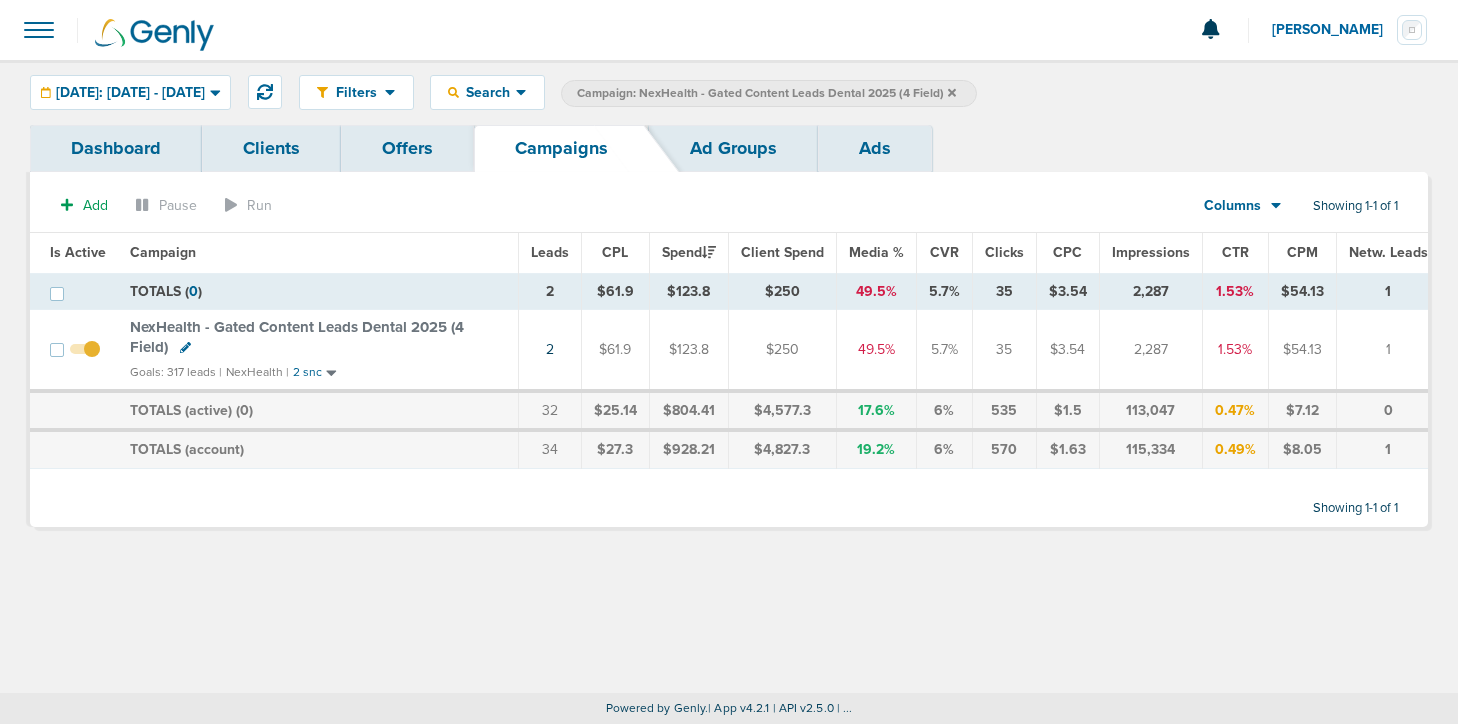 click on "Campaign: NexHealth - Gated Content Leads Dental 2025 (4 Field)" at bounding box center (769, 93) 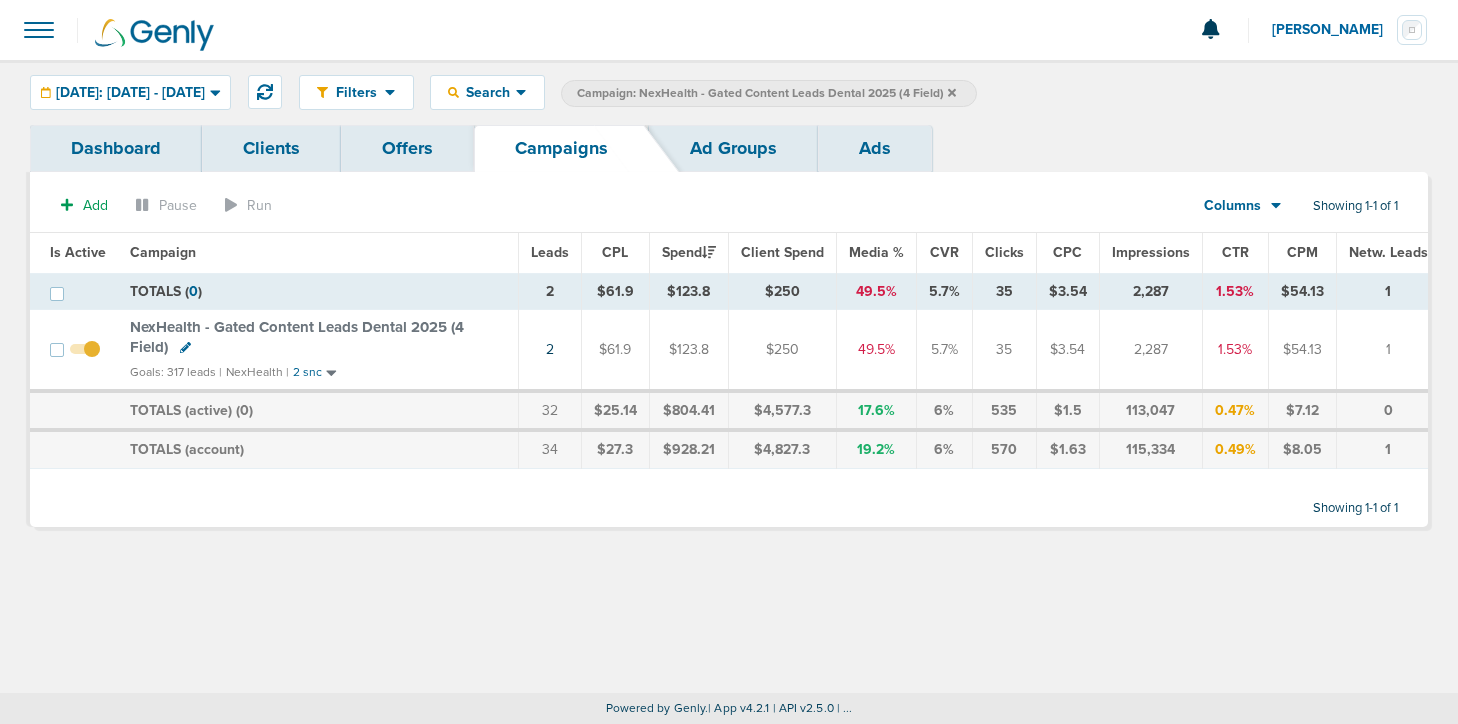 click 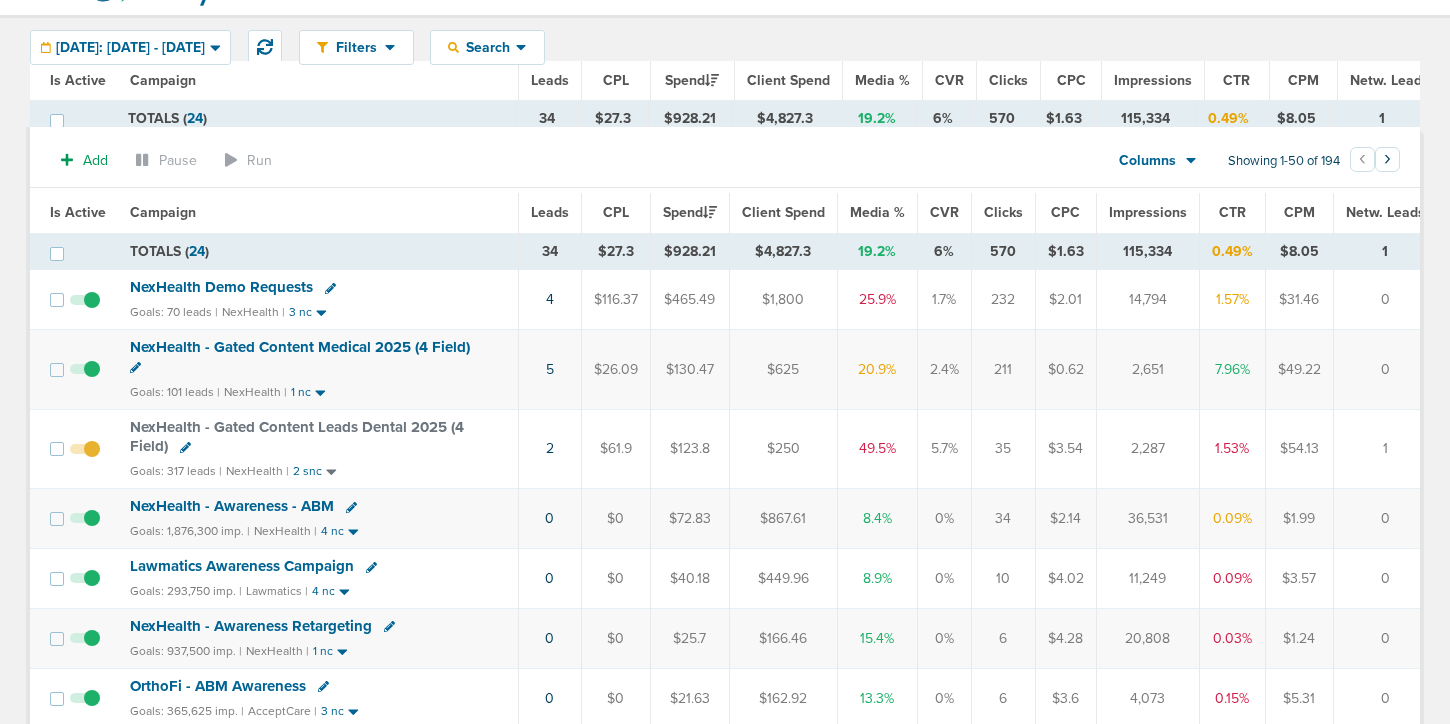 scroll, scrollTop: 0, scrollLeft: 0, axis: both 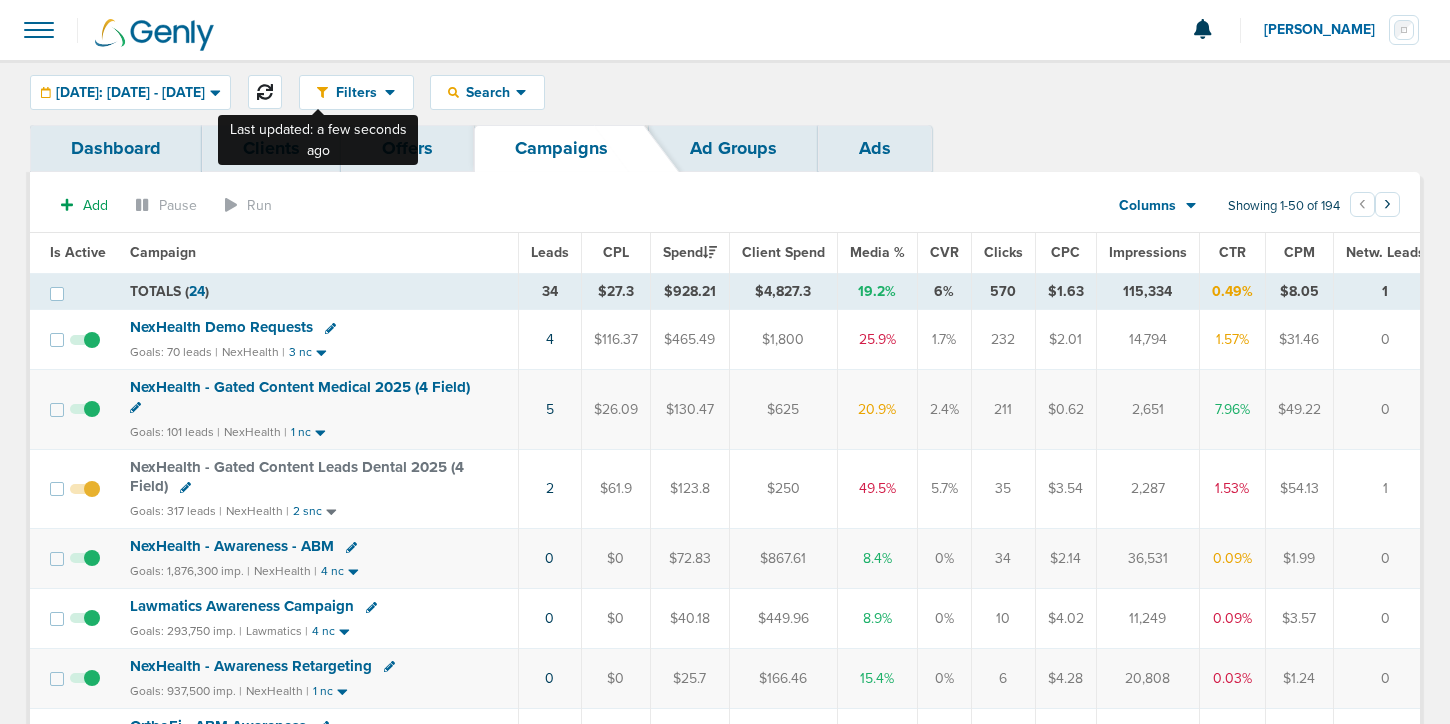 click 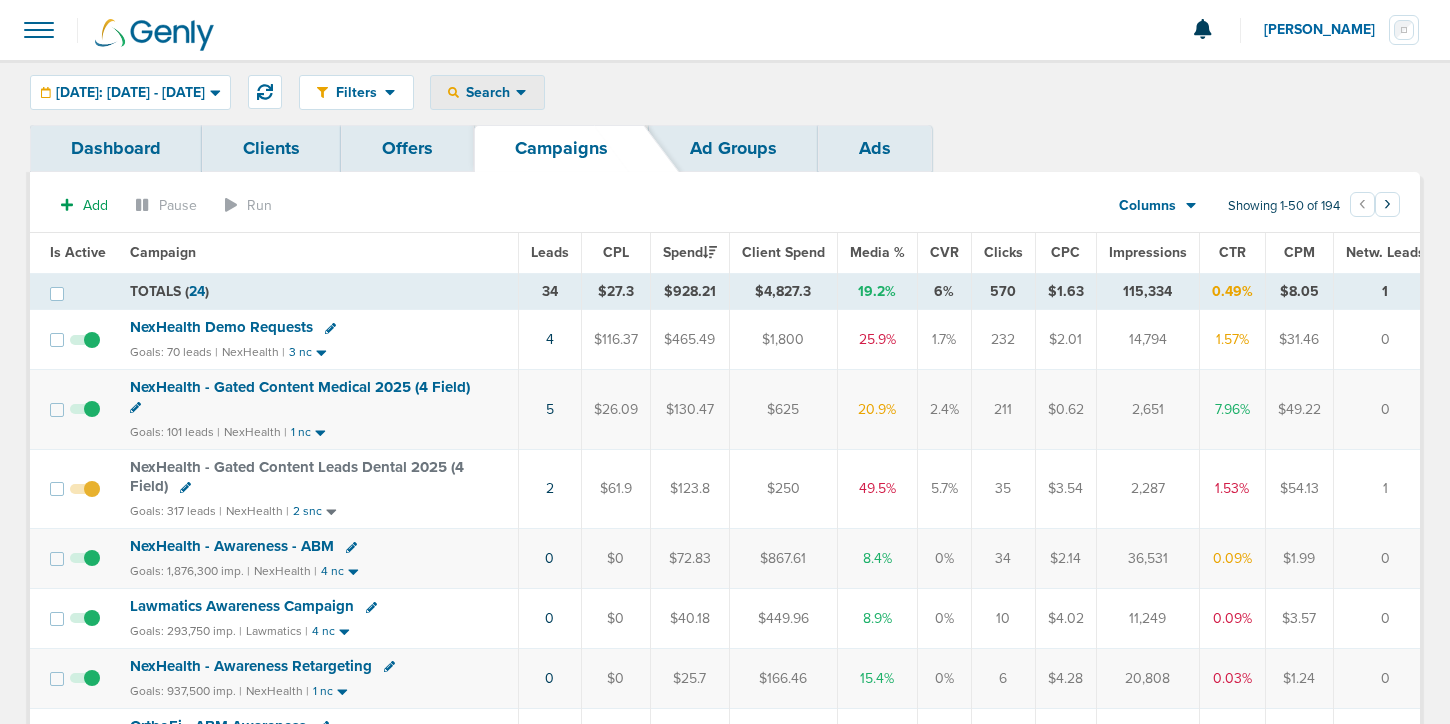 click on "Search" at bounding box center [487, 92] 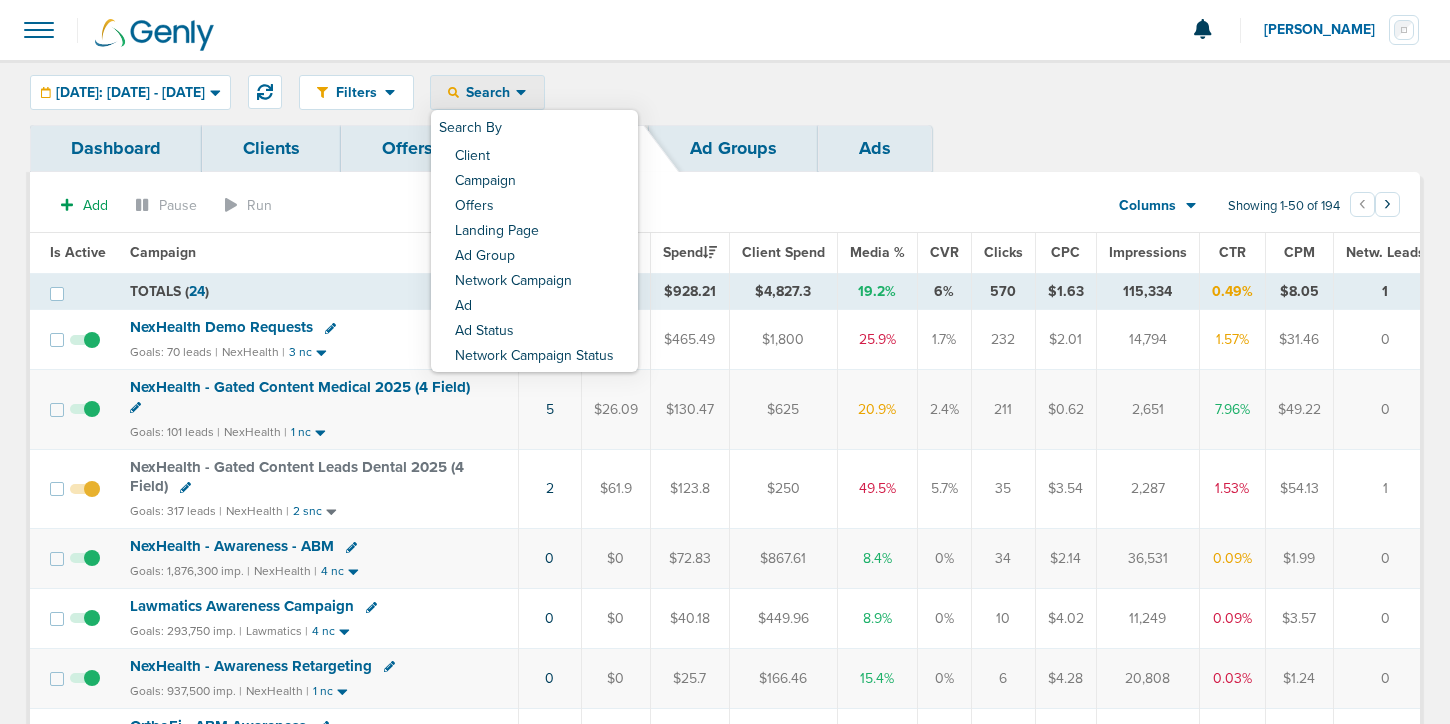 click on "Search" at bounding box center (487, 92) 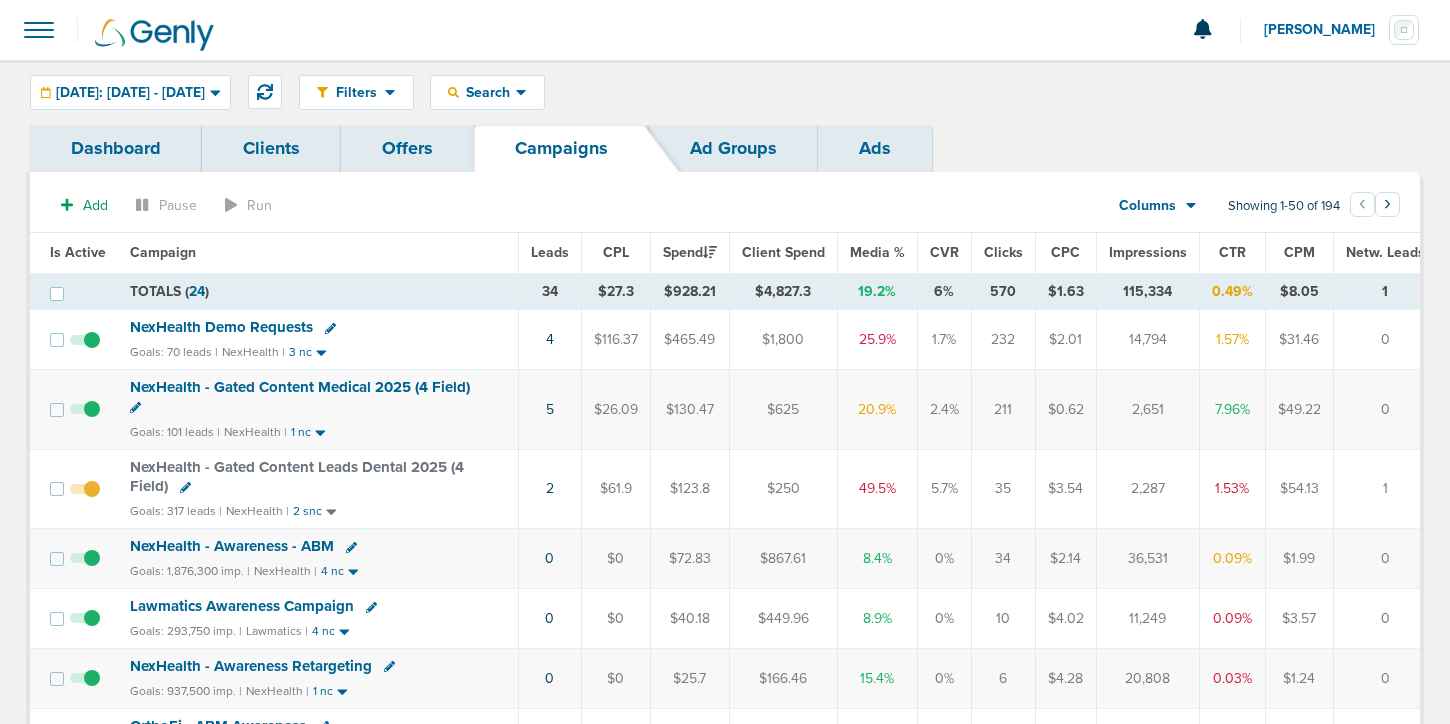 click on "Lawmatics Awareness Campaign" at bounding box center [242, 606] 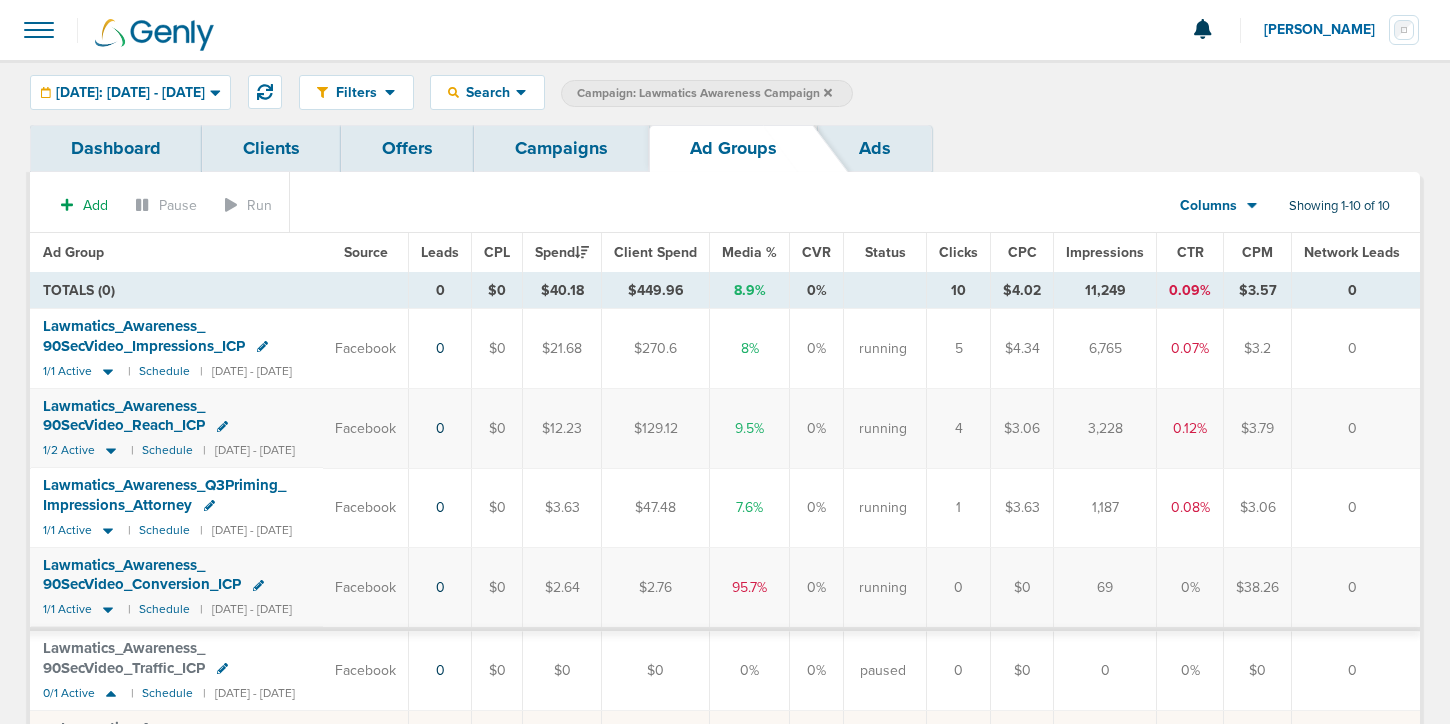 scroll, scrollTop: 0, scrollLeft: 0, axis: both 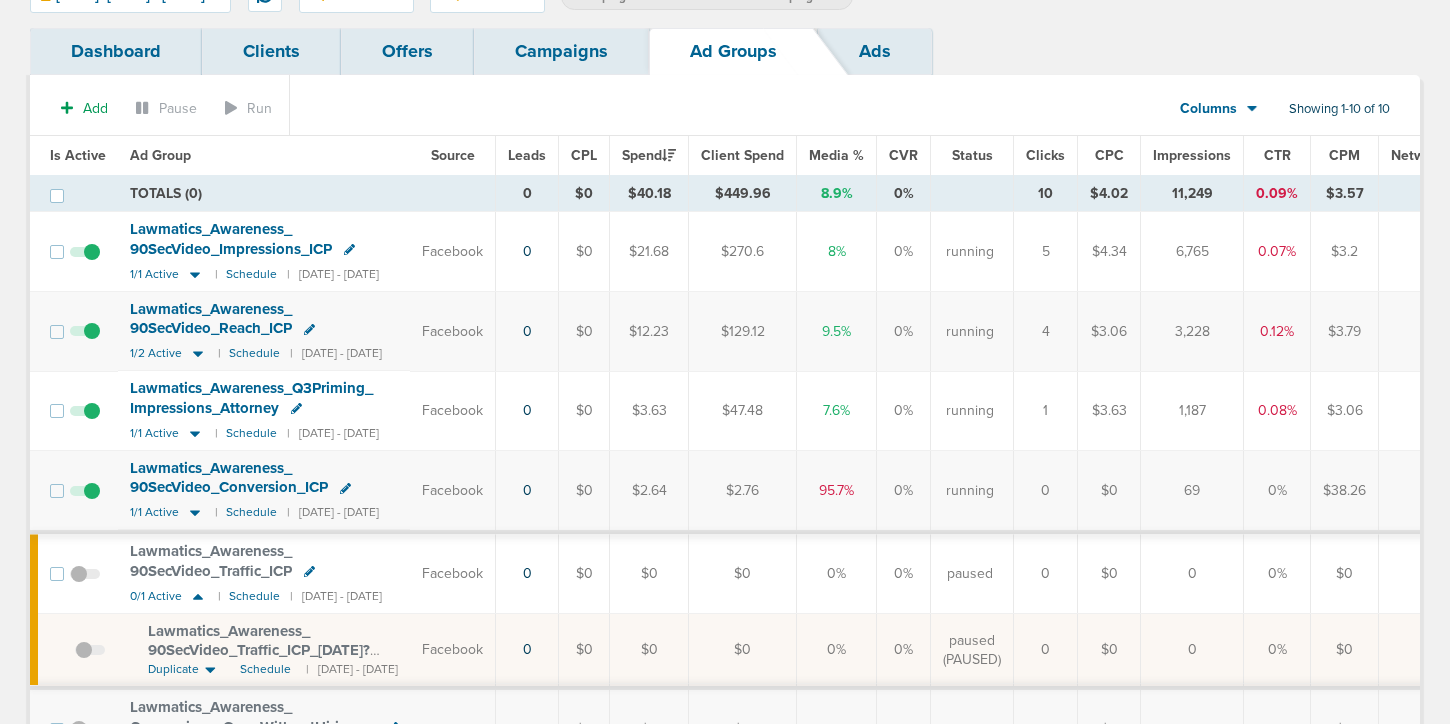 click at bounding box center [85, 501] 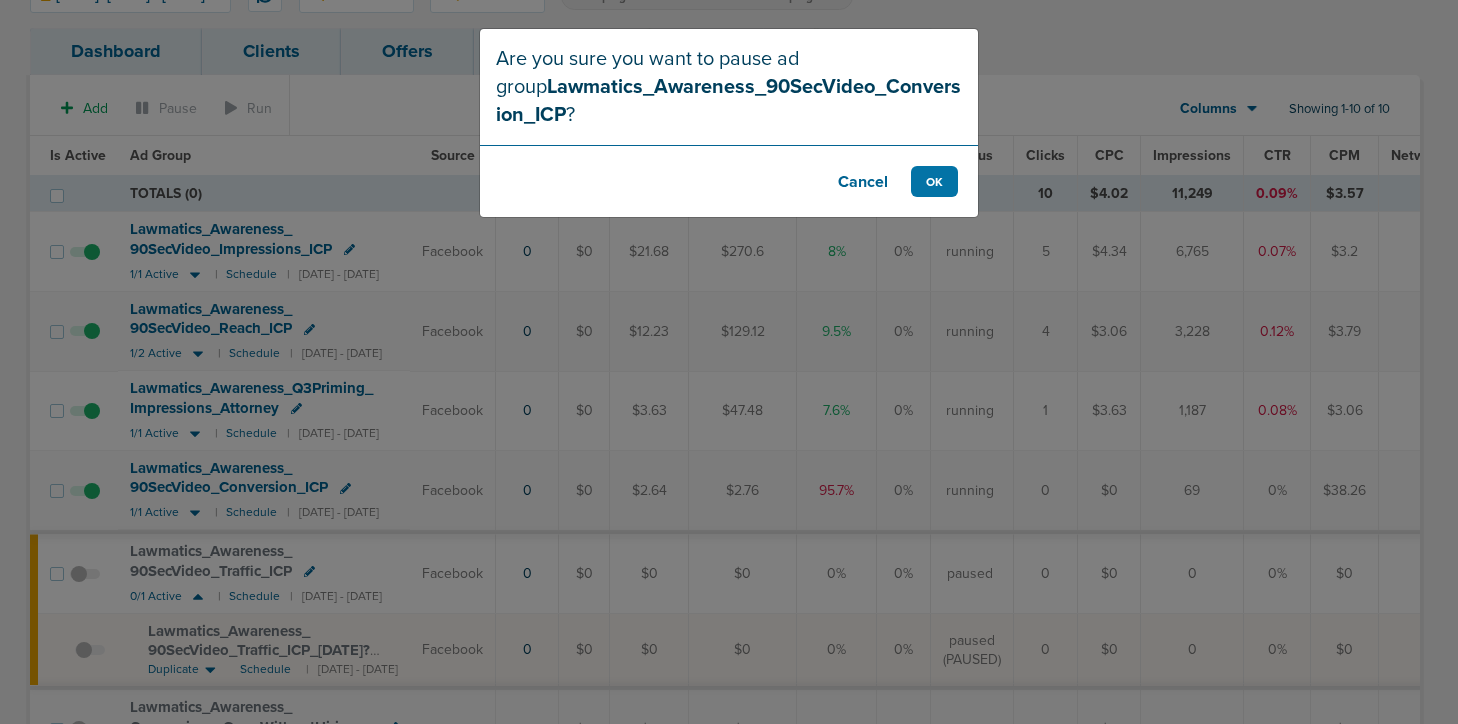click on "Cancel OK" at bounding box center (729, 181) 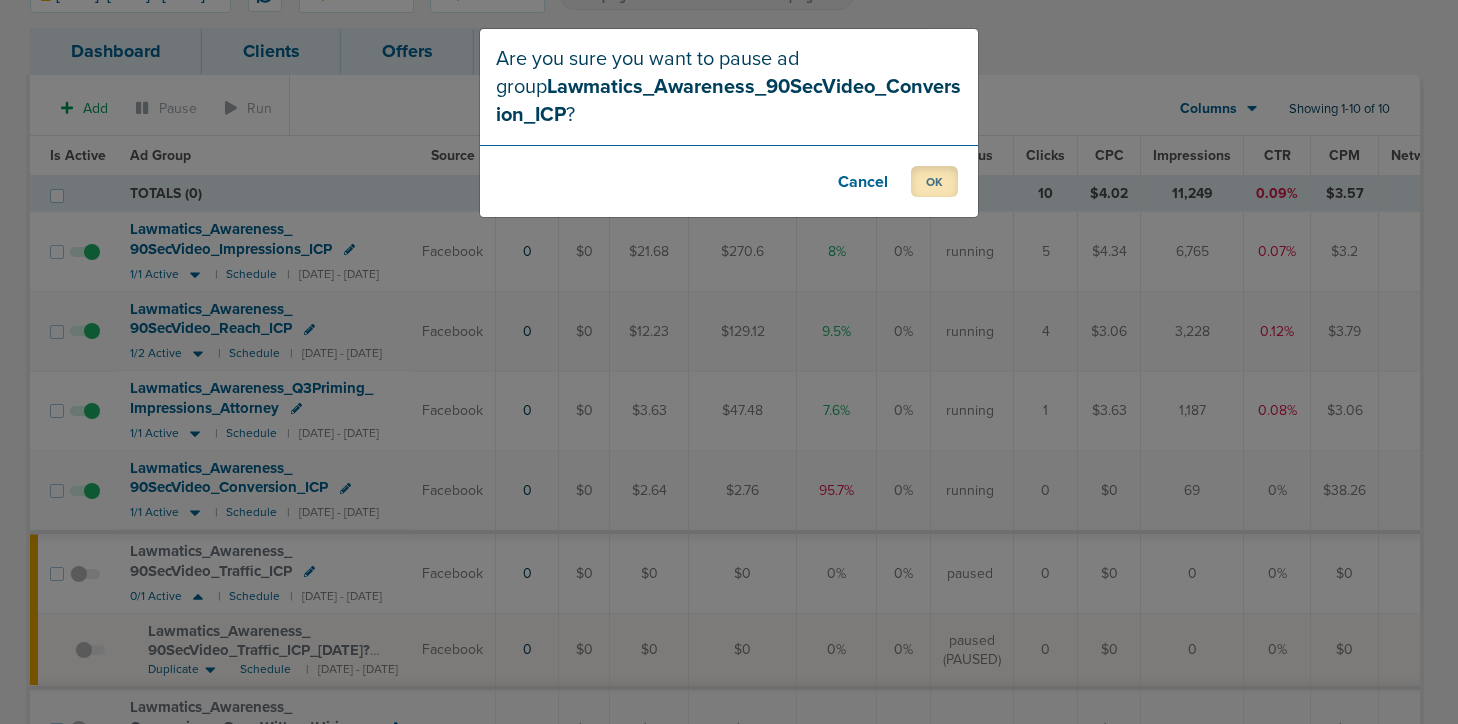 click on "OK" at bounding box center [934, 181] 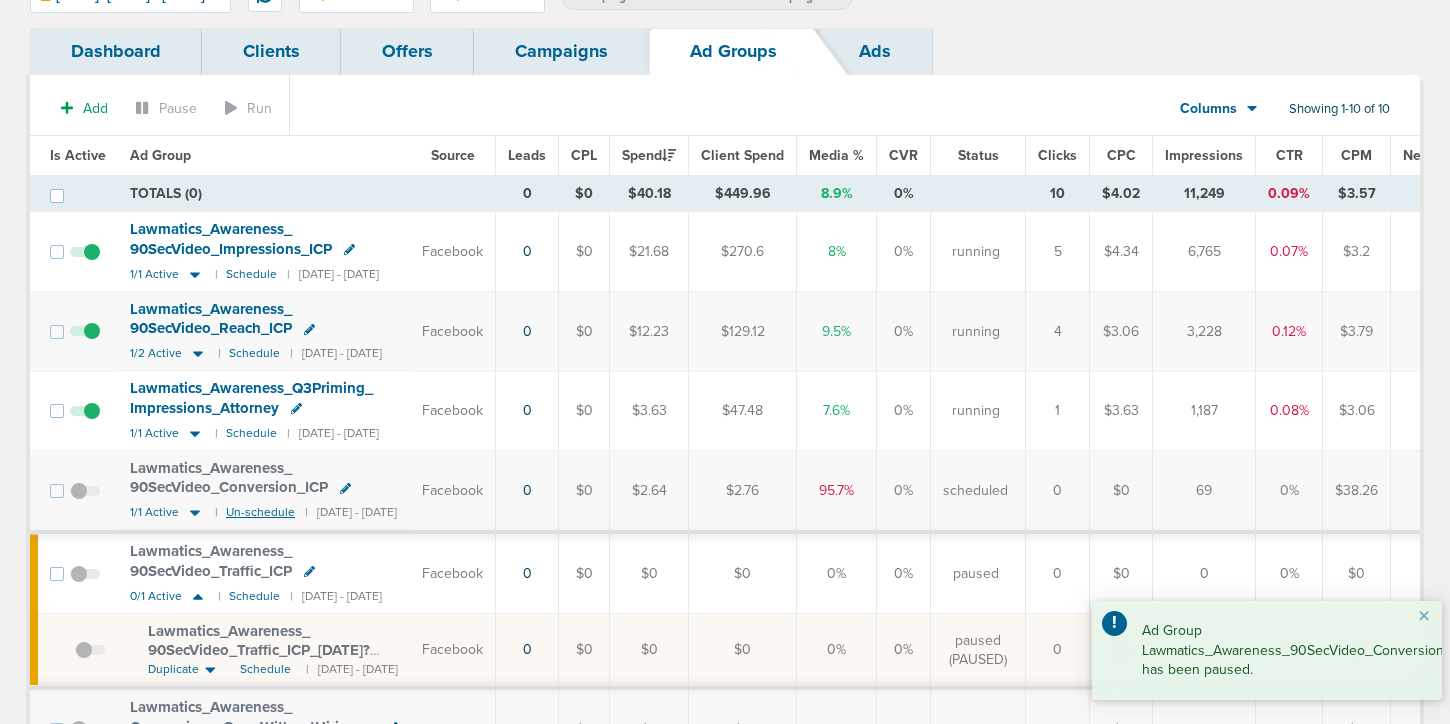 click on "Un-schedule" at bounding box center [260, 512] 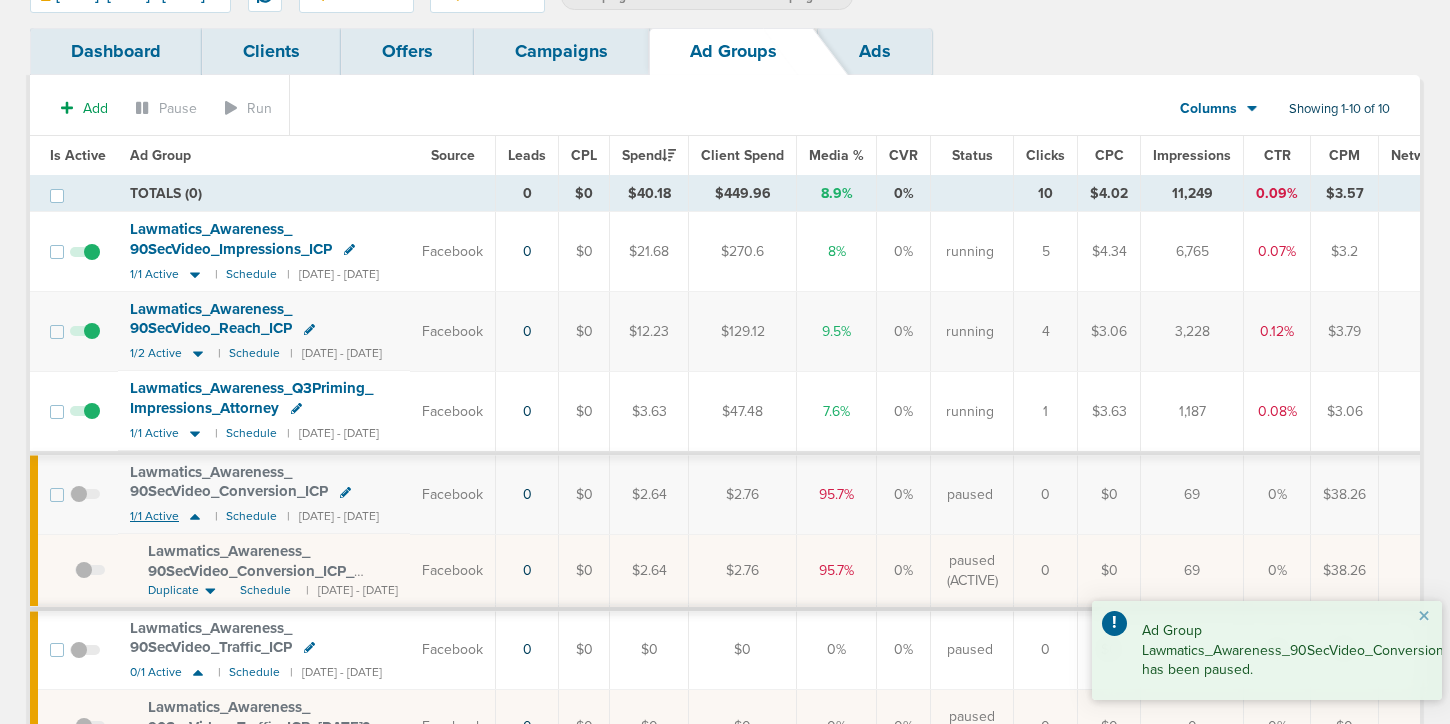 click 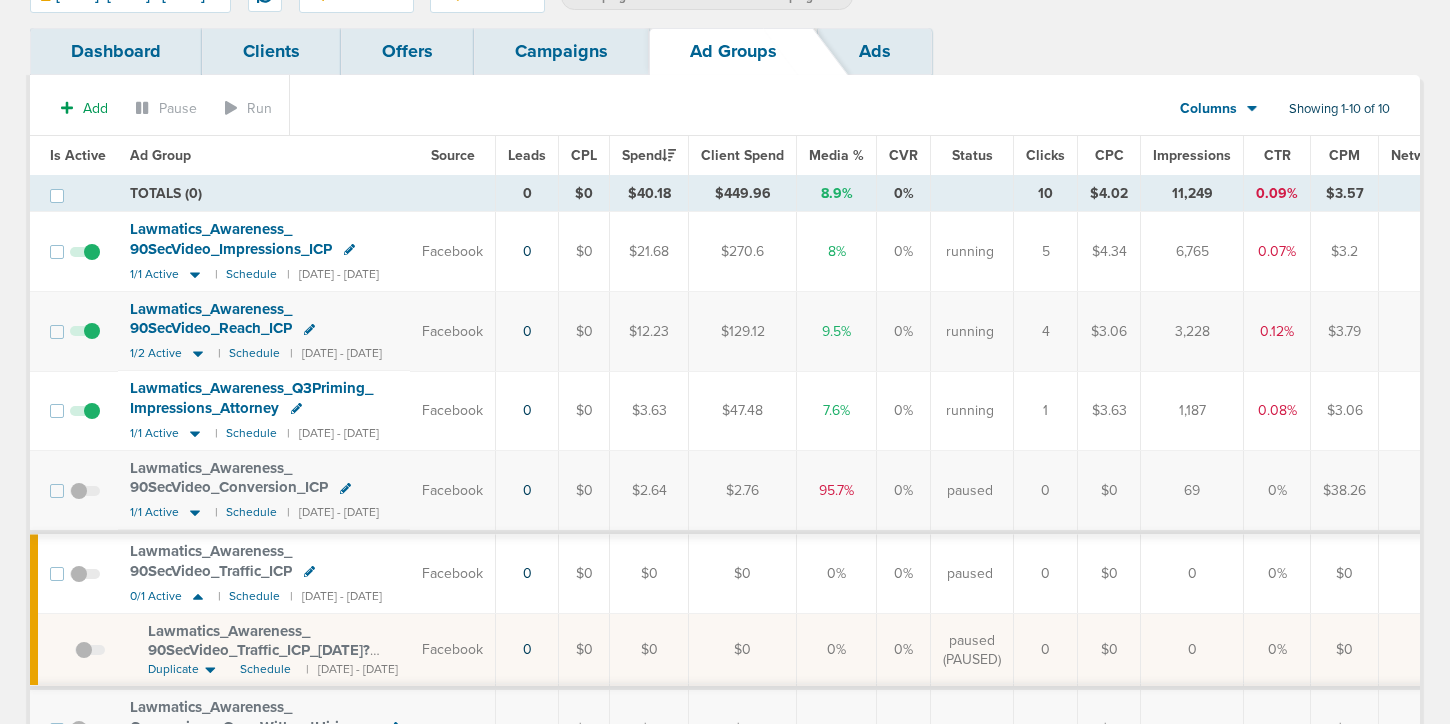 click on "Campaigns" at bounding box center (561, 51) 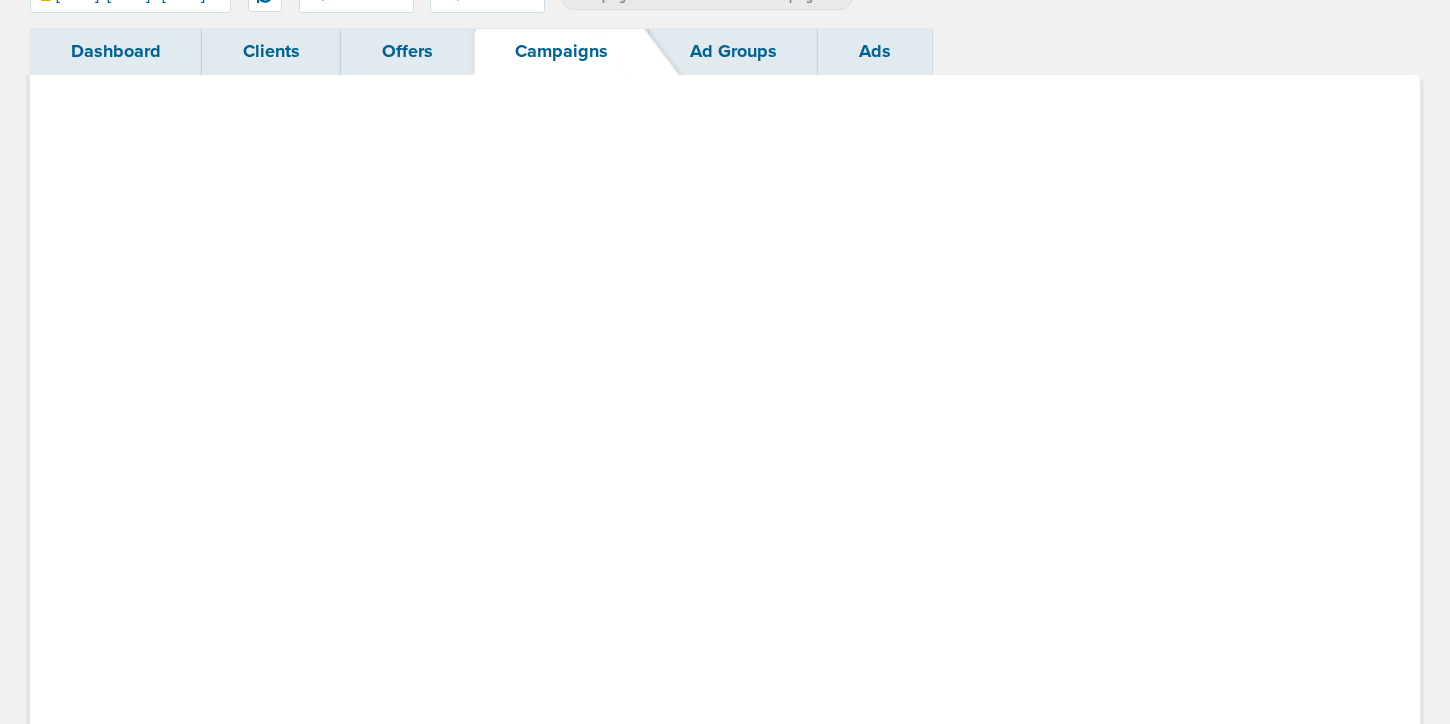 scroll, scrollTop: 0, scrollLeft: 0, axis: both 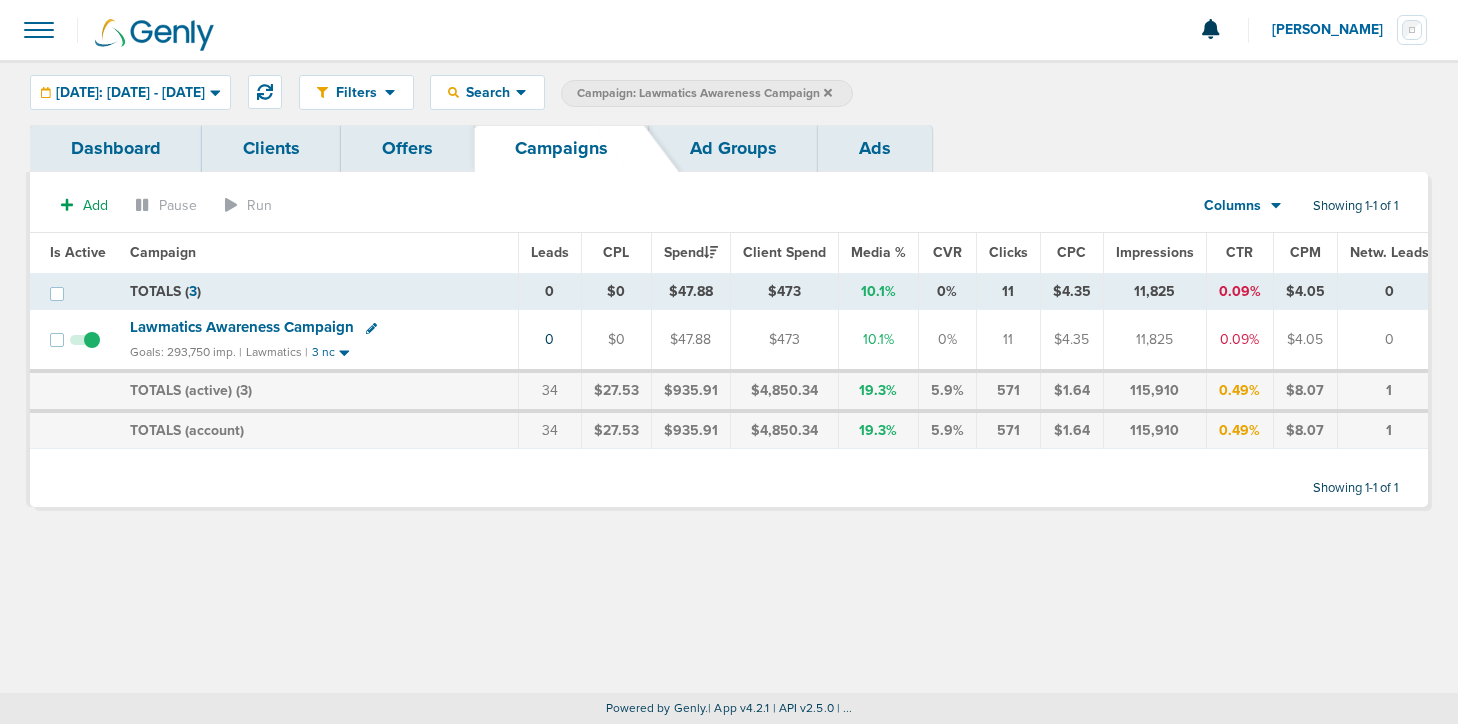 click 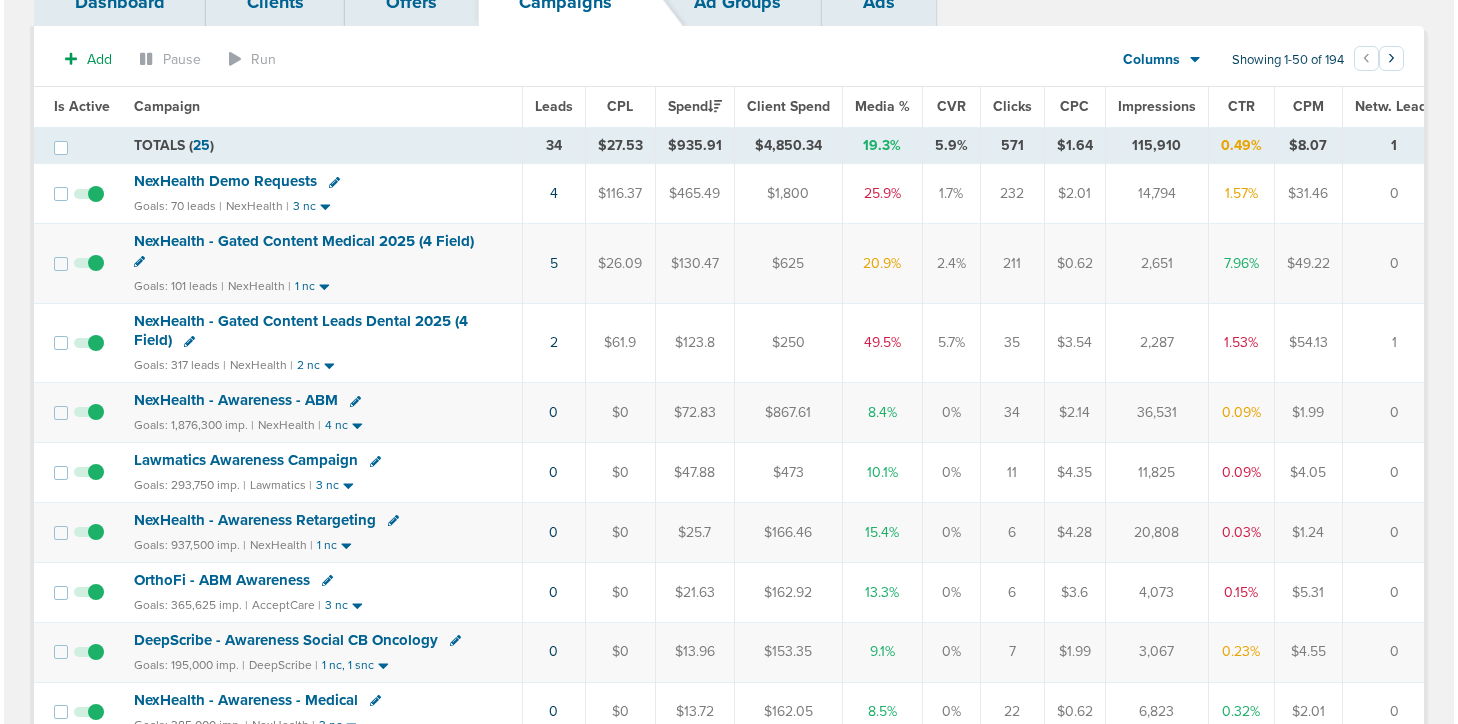 scroll, scrollTop: 0, scrollLeft: 0, axis: both 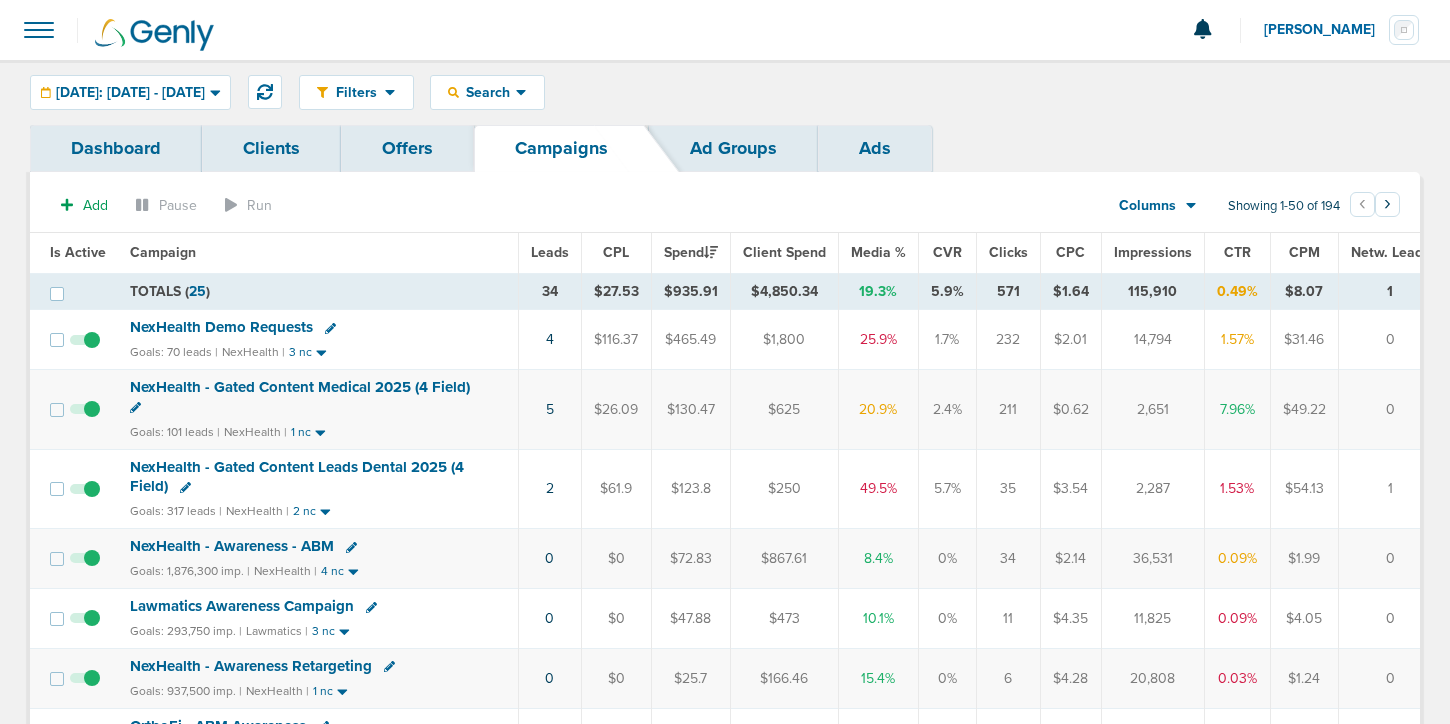 click on "NexHealth Demo Requests" at bounding box center [221, 327] 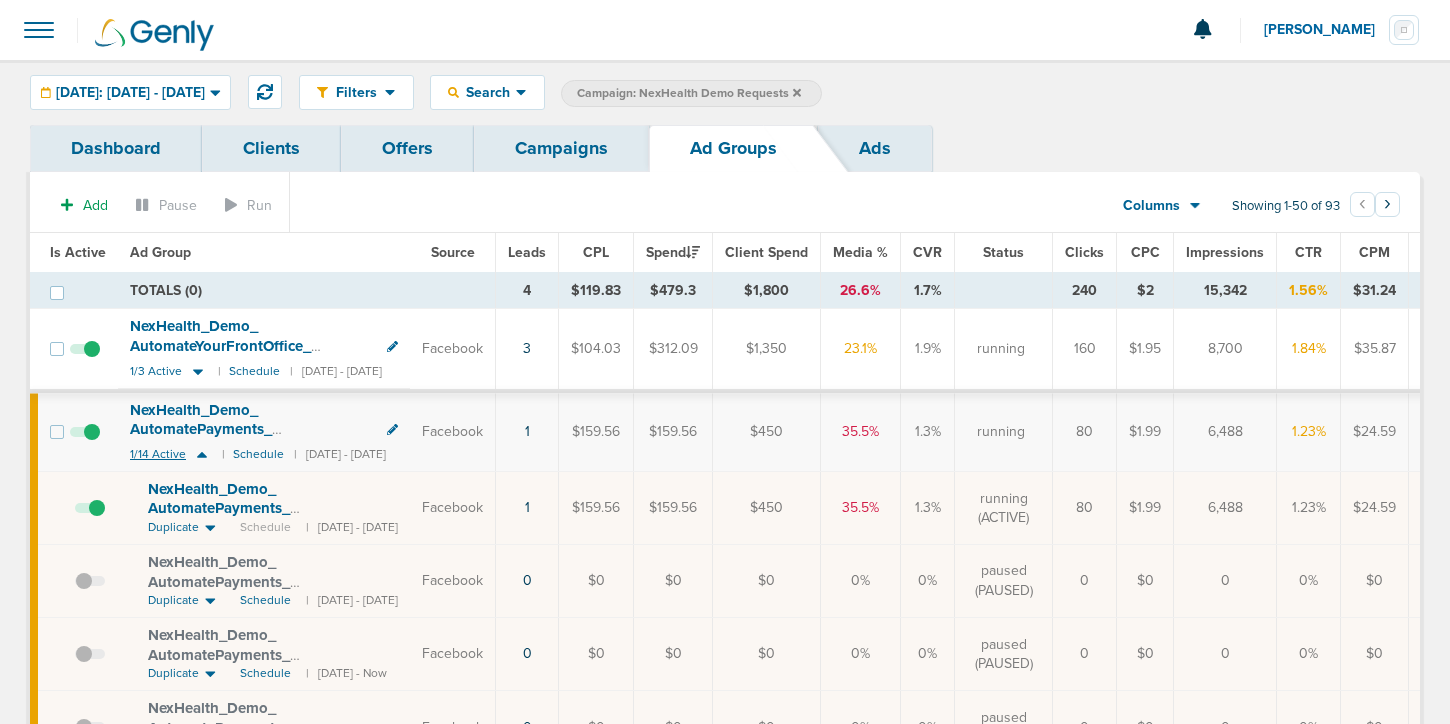 click 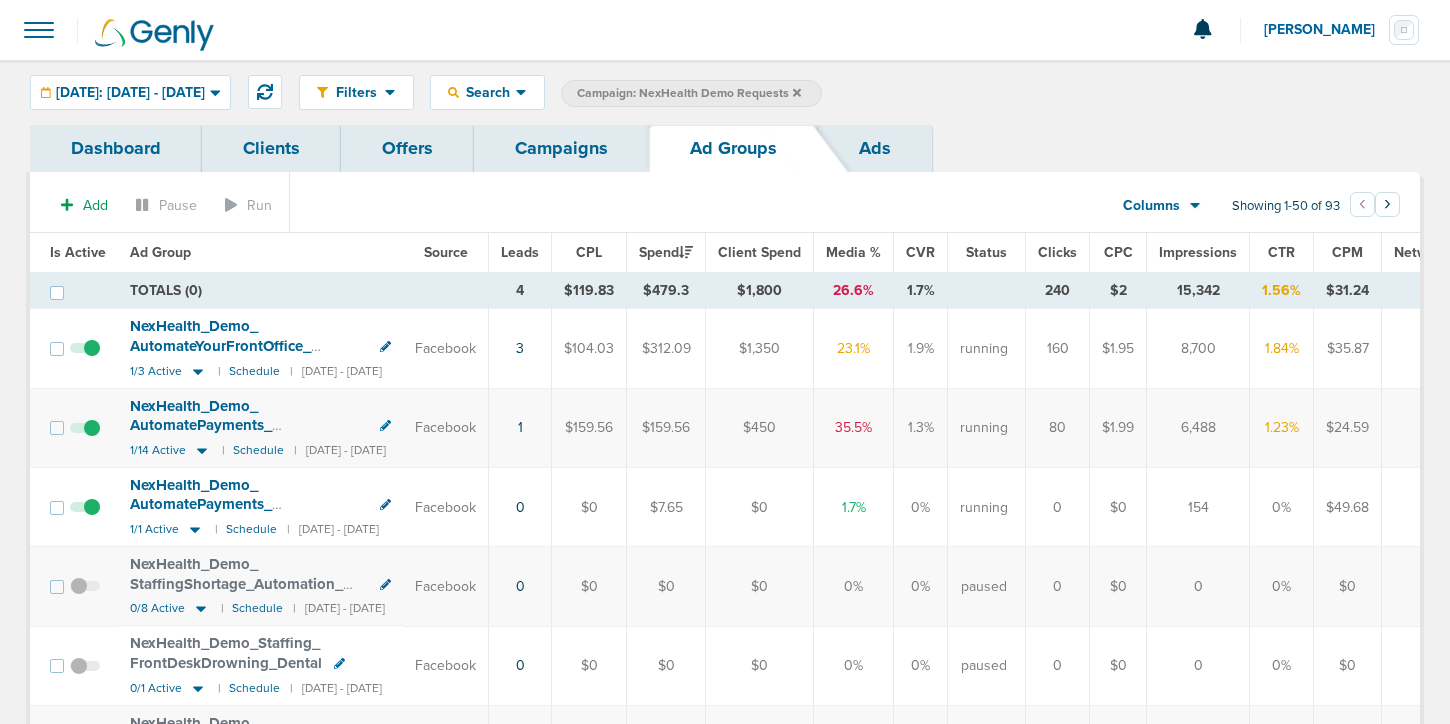 click at bounding box center [85, 438] 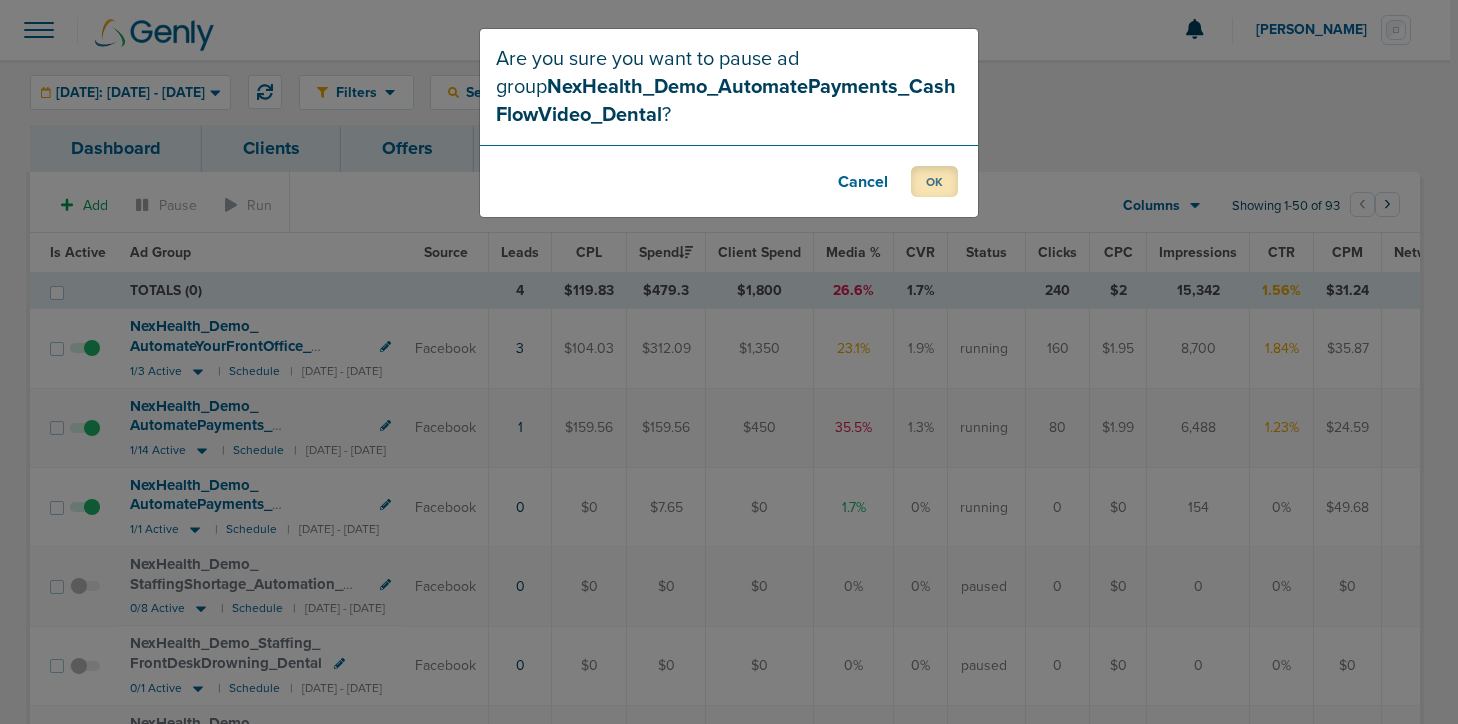 click on "OK" at bounding box center [934, 181] 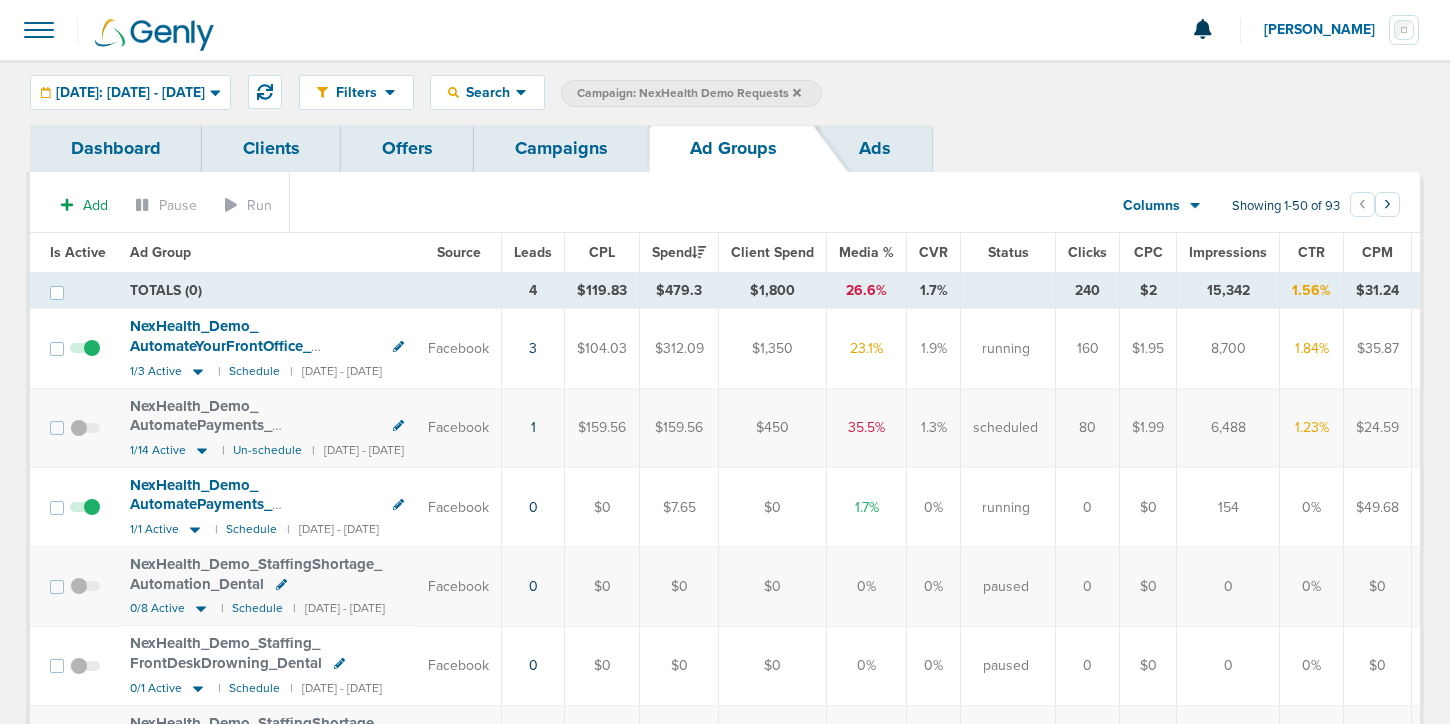 click on "Campaigns" at bounding box center (561, 148) 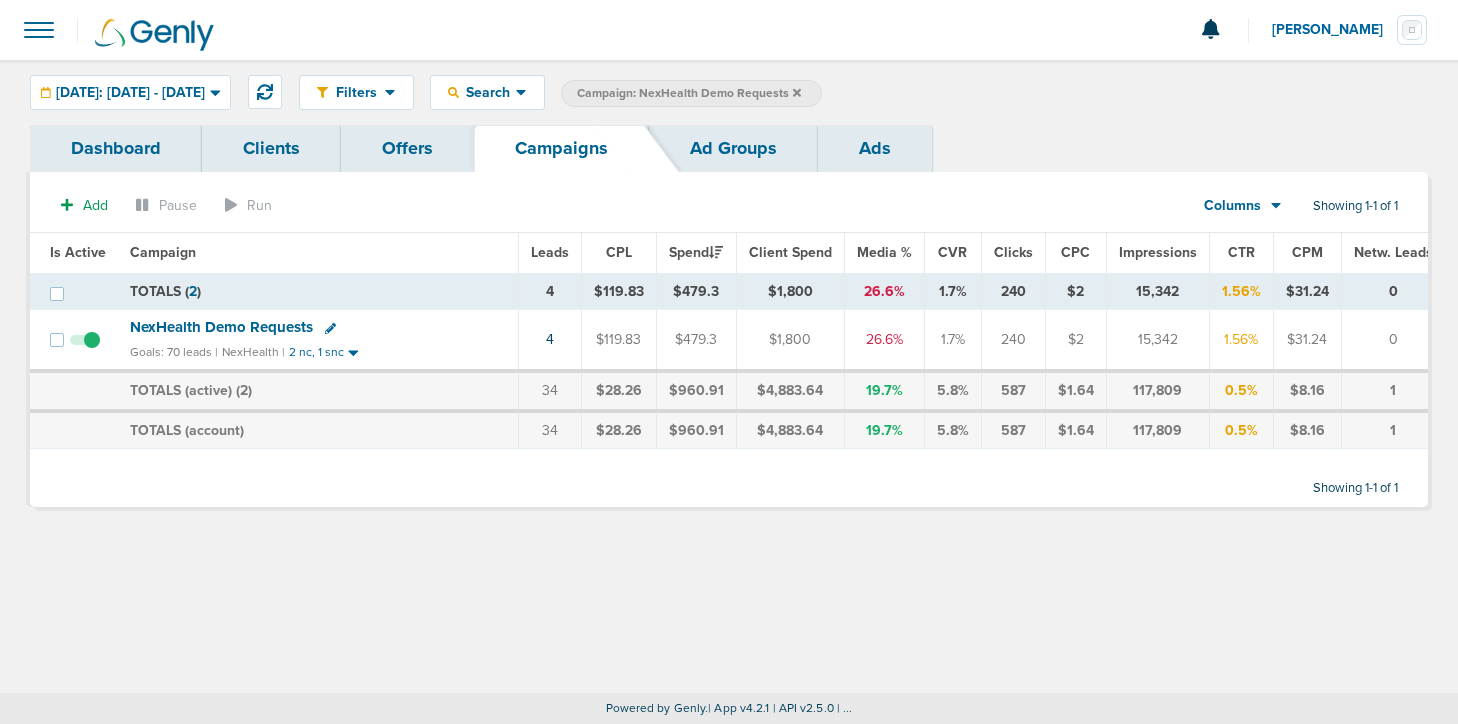click 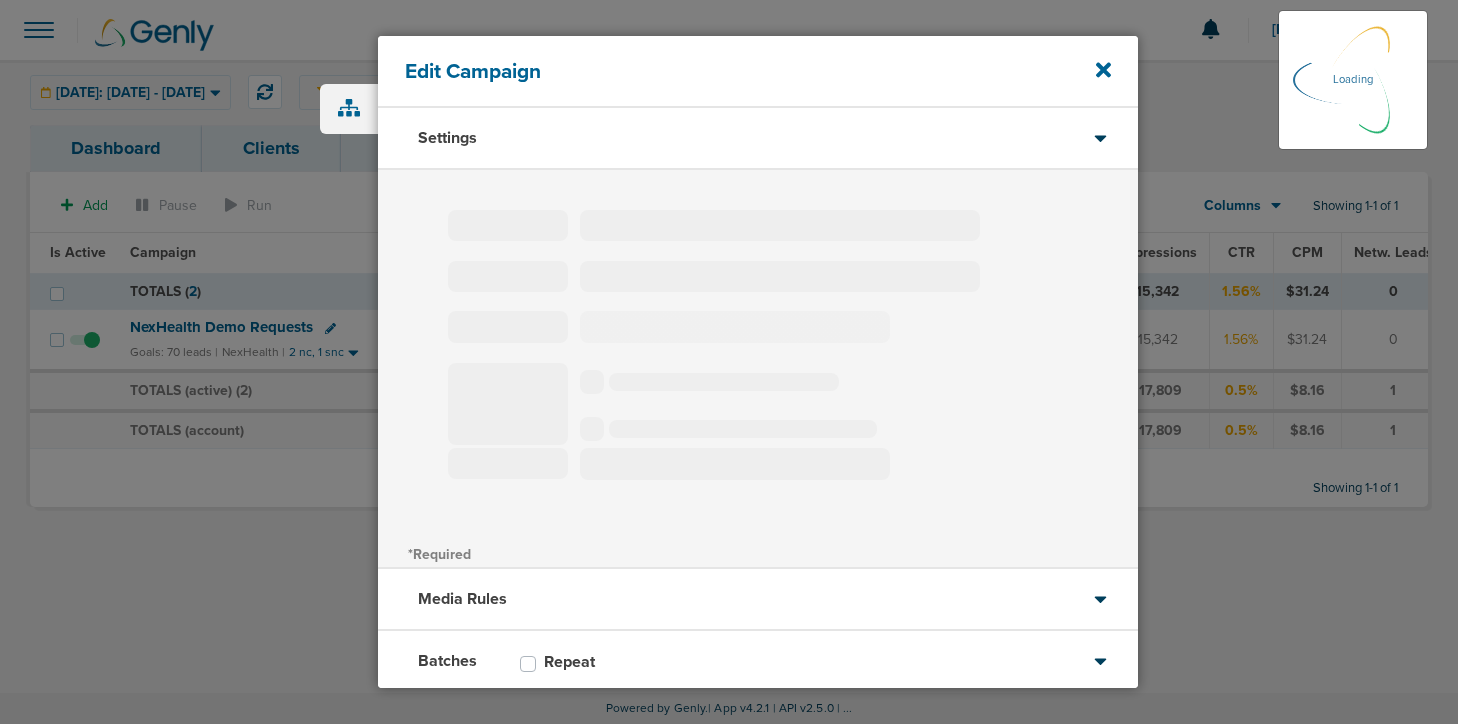 type on "NexHealth Demo Requests" 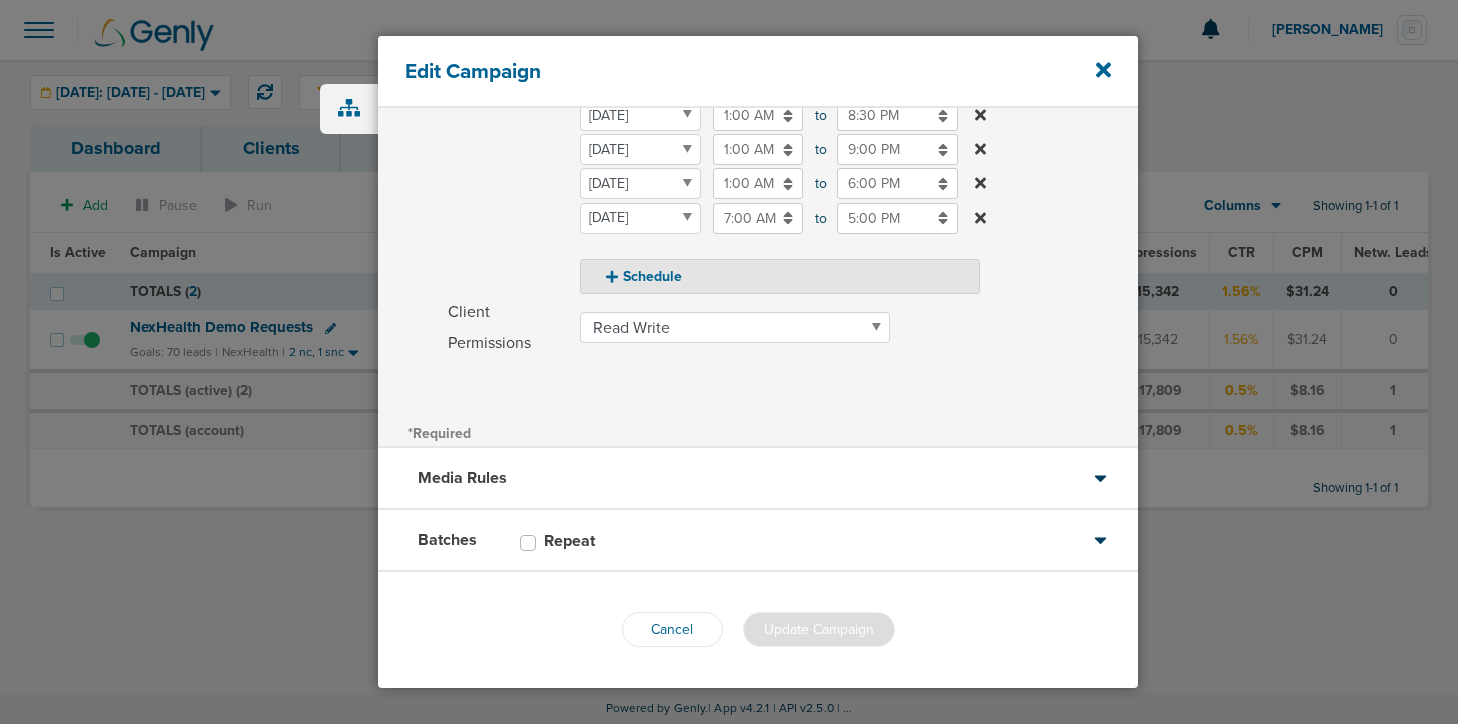 click on "Media Rules" at bounding box center [758, 479] 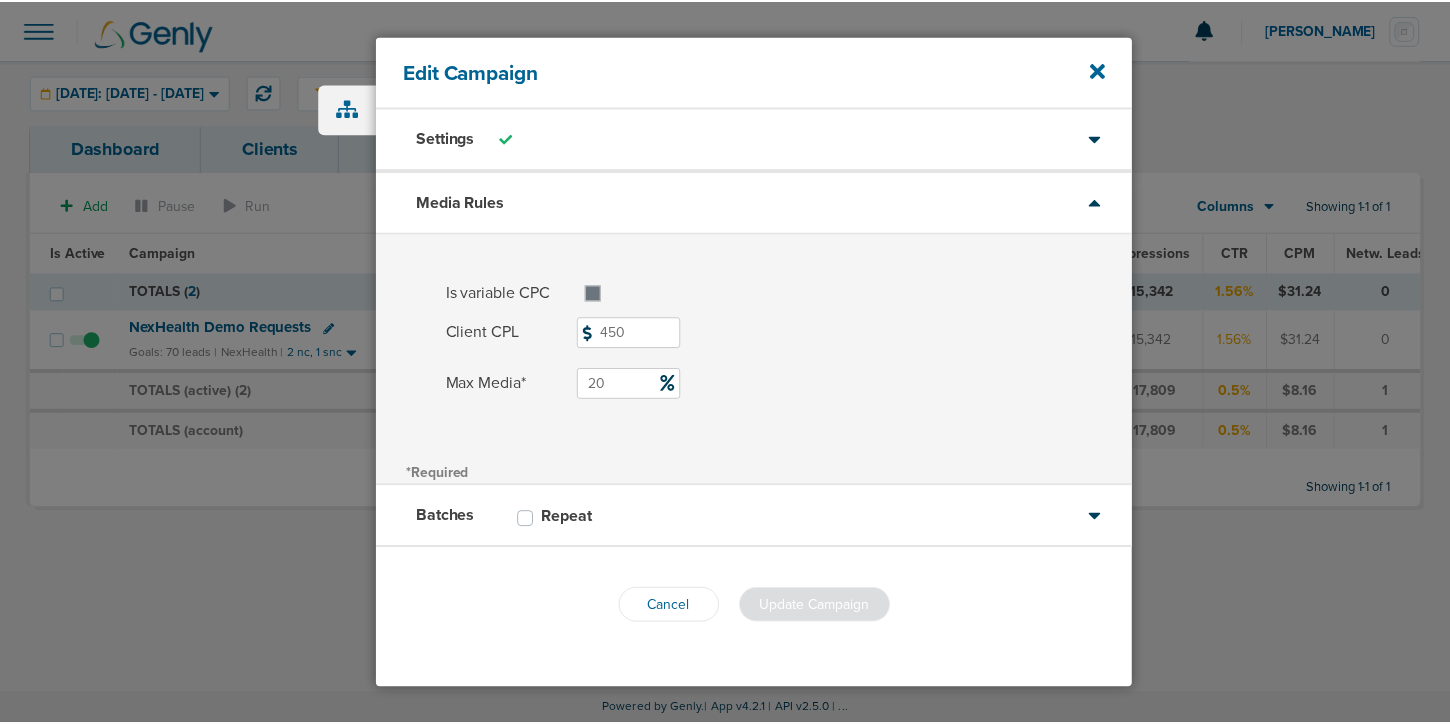 scroll, scrollTop: 0, scrollLeft: 0, axis: both 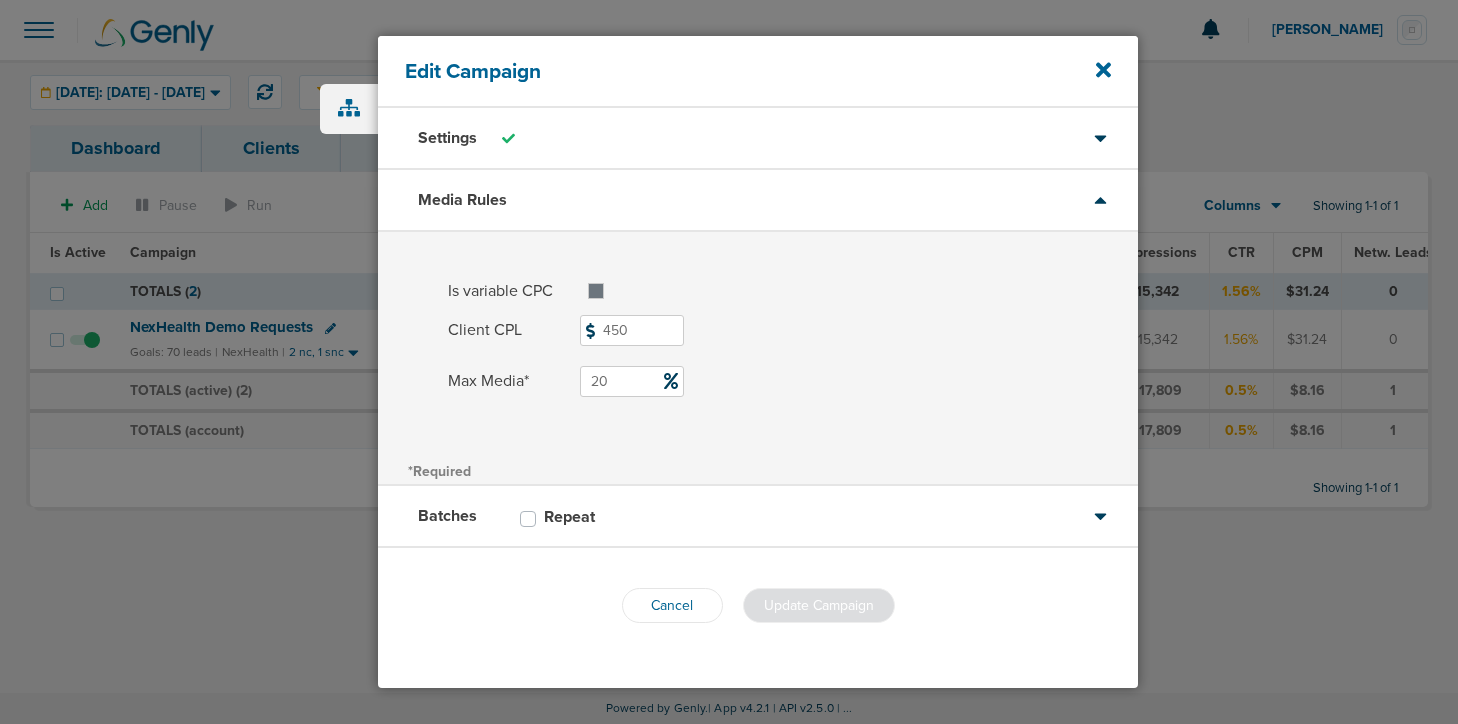 click on "Edit Campaign" at bounding box center [758, 72] 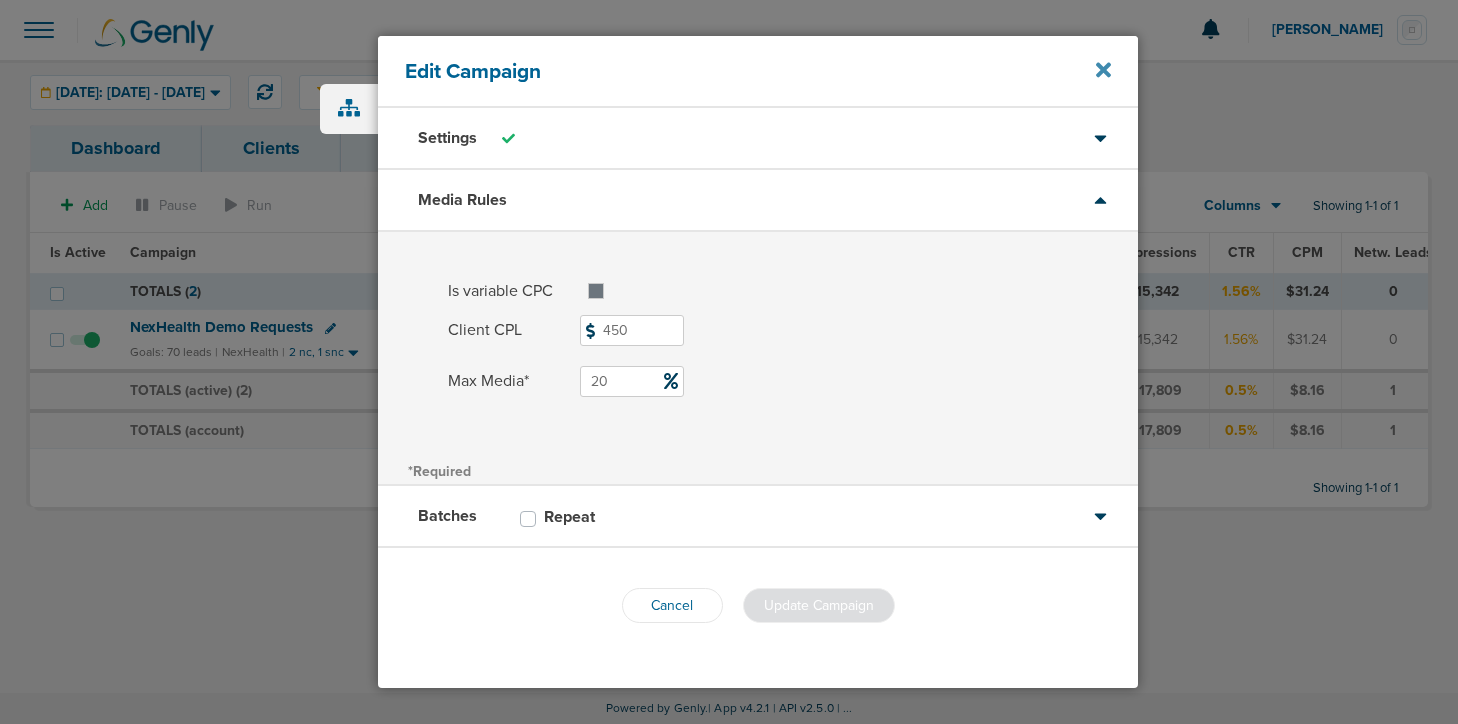 click 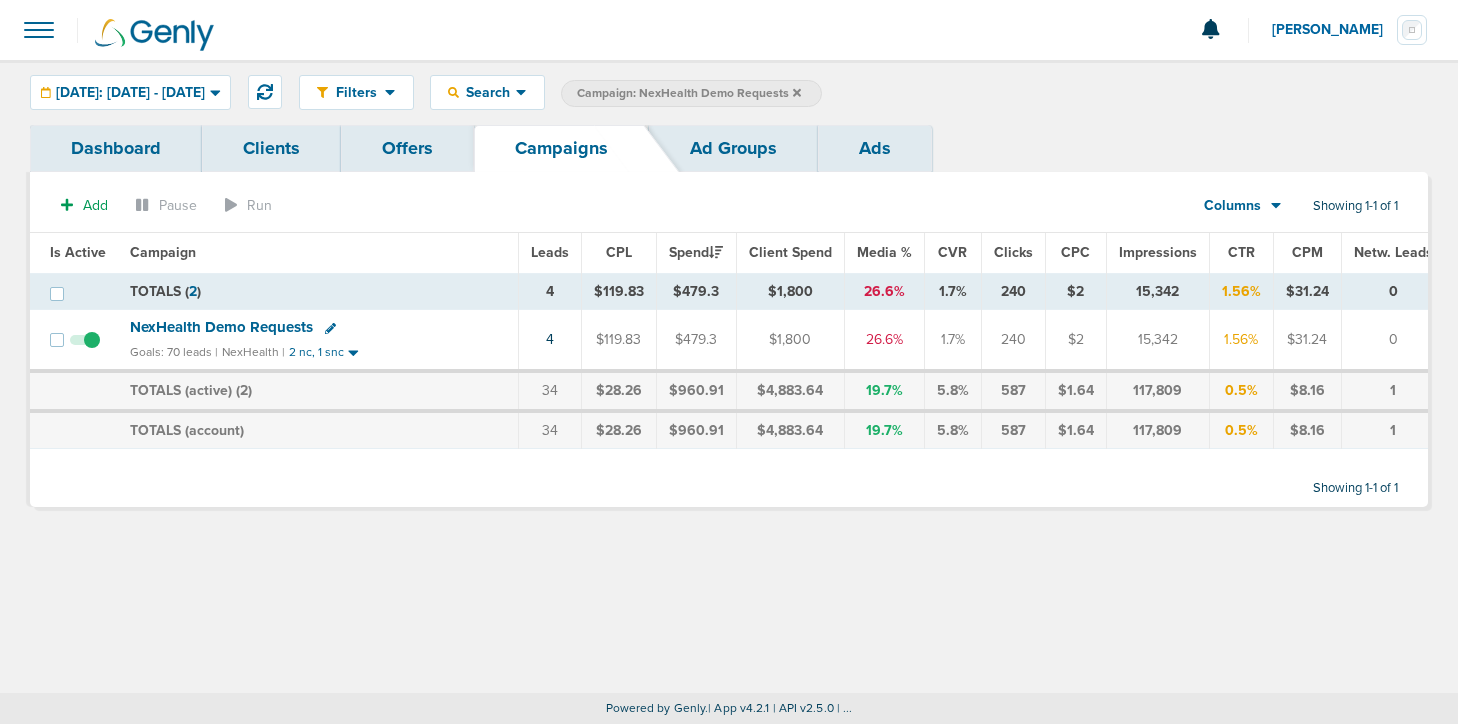 click 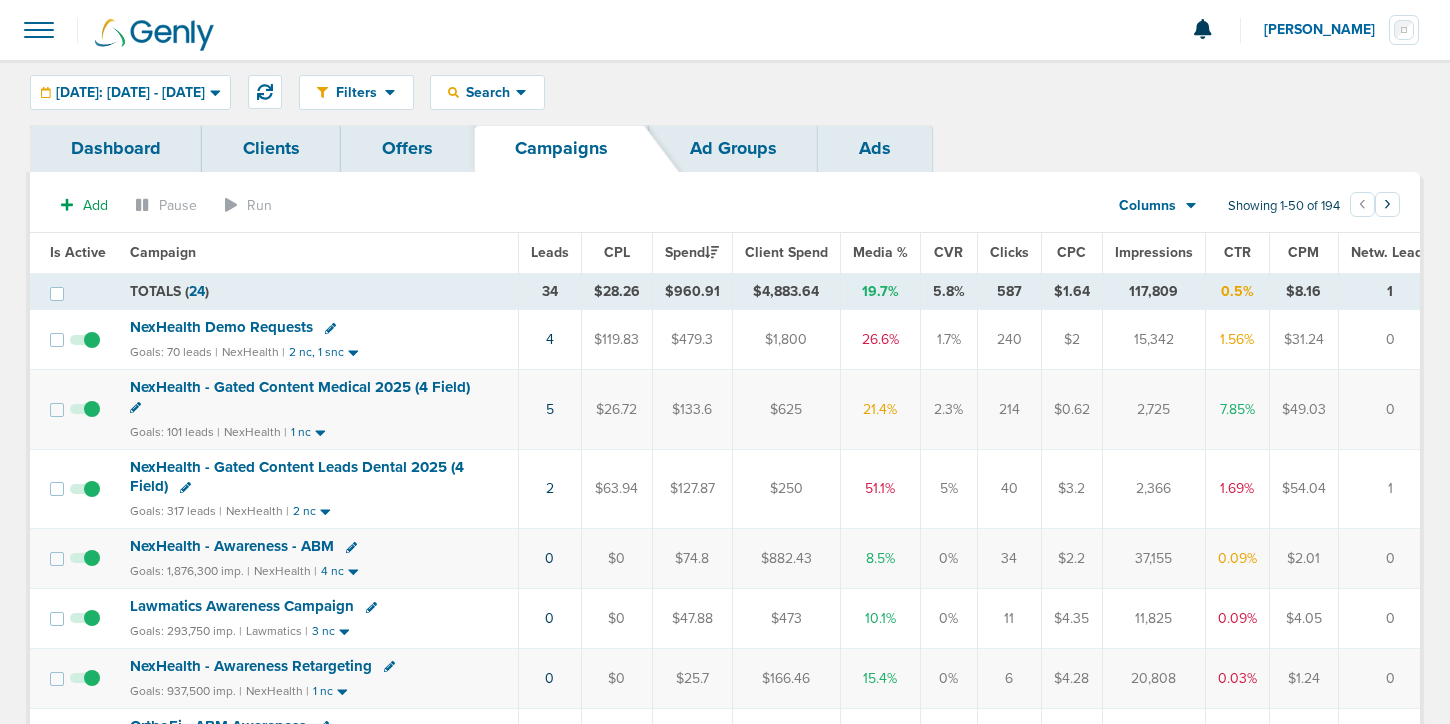 click on "NexHealth - Gated Content Leads Dental 2025 (4 Field)" at bounding box center (297, 477) 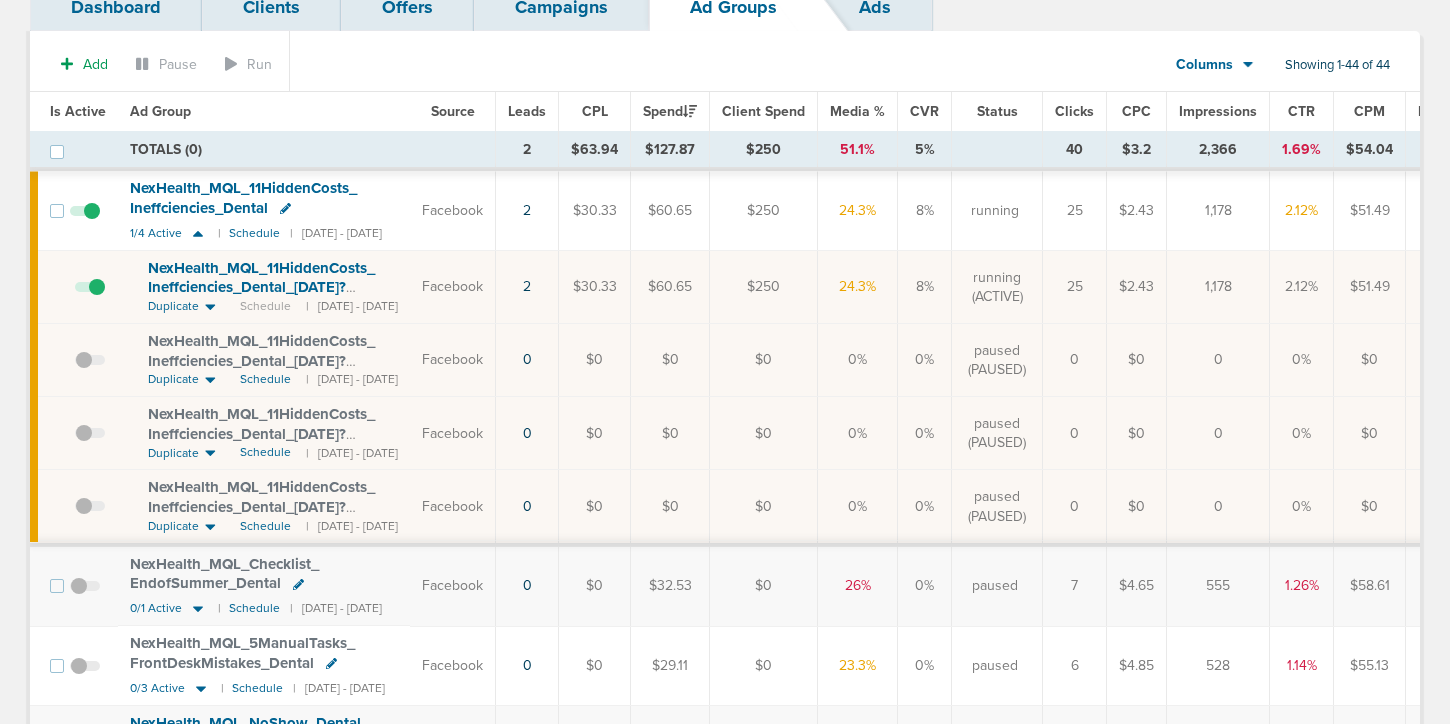 scroll, scrollTop: 137, scrollLeft: 0, axis: vertical 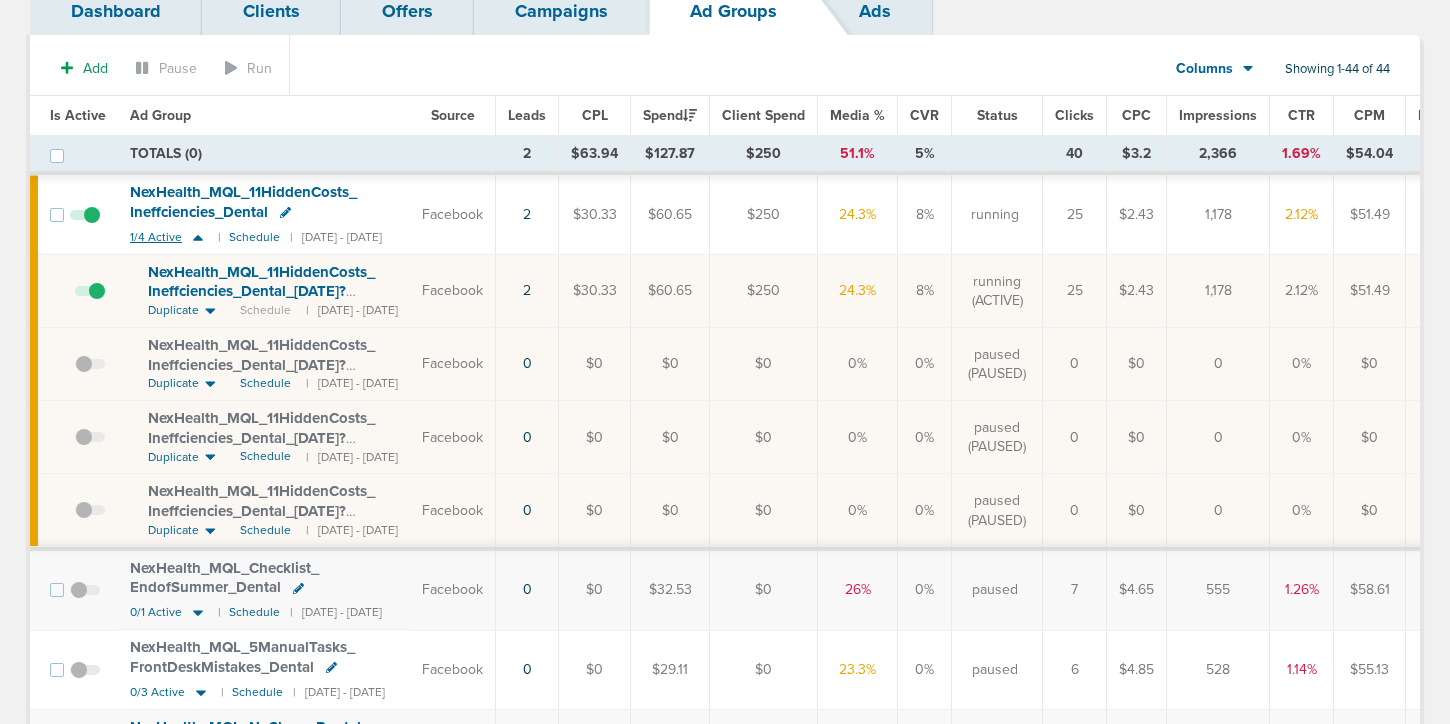 click 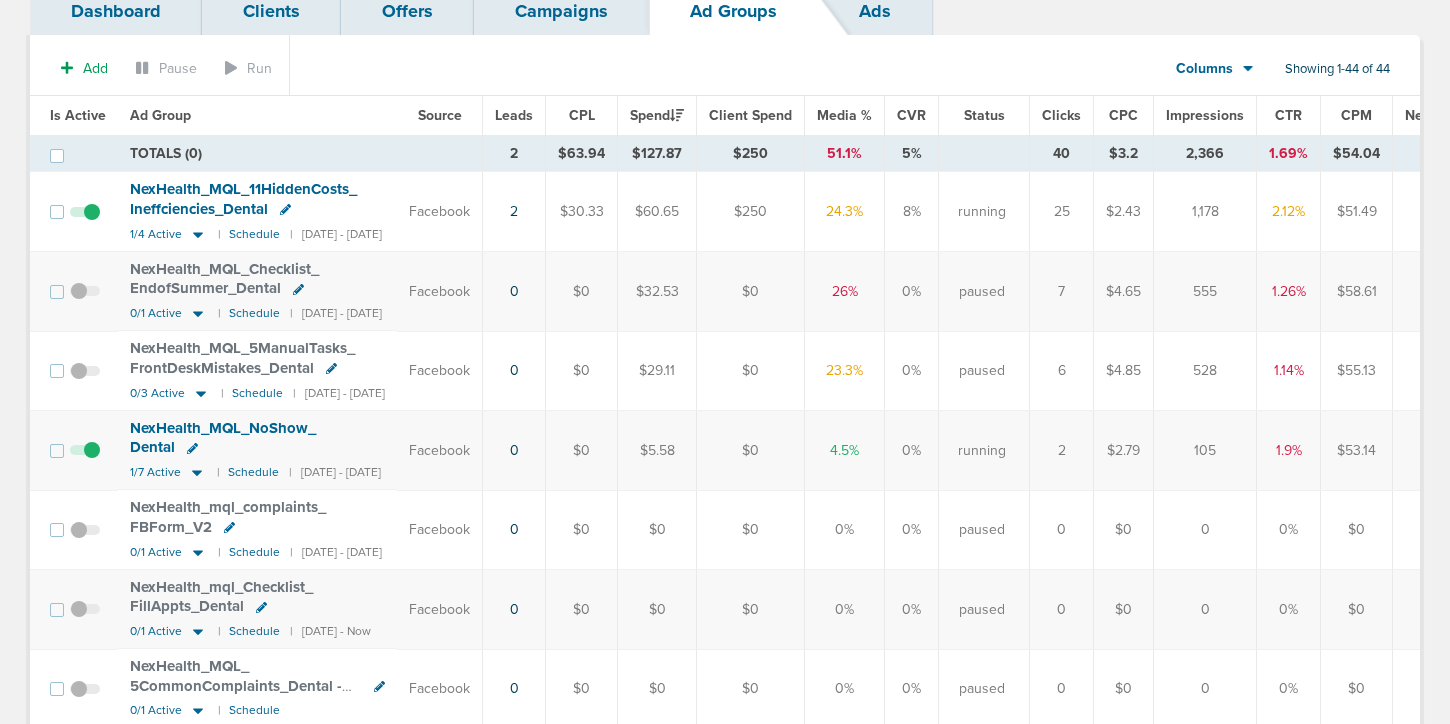 scroll, scrollTop: 0, scrollLeft: 0, axis: both 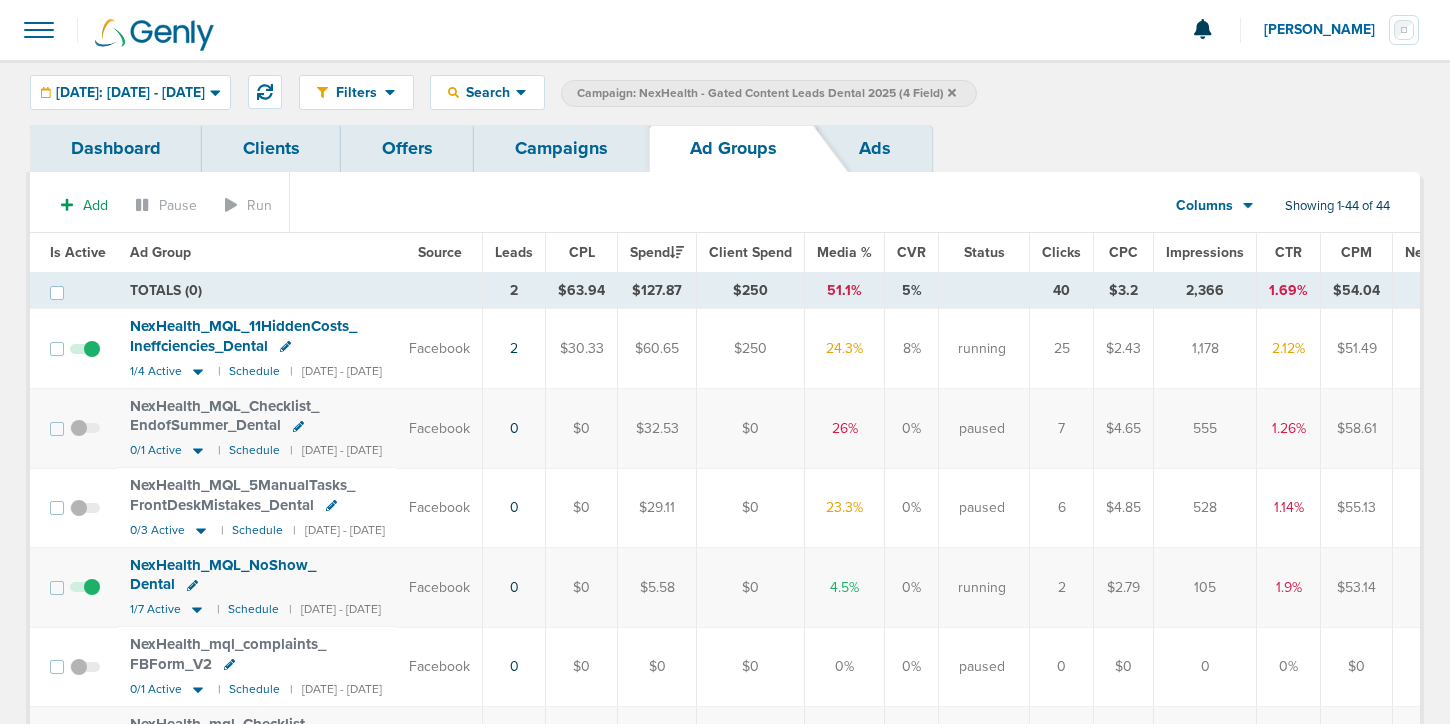 click on "Campaigns" at bounding box center (561, 148) 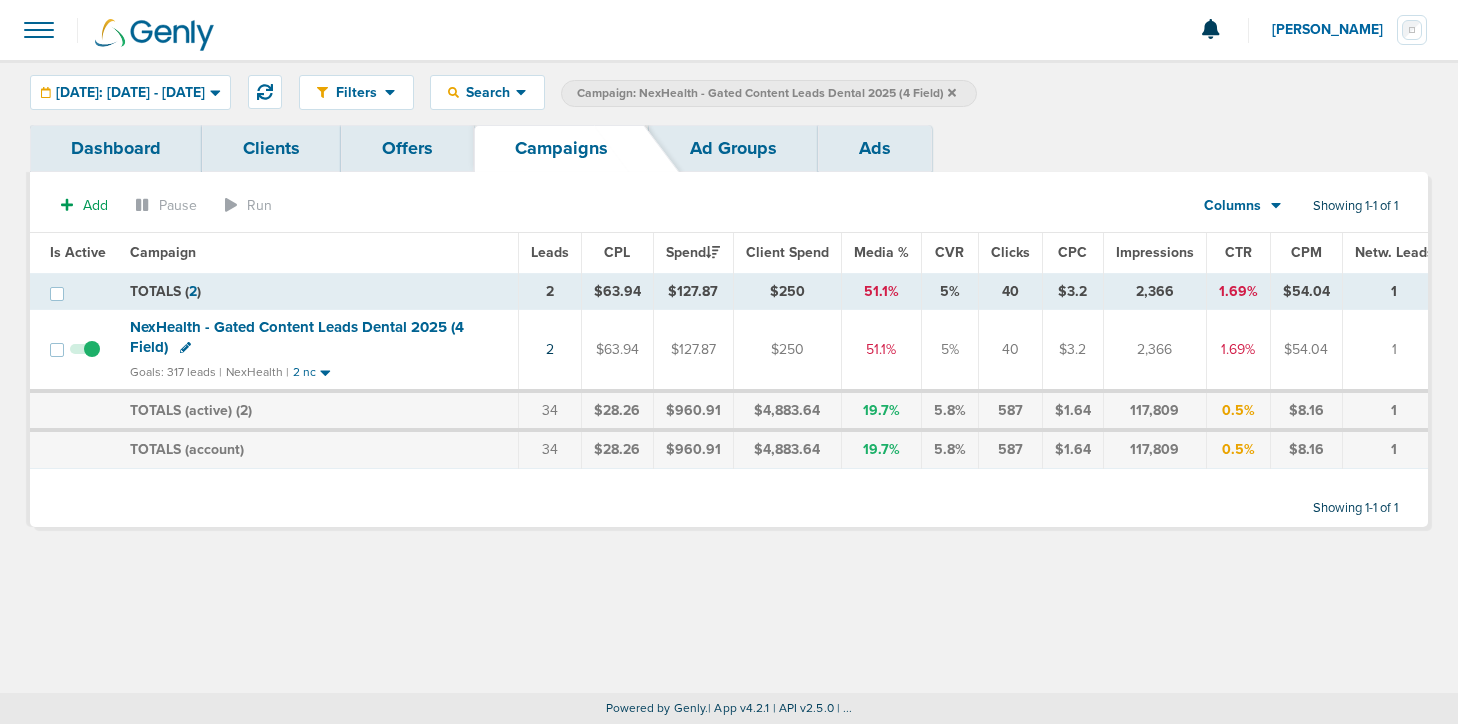 click 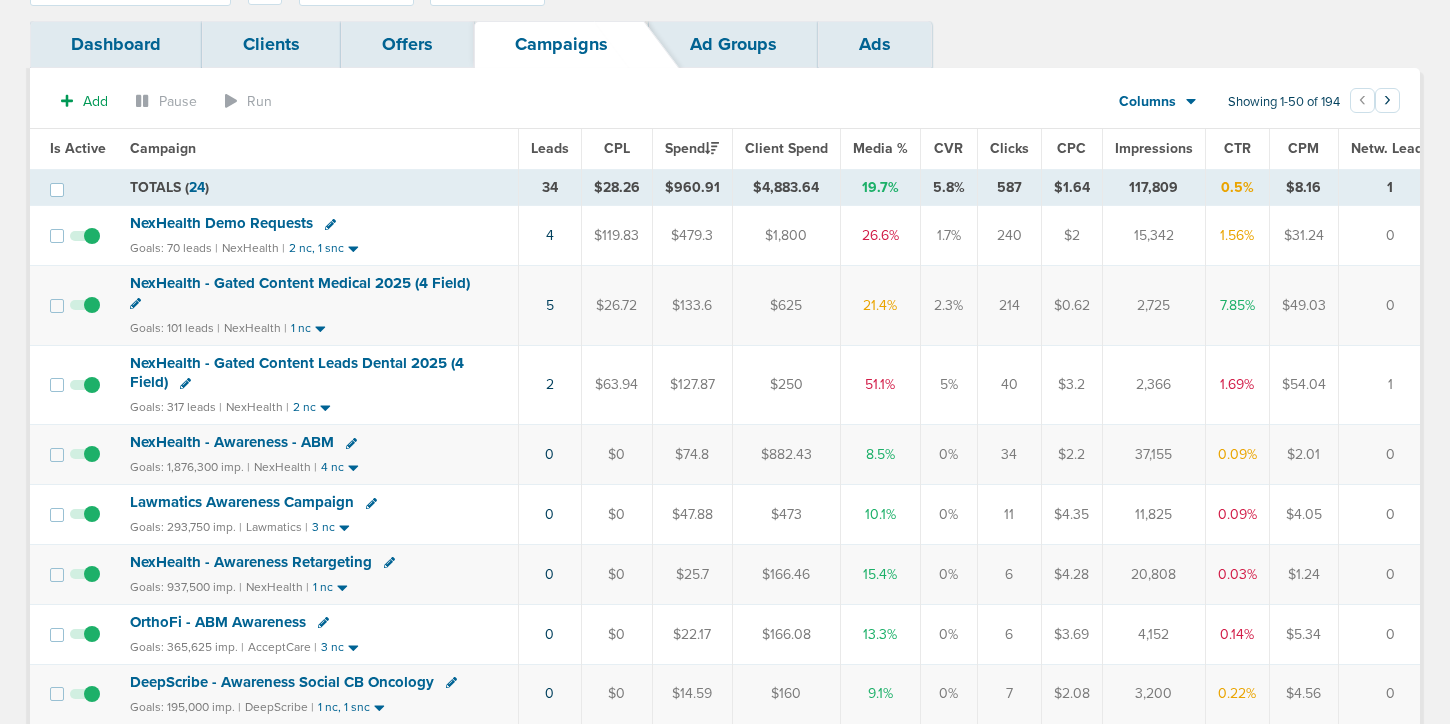 scroll, scrollTop: 0, scrollLeft: 0, axis: both 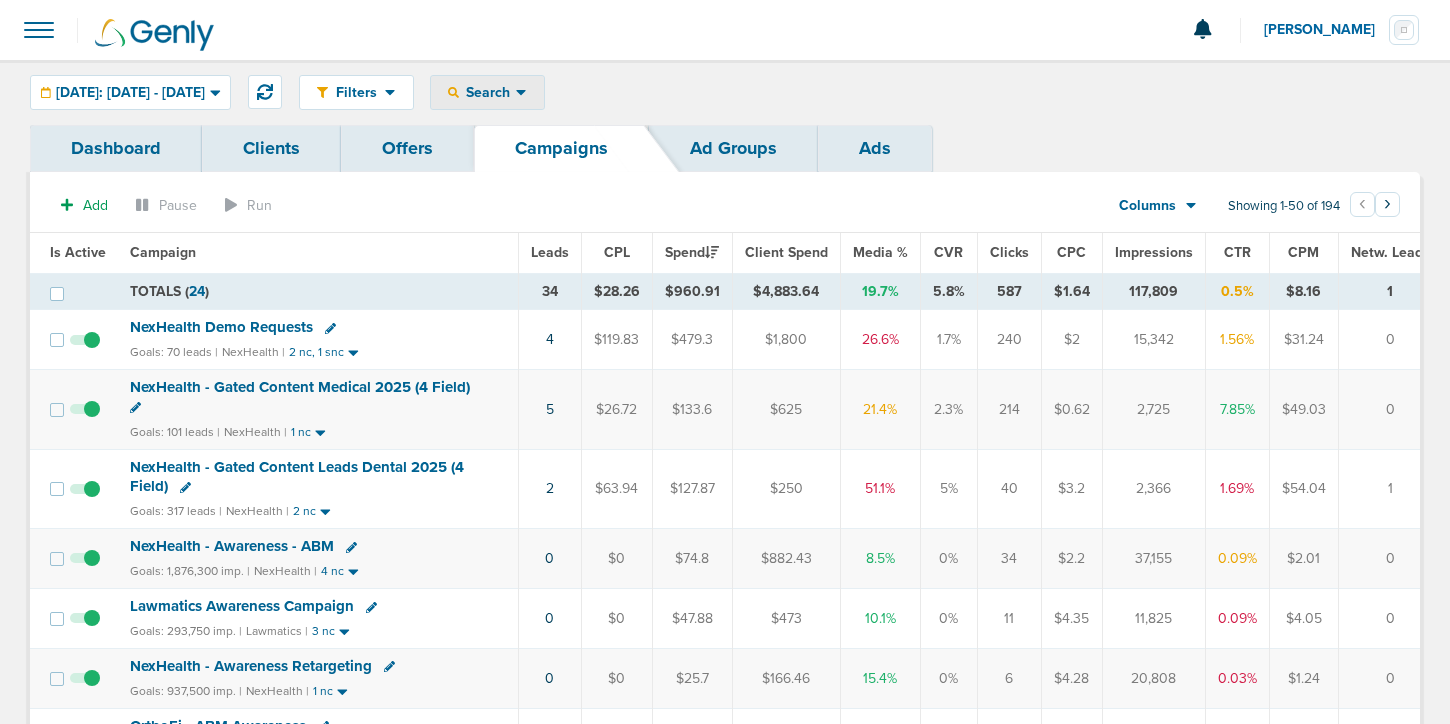 click on "Search" at bounding box center (487, 92) 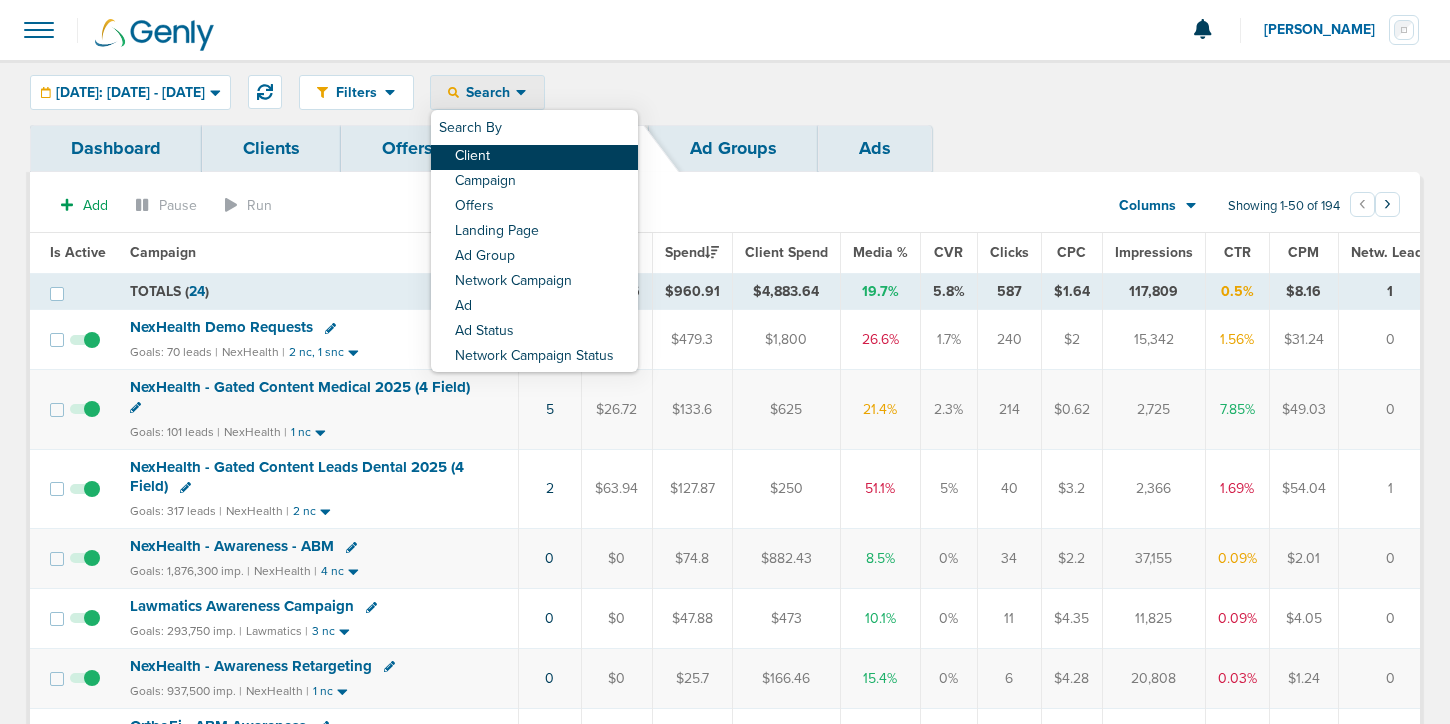 click on "Client" at bounding box center [534, 157] 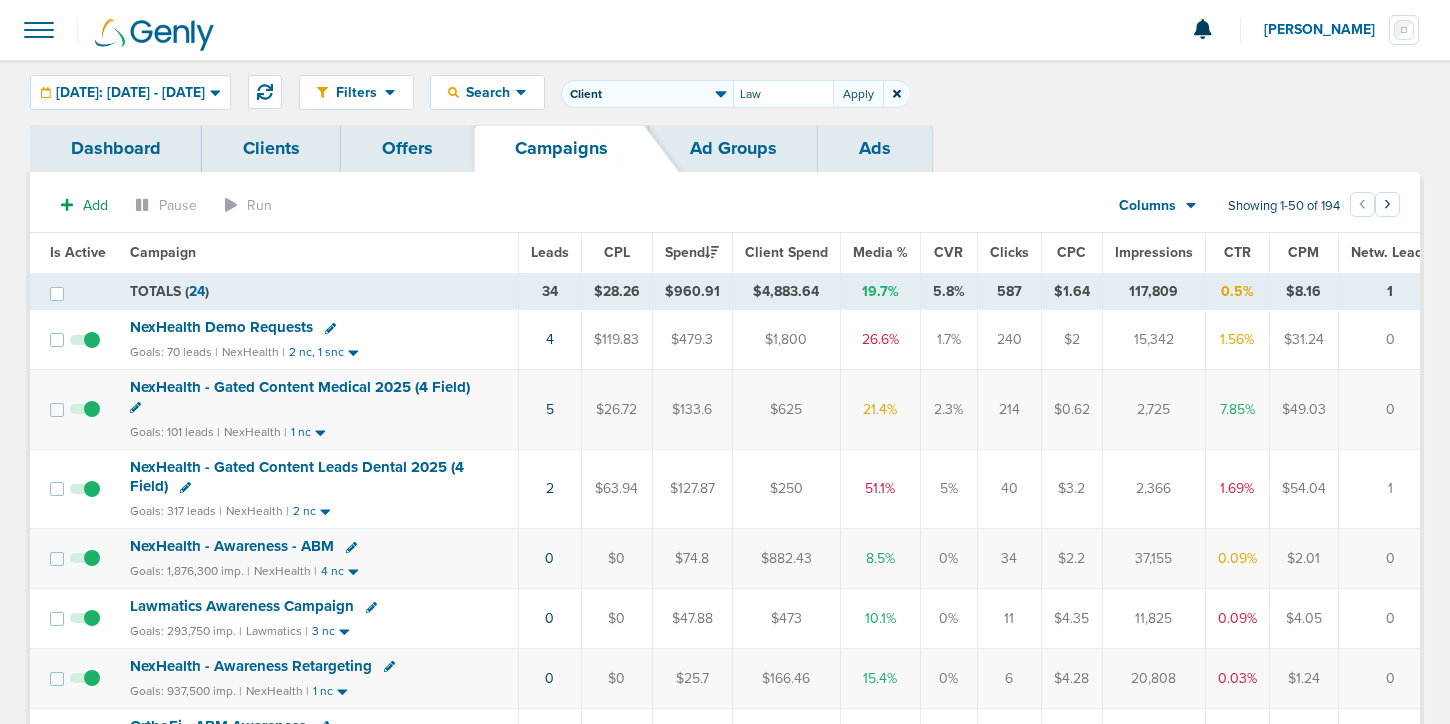 type on "Law" 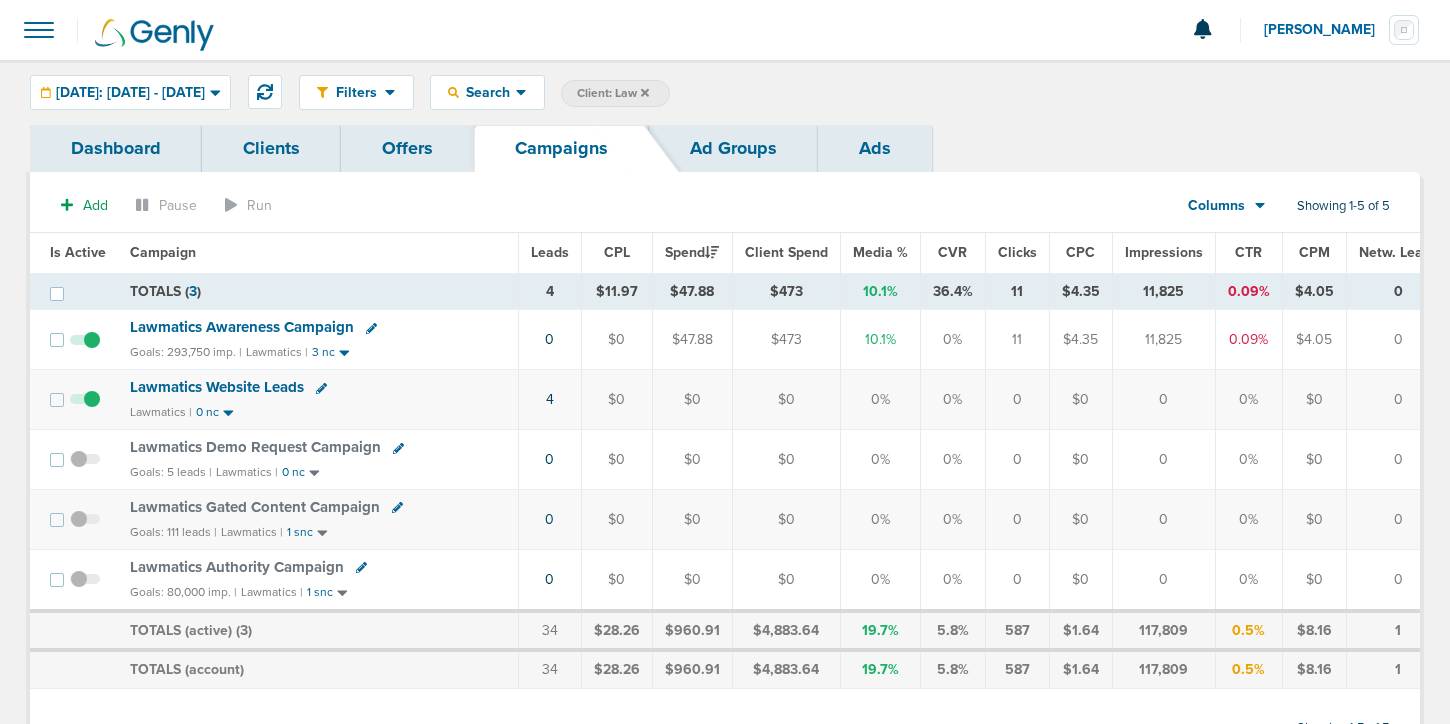 click on "Lawmatics Demo Request Campaign" at bounding box center (255, 447) 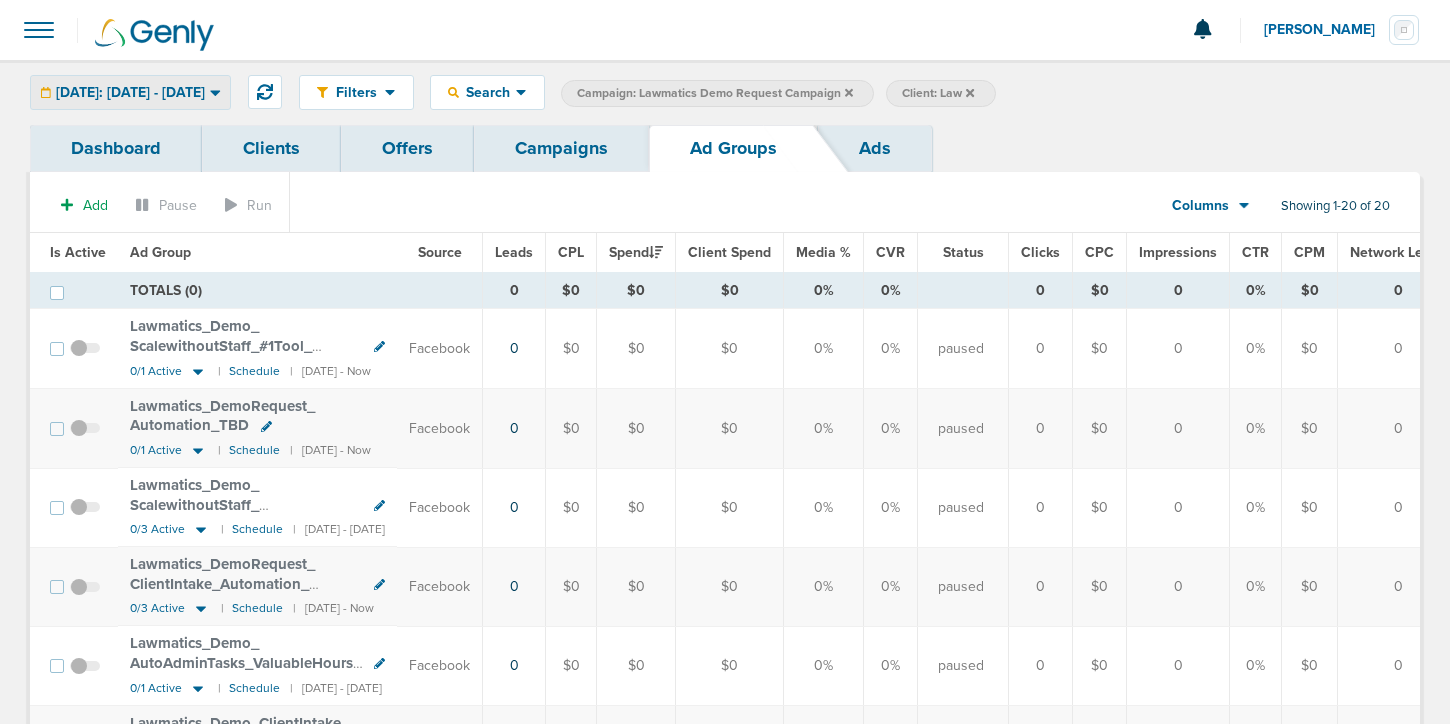 click on "[DATE]: [DATE] - [DATE]" at bounding box center [130, 93] 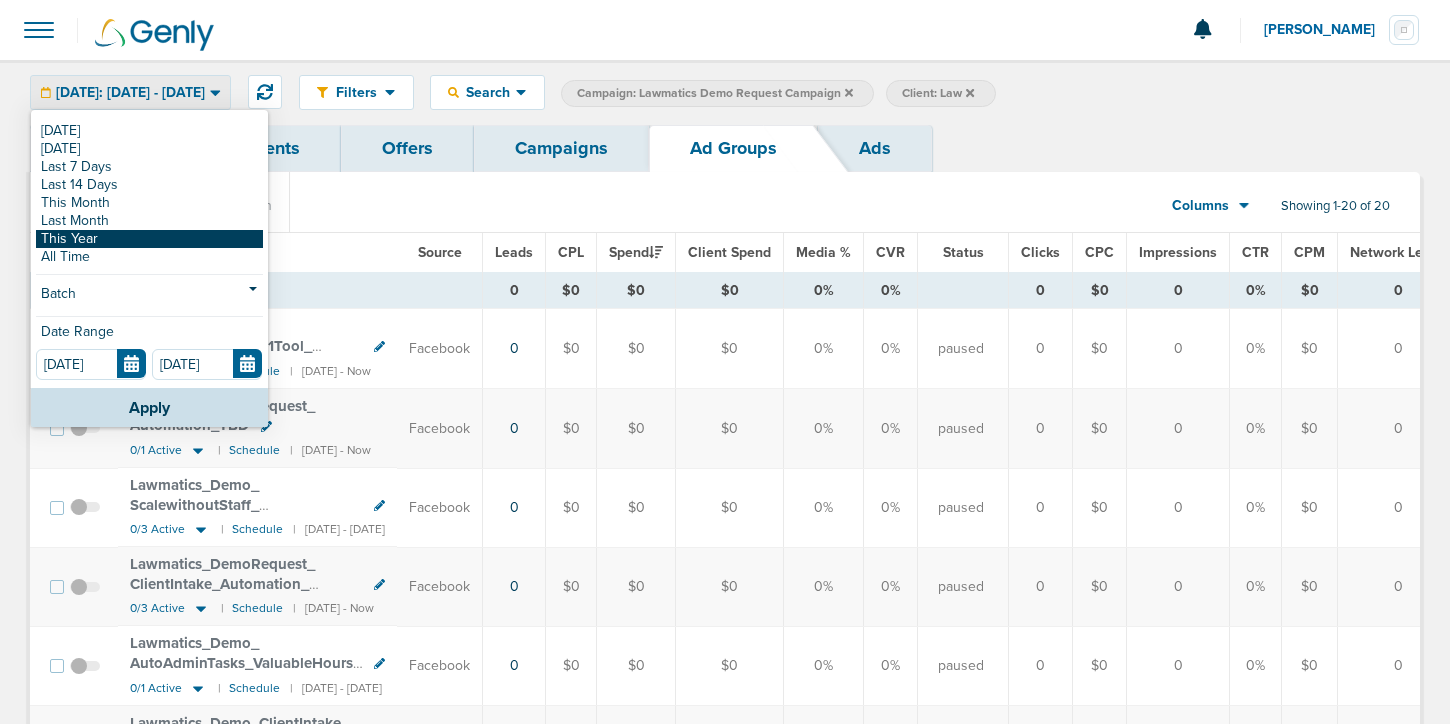 click on "This Year" at bounding box center [149, 239] 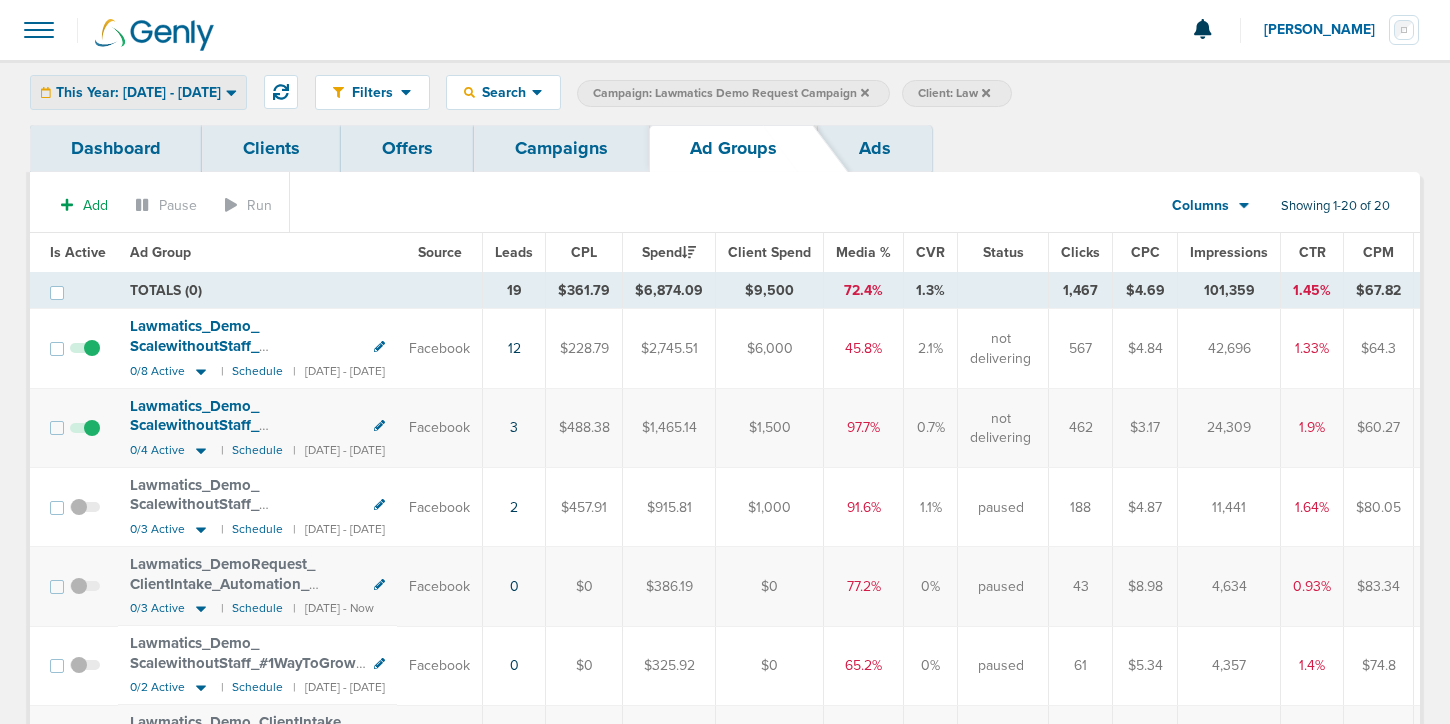 click on "This Year: [DATE] - [DATE]" at bounding box center [138, 93] 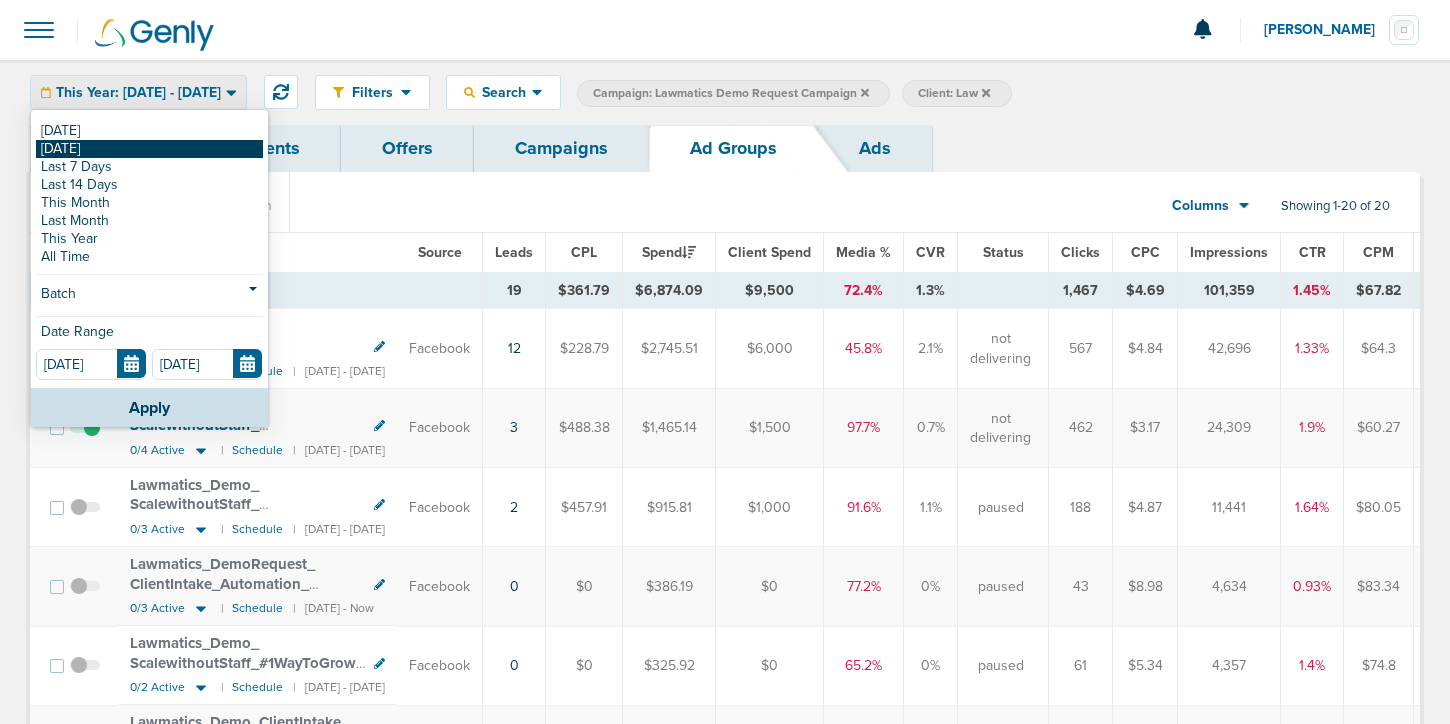 click on "[DATE]" at bounding box center (149, 149) 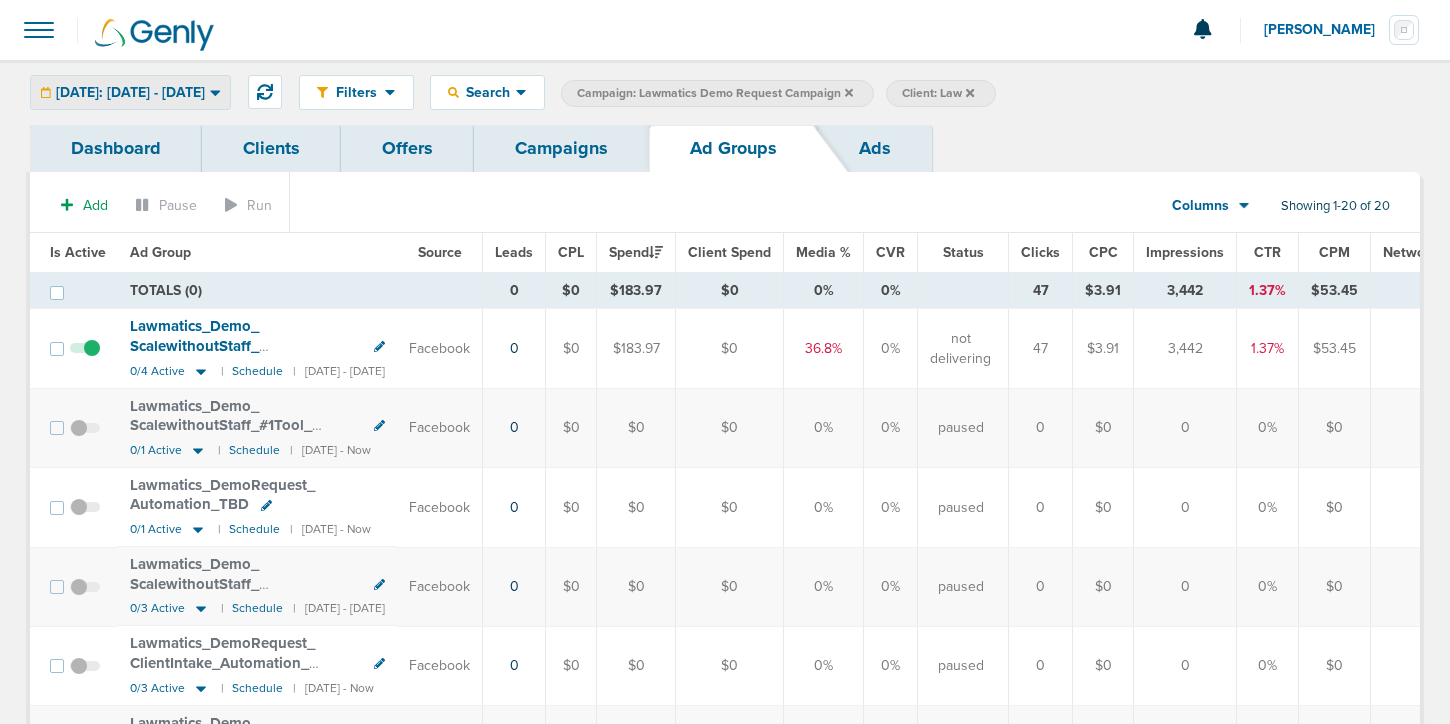 click on "[DATE]: [DATE] - [DATE]" at bounding box center (130, 93) 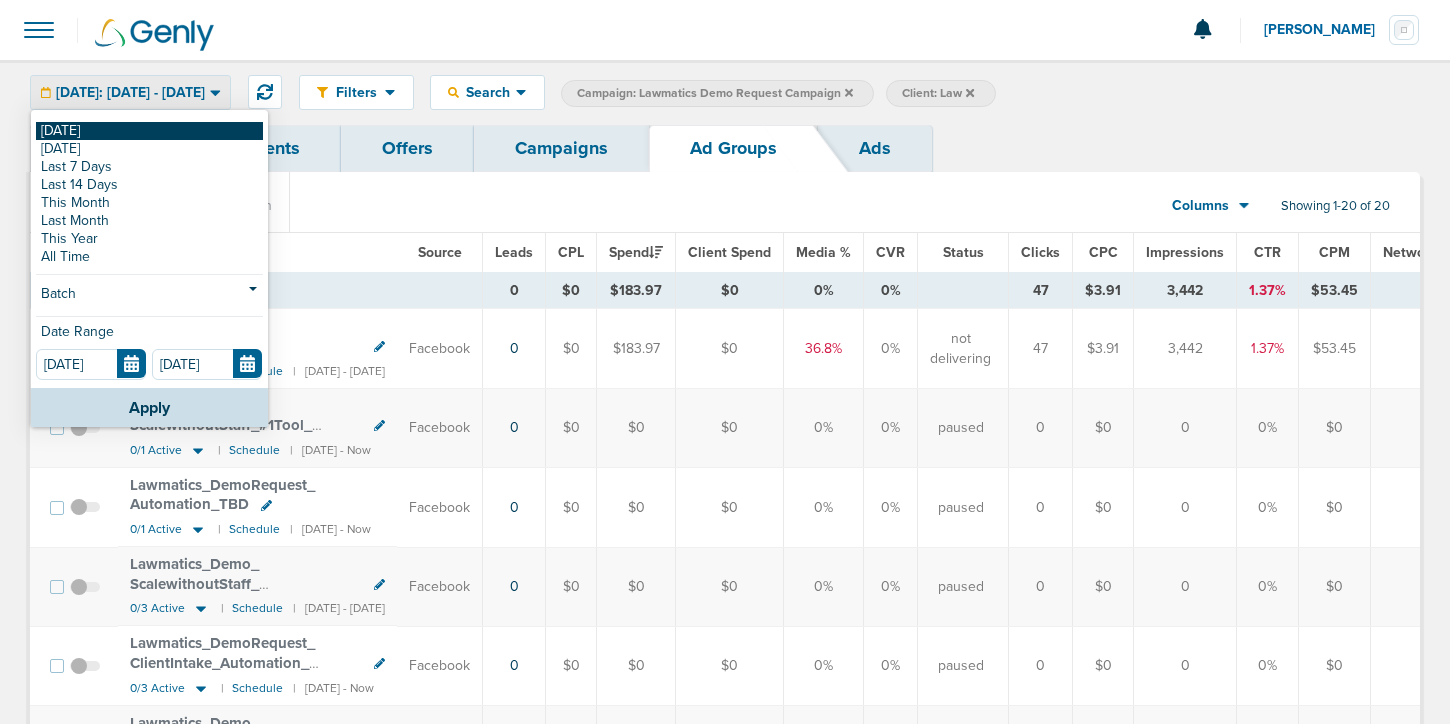 click on "[DATE]" at bounding box center [149, 131] 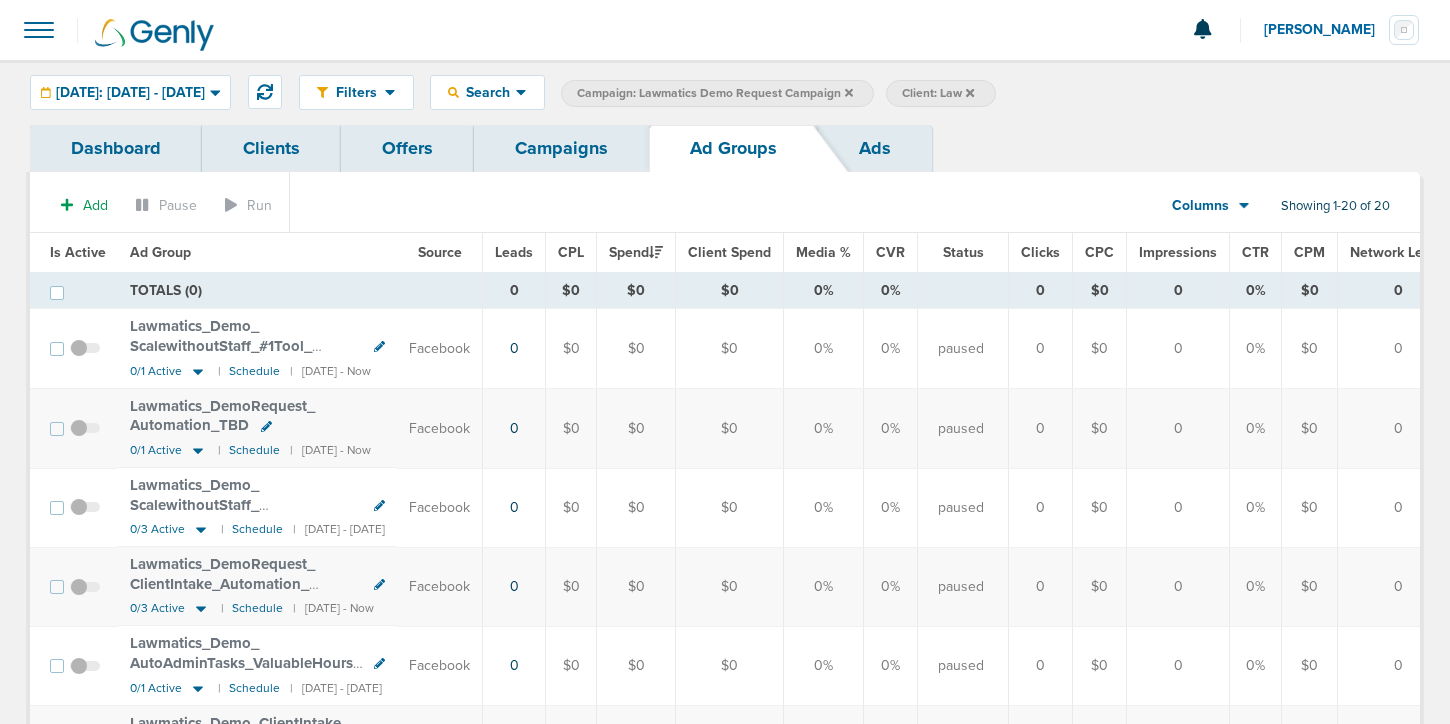 click on "Filters     Active Only   Settings   Status   Active   Inactive   Objectives   MQL SQL Traffic Awareness   Placements   Facebook Google Ads Yahoo Gemini Outbrain   Verticals   Dental Dental-B2B B2B Medical Vets Real Estate Charity B2B_Dental B2BVet Legal Veterinary Home Services IT Services Construction Engineering   Delivery Metrics   Spend Leads CPL Media % CVR % Clicks CPC Impressions CTR CPM     Search
Search By
Client Campaign Offers Landing Page Ad Group Network Campaign Ad Ad Status Network Campaign Status
By Lead Info
Fields   First Name Last Name E-mail Phone Number Client ID Source Source Campaign ID Source Ad ID Page Url Page Variant Page Name Page ID Job Title Address Company Best Time Audience ID Asset Title Company Info Company Size Contact Info Job Description Page Search Terms Preferred Contact Source Channel Source Medium Company Website Handraise IP Address State Zip Code
Client: Law" at bounding box center [725, 92] 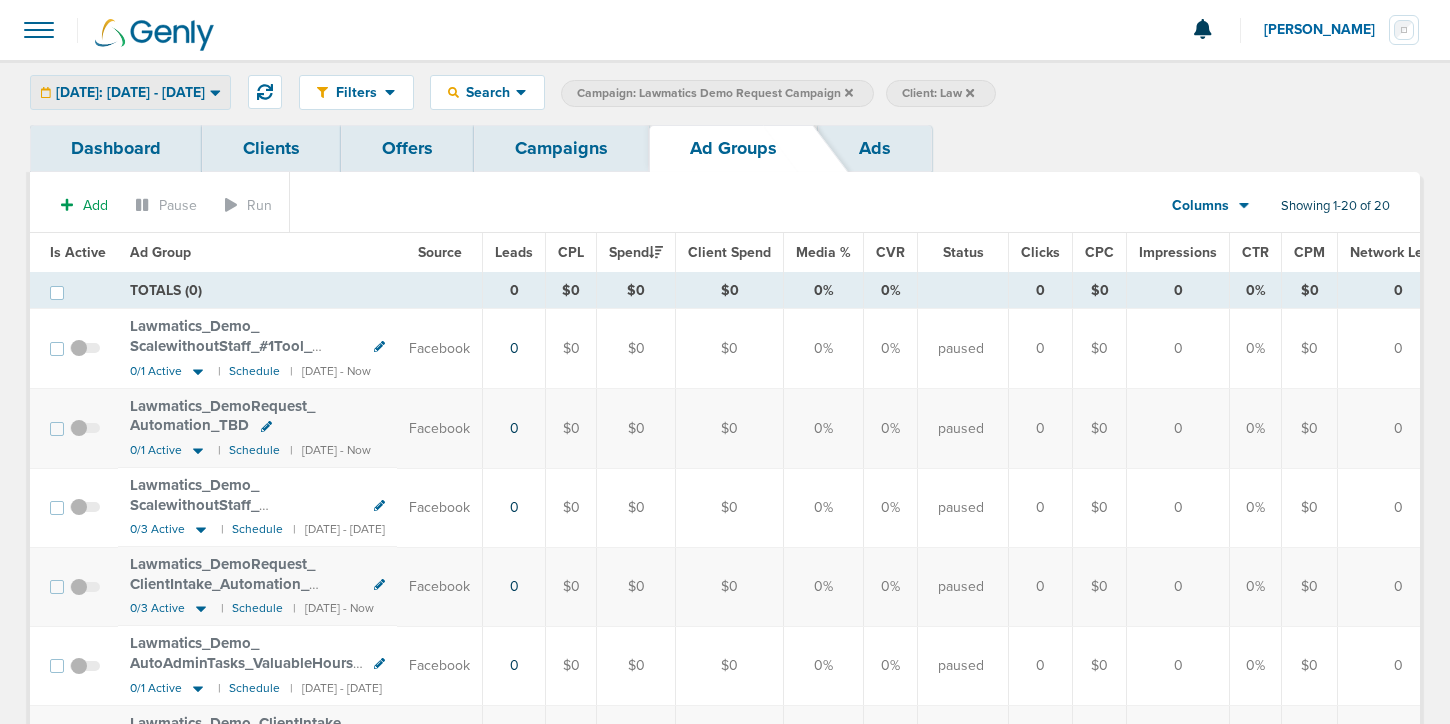 click on "[DATE]: [DATE] - [DATE]" at bounding box center (130, 93) 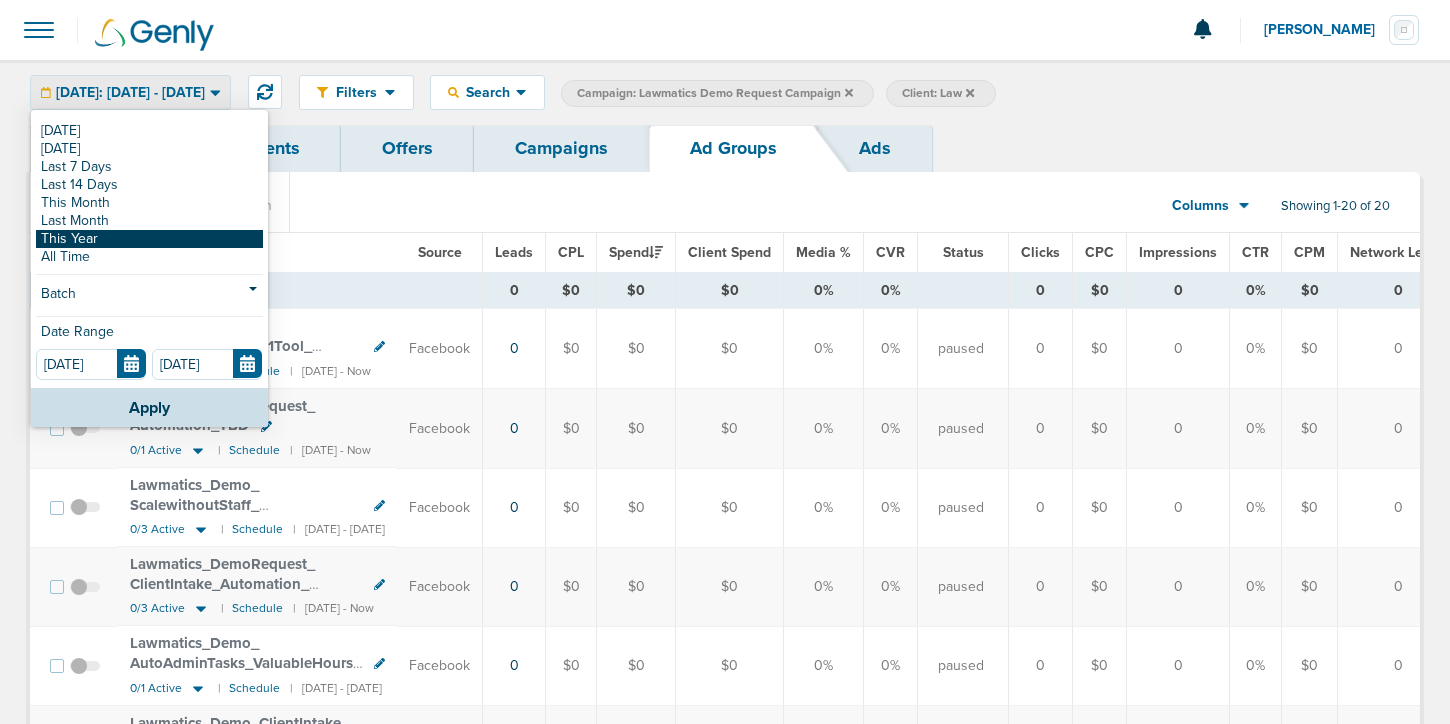 click on "This Year" at bounding box center [149, 239] 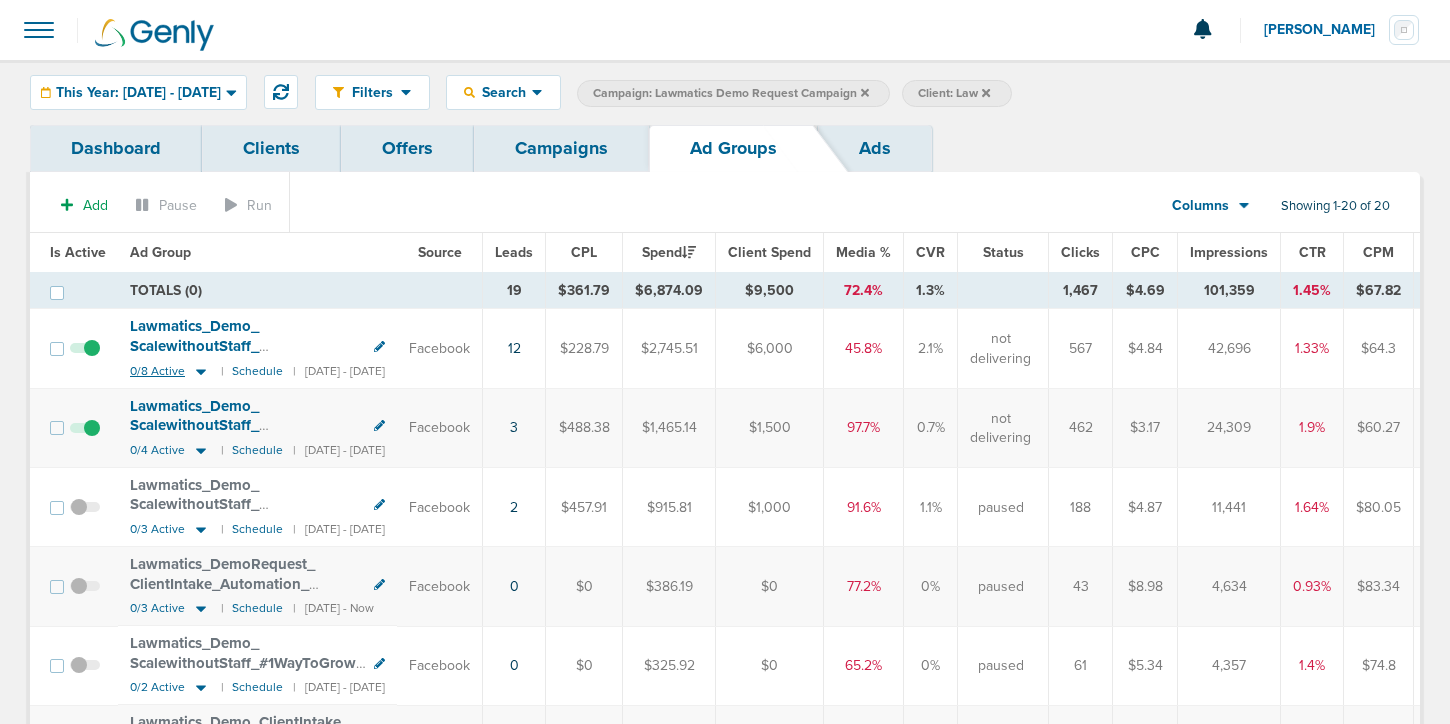 click 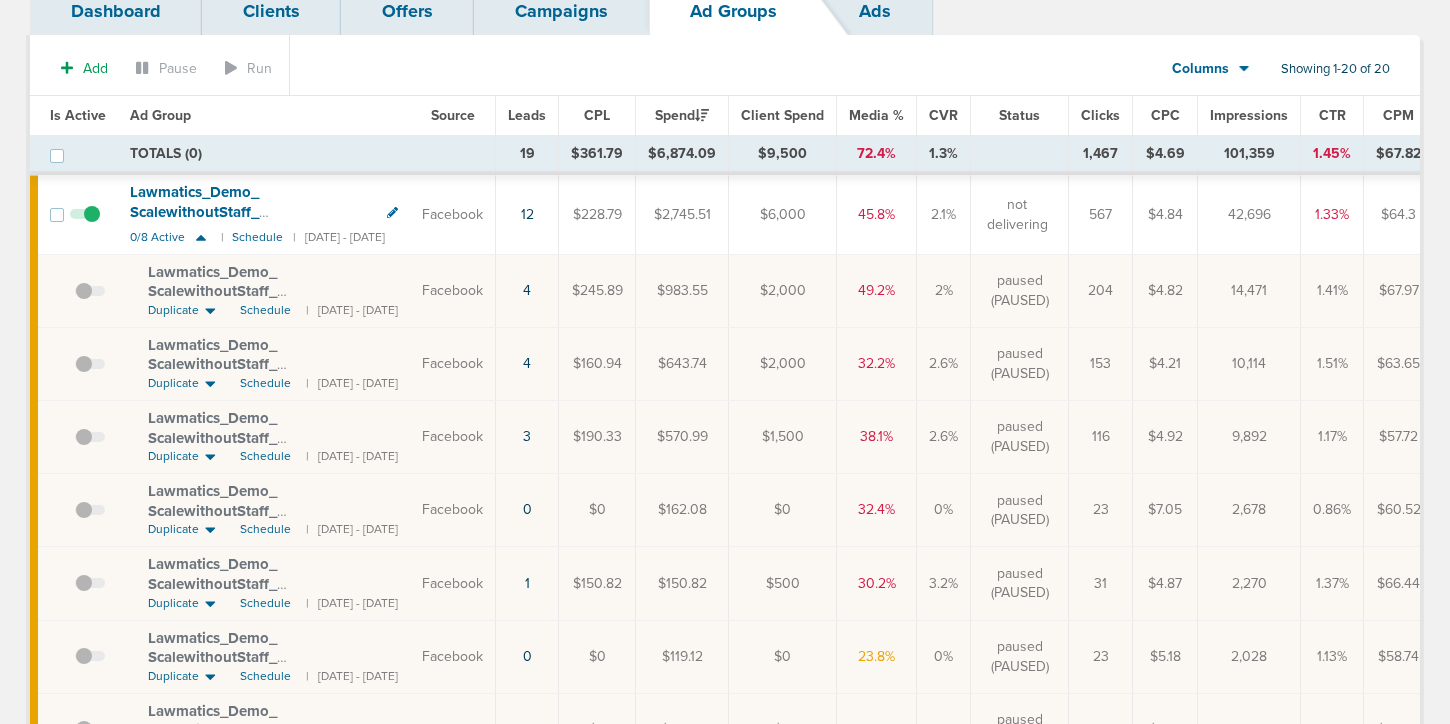 scroll, scrollTop: 91, scrollLeft: 0, axis: vertical 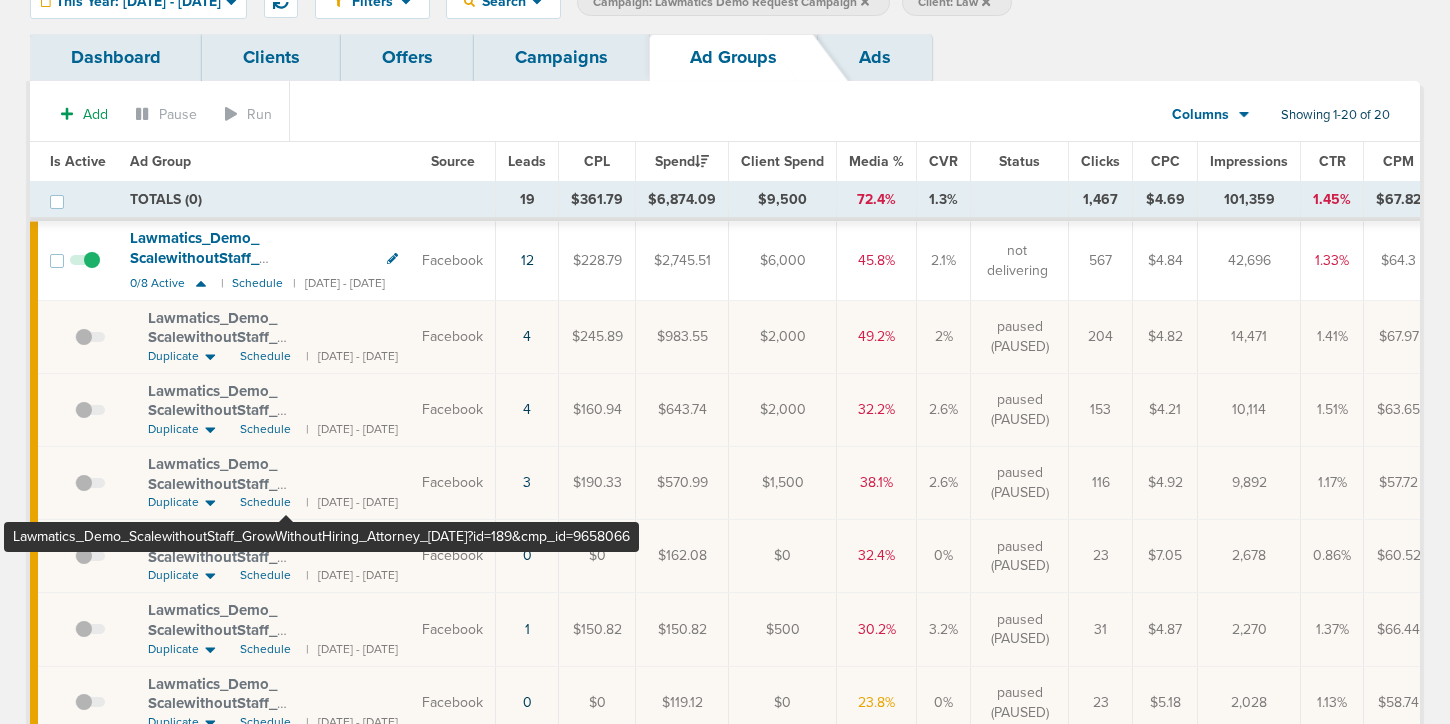 click on "Lawmatics_ Demo_ ScalewithoutStaff_ GrowWithoutHiring_ Attorney_ [DATE]?id=189&cmp_ id=9658066" at bounding box center (262, 493) 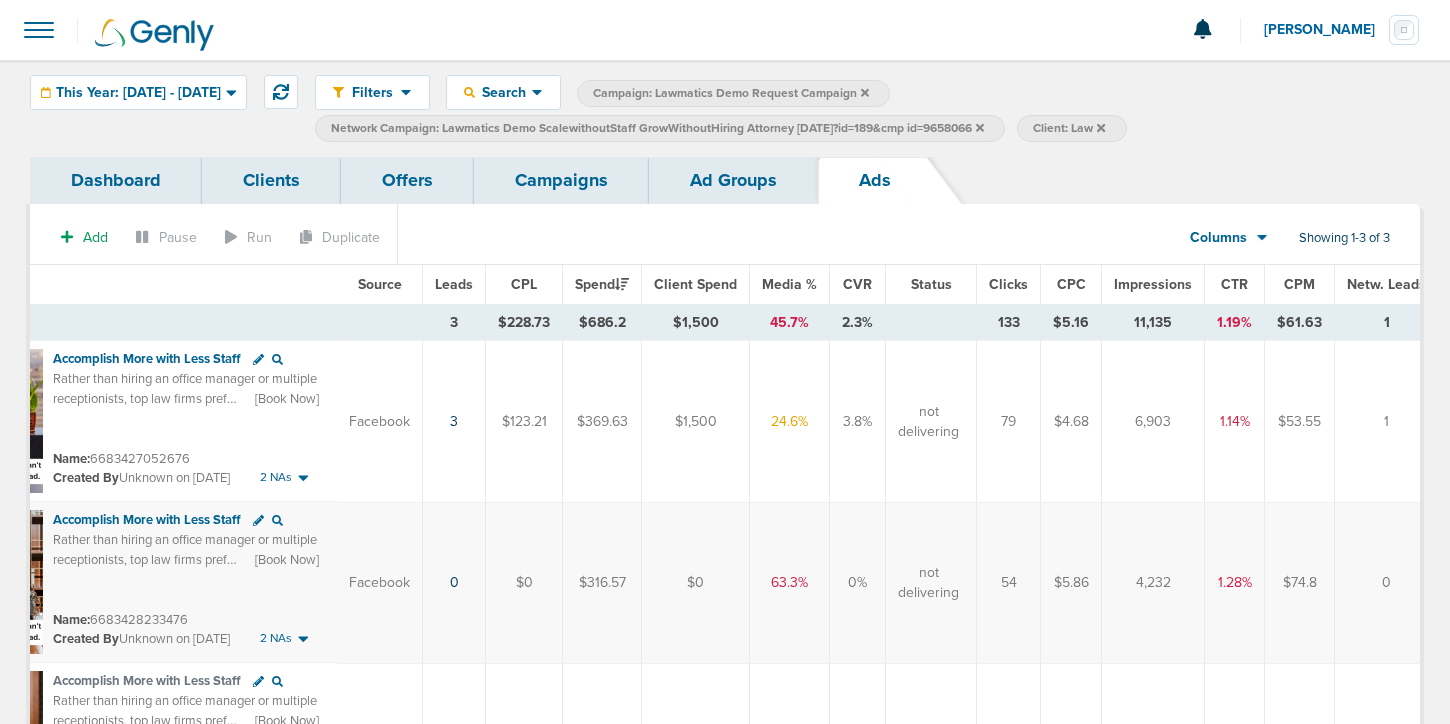 scroll, scrollTop: 0, scrollLeft: 249, axis: horizontal 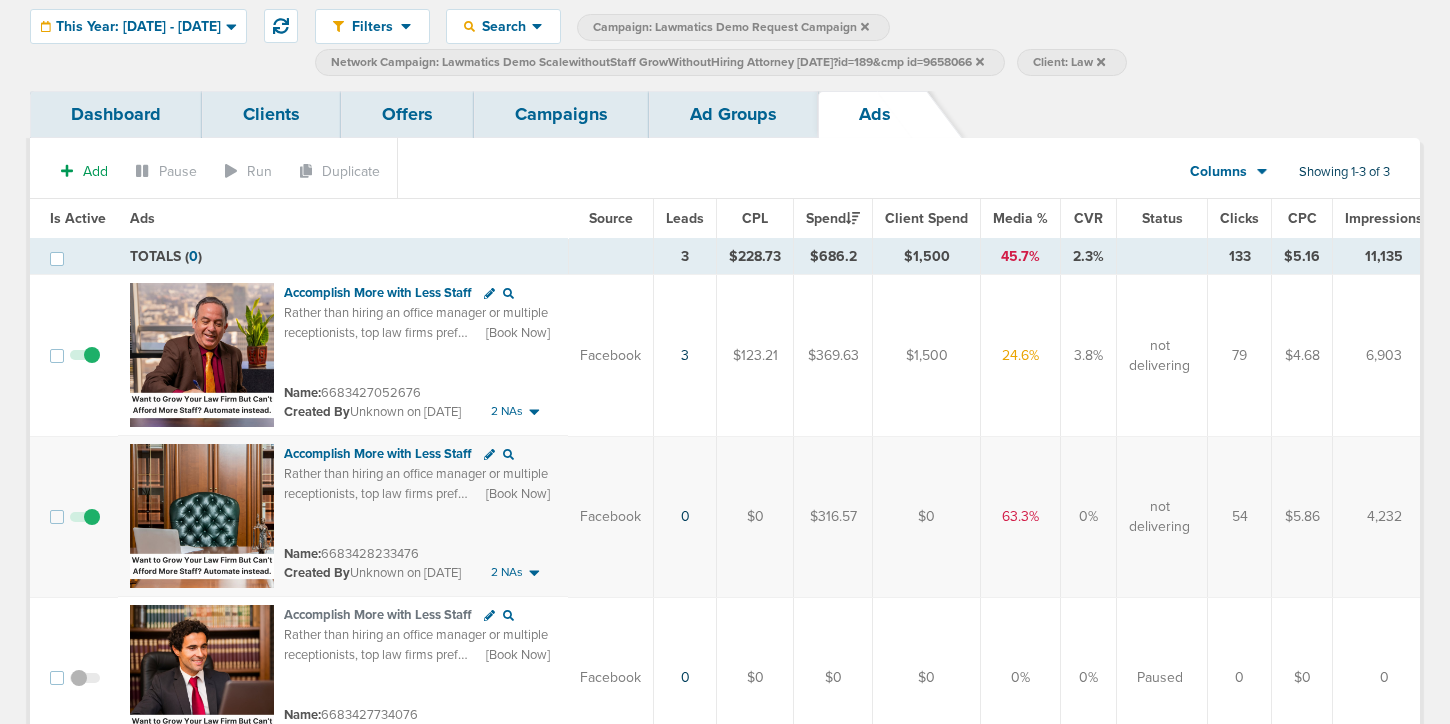 click at bounding box center [85, 527] 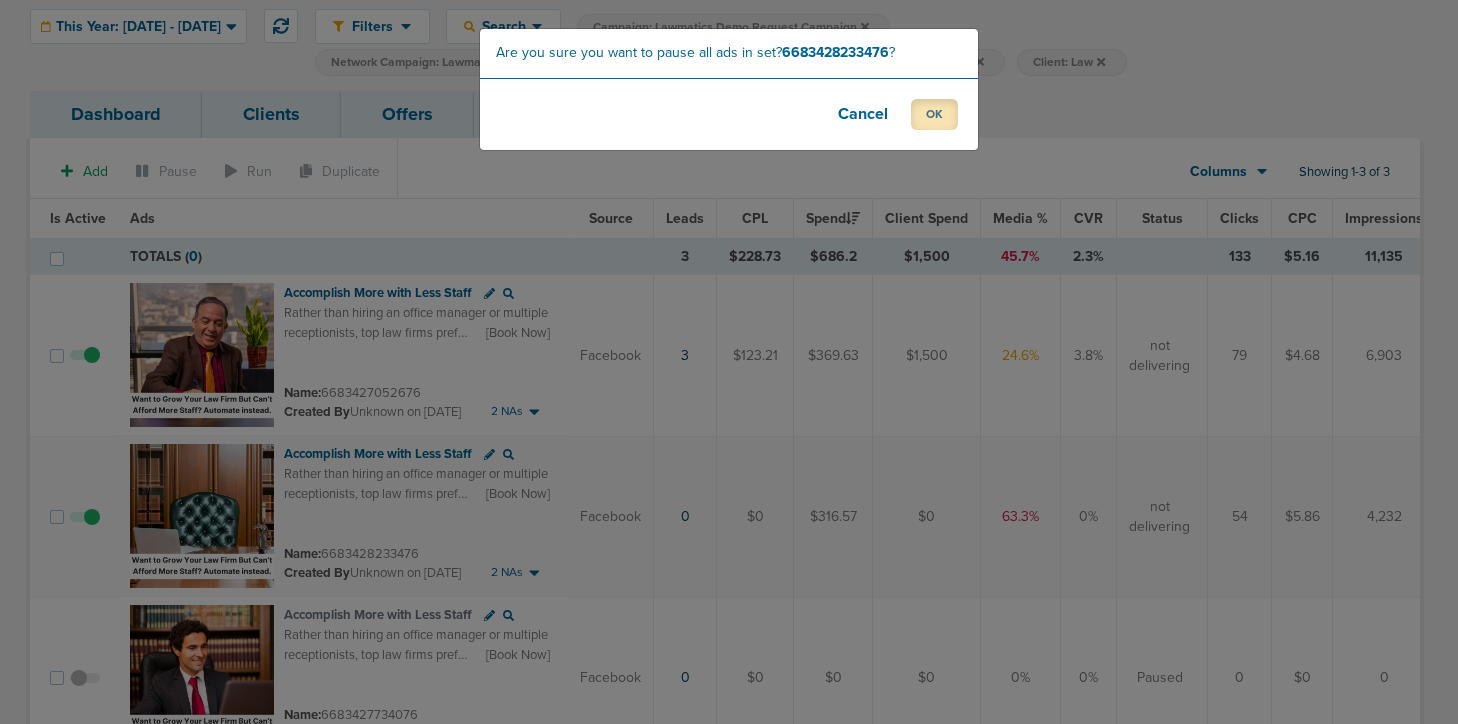 click on "OK" at bounding box center [934, 114] 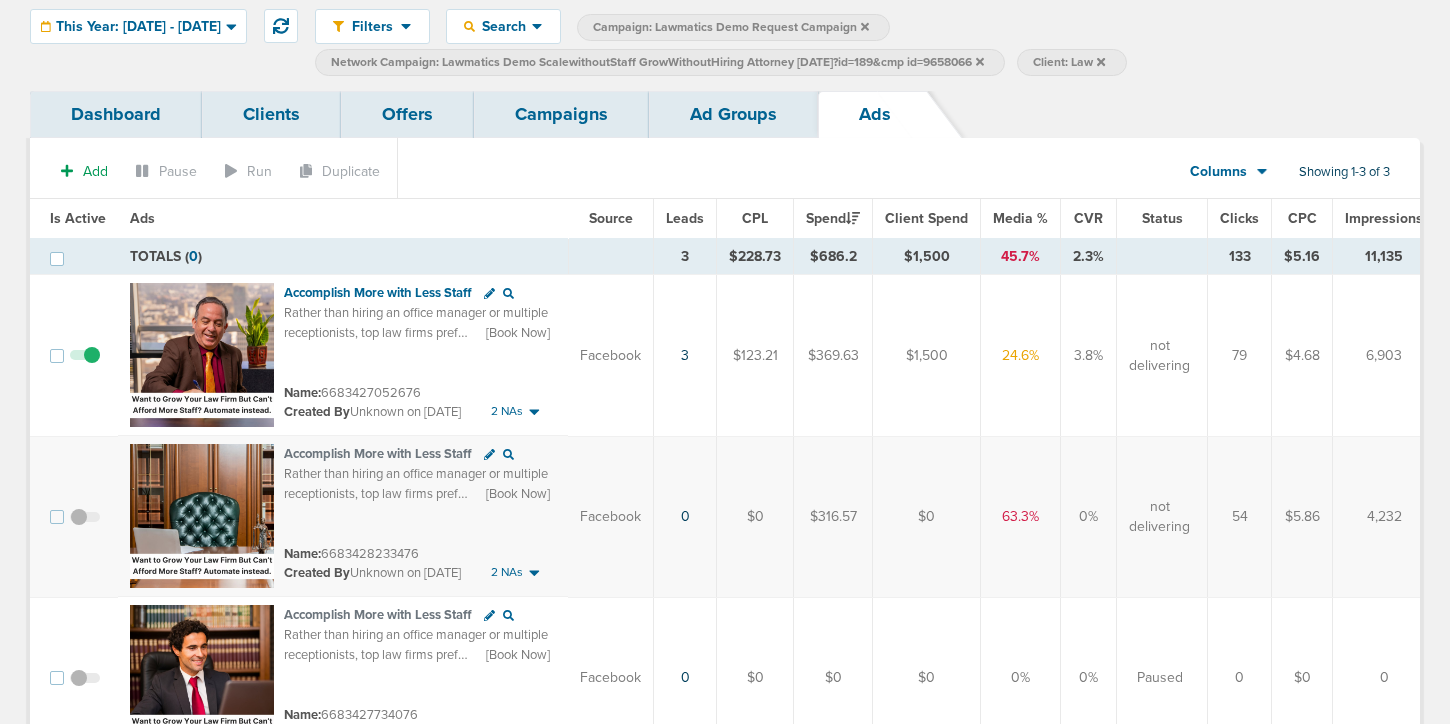 click on "Campaigns" at bounding box center (561, 114) 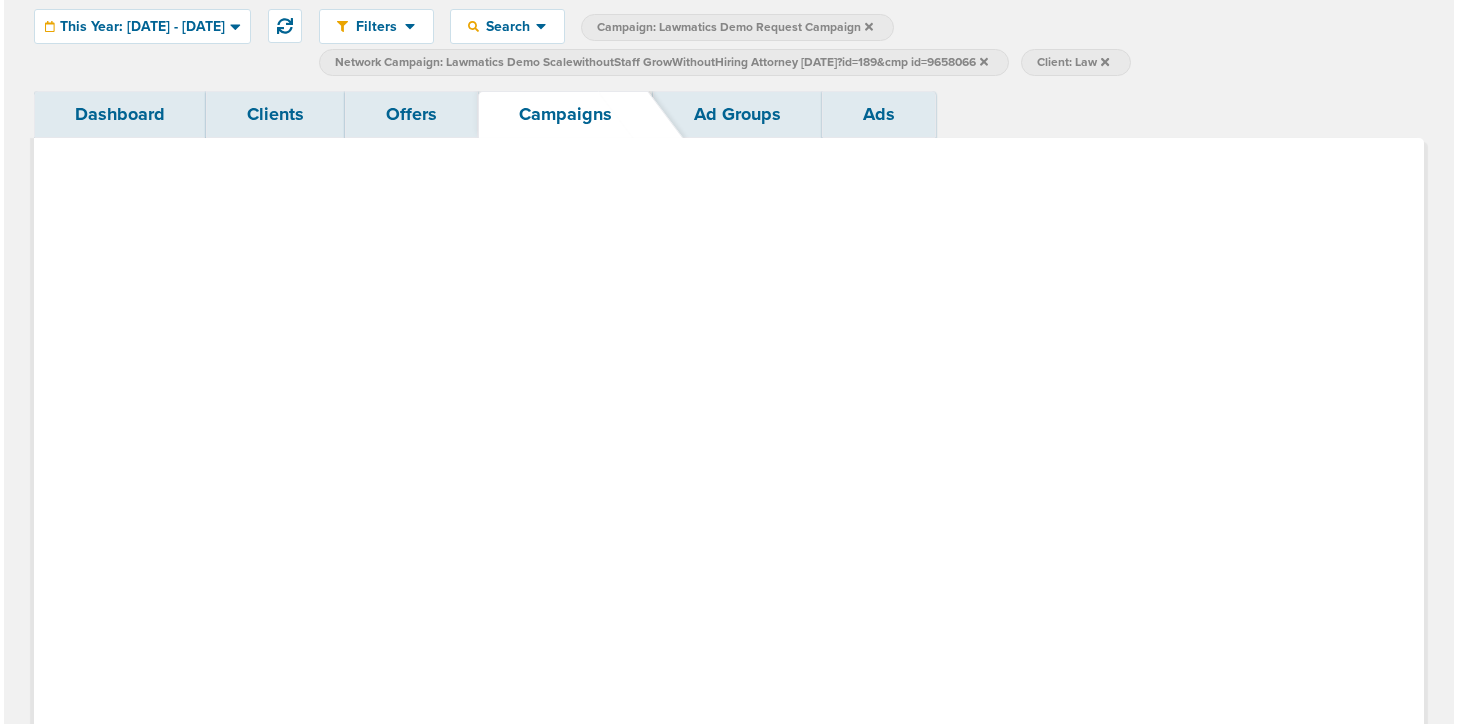 scroll, scrollTop: 0, scrollLeft: 0, axis: both 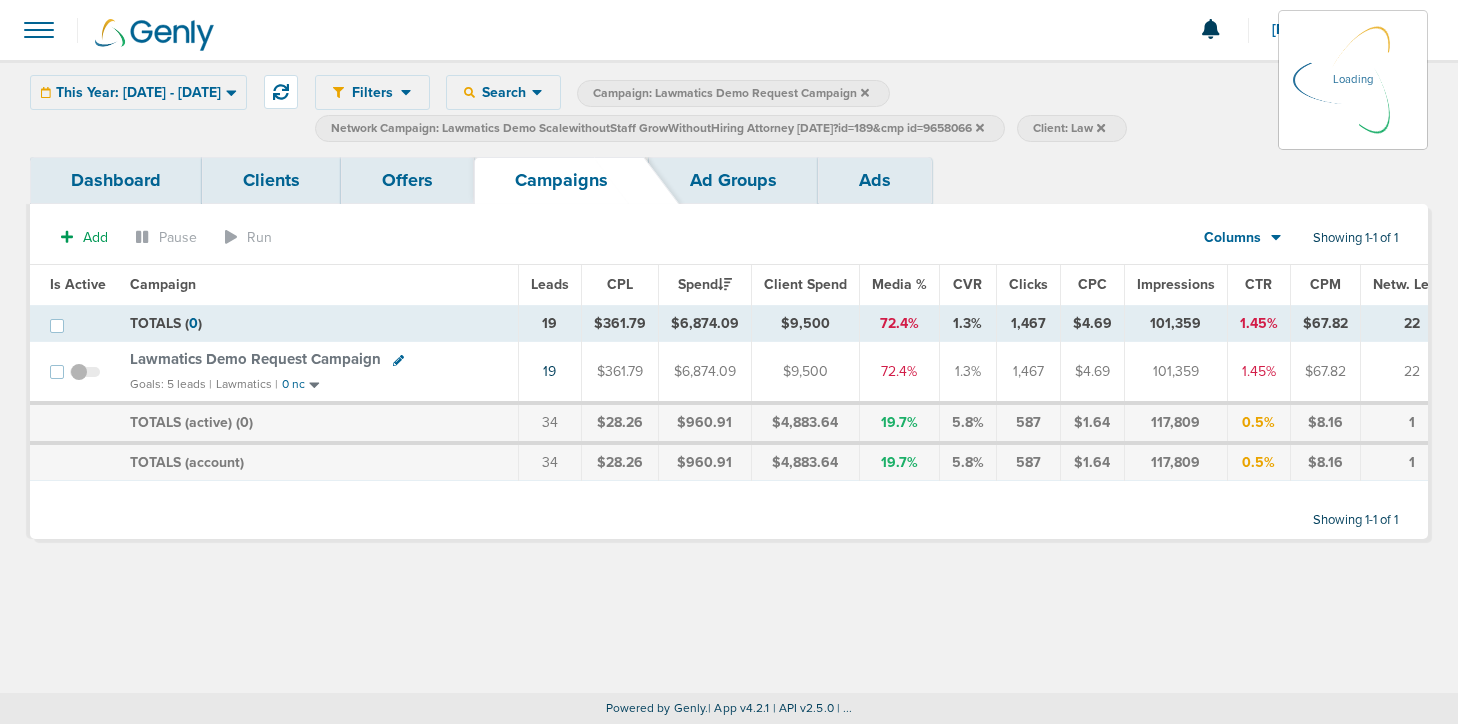 click at bounding box center [85, 371] 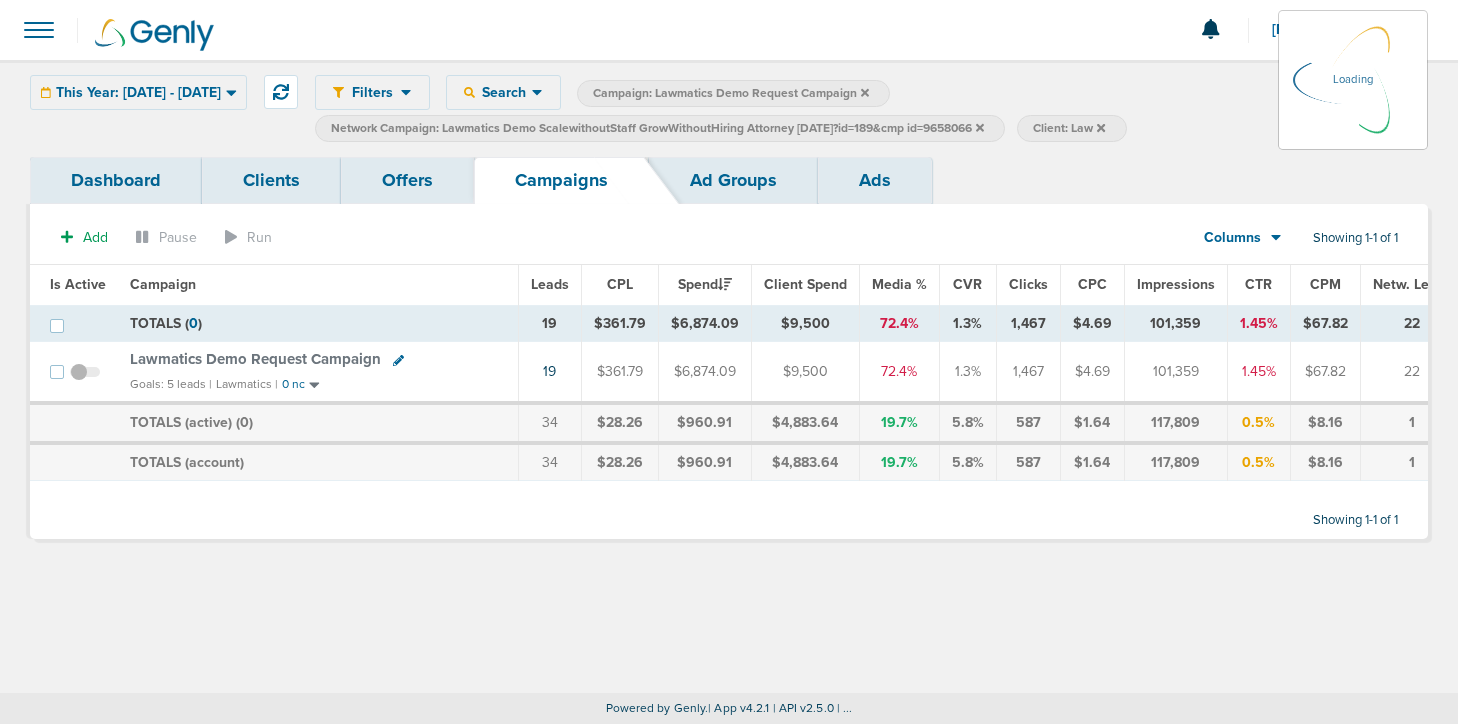 click on "This Year: [DATE] - [DATE]     [DATE]   [DATE]   Last 7 Days   Last 14 Days   This Month   Last Month   This Year   All Time
Batch
Latest 2 3 4 5 6 7 8 9 10 11 12 13 14 15 16 17 18 19 20 21 22 23 24 25 26 27 28 29 30 31 32 33 34 35 36 37 38 39 40 41 42 43 44 45 46 47 48 49 50 51 52 53 54 55 56 57 58 59 60 61 62 63 64 65 66 67 68 69 70 71 72 73 74 75 76 77 78 79 80 81 82 83 84 85 86 87 88 89 90
Date Range
[DATE]       [DATE]
Apply" at bounding box center [138, 92] 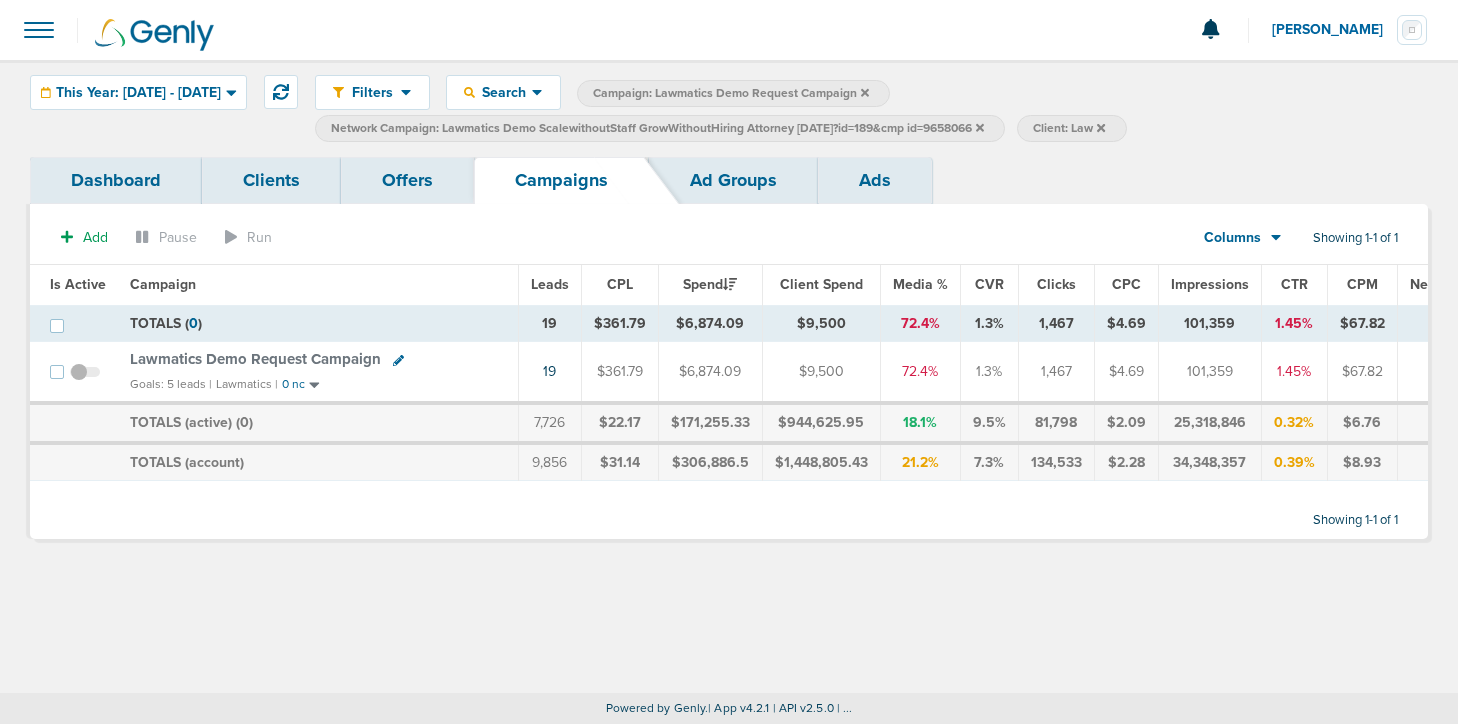 click on "Network Campaign: Lawmatics Demo ScalewithoutStaff GrowWithoutHiring Attorney [DATE]?id=189&cmp id=9658066" at bounding box center [657, 128] 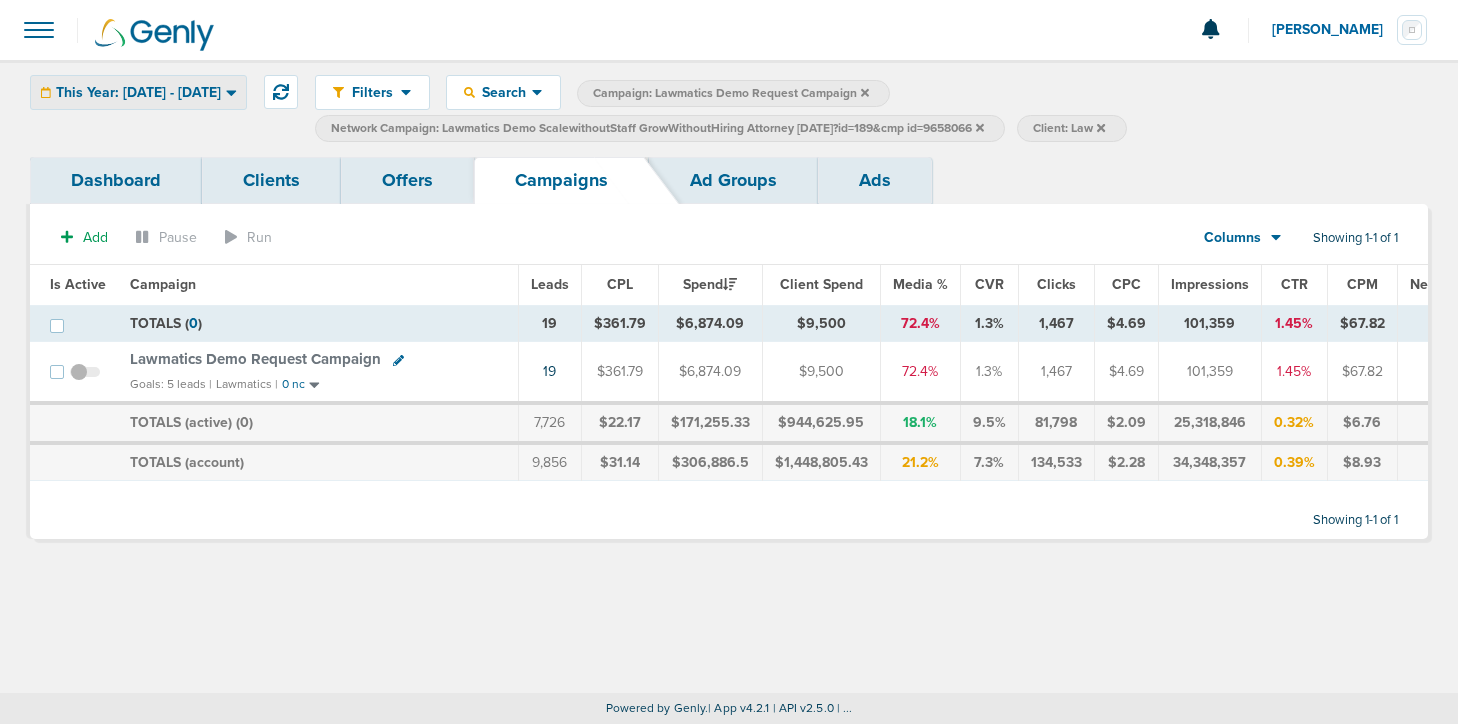 click on "This Year: [DATE] - [DATE]" at bounding box center [138, 93] 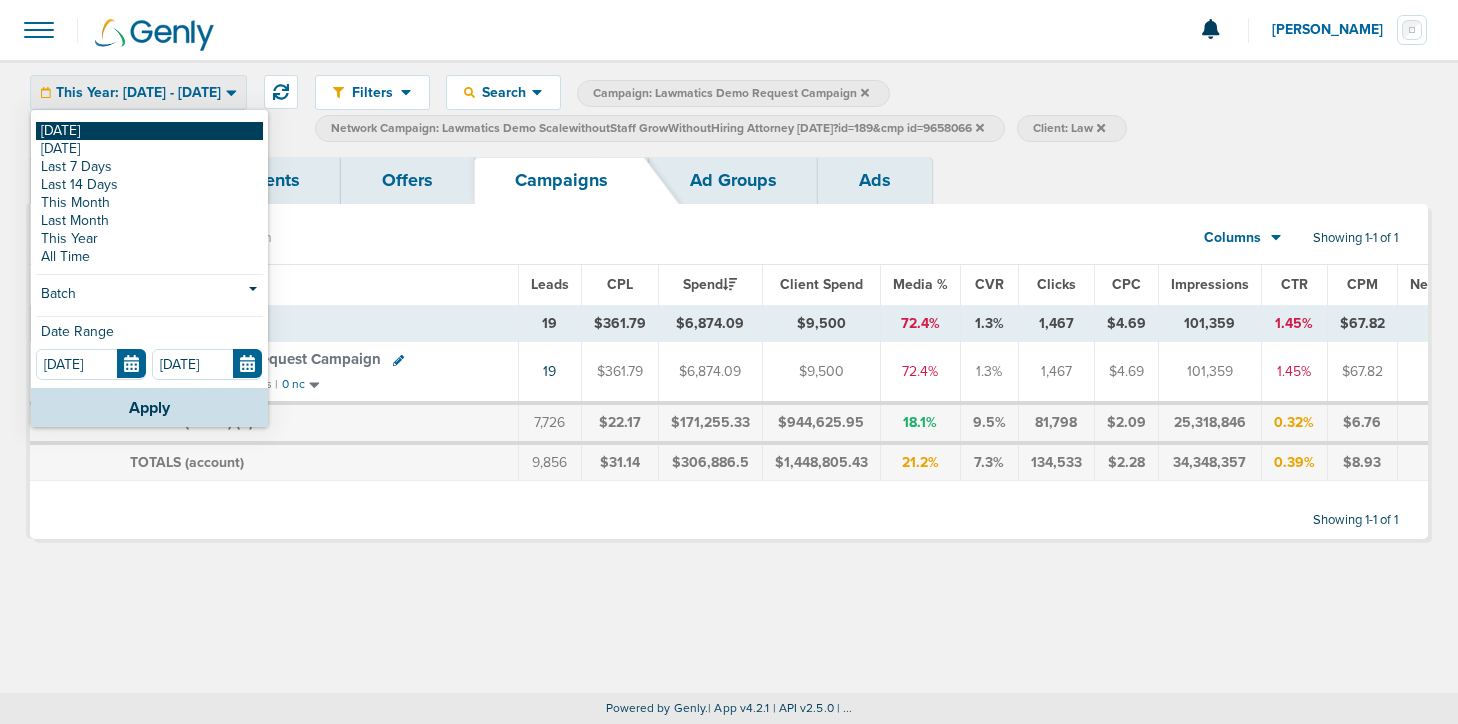 click on "[DATE]" at bounding box center (149, 131) 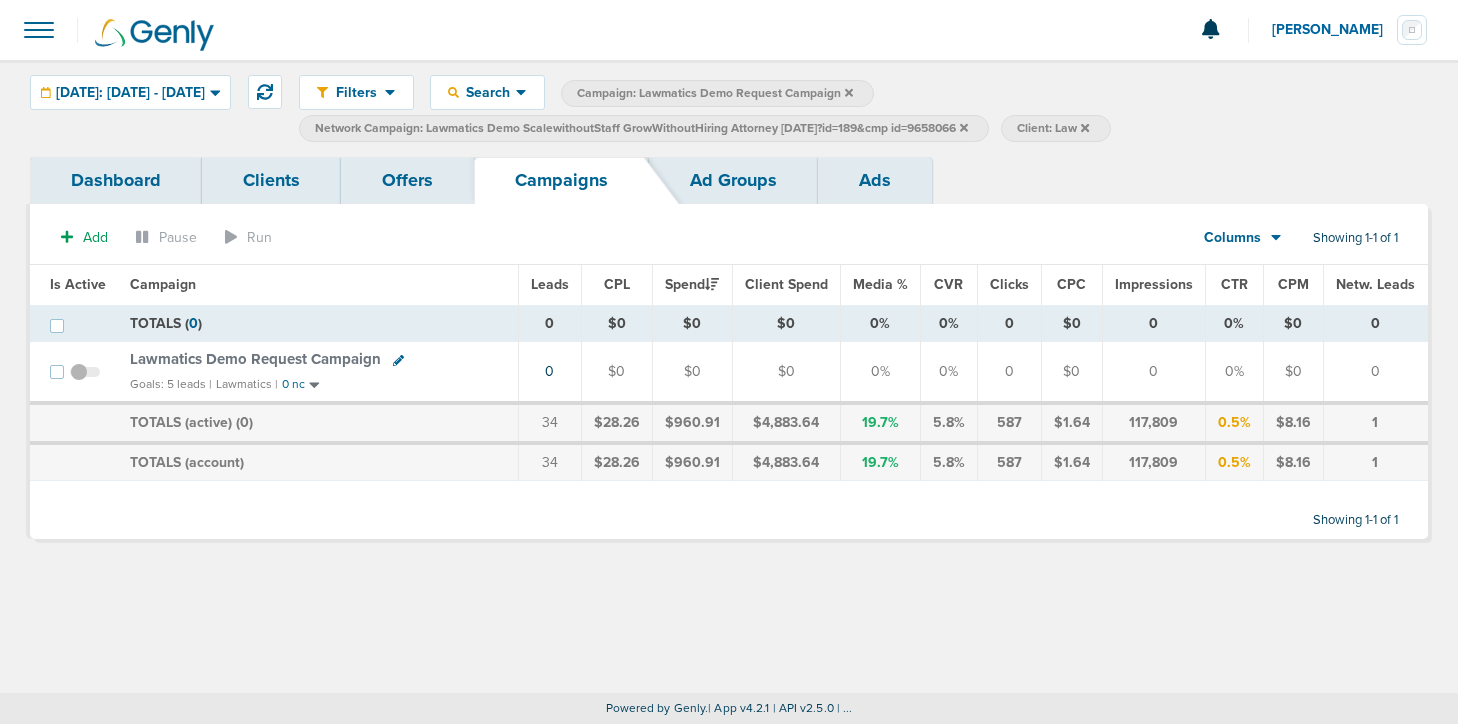 click at bounding box center (85, 382) 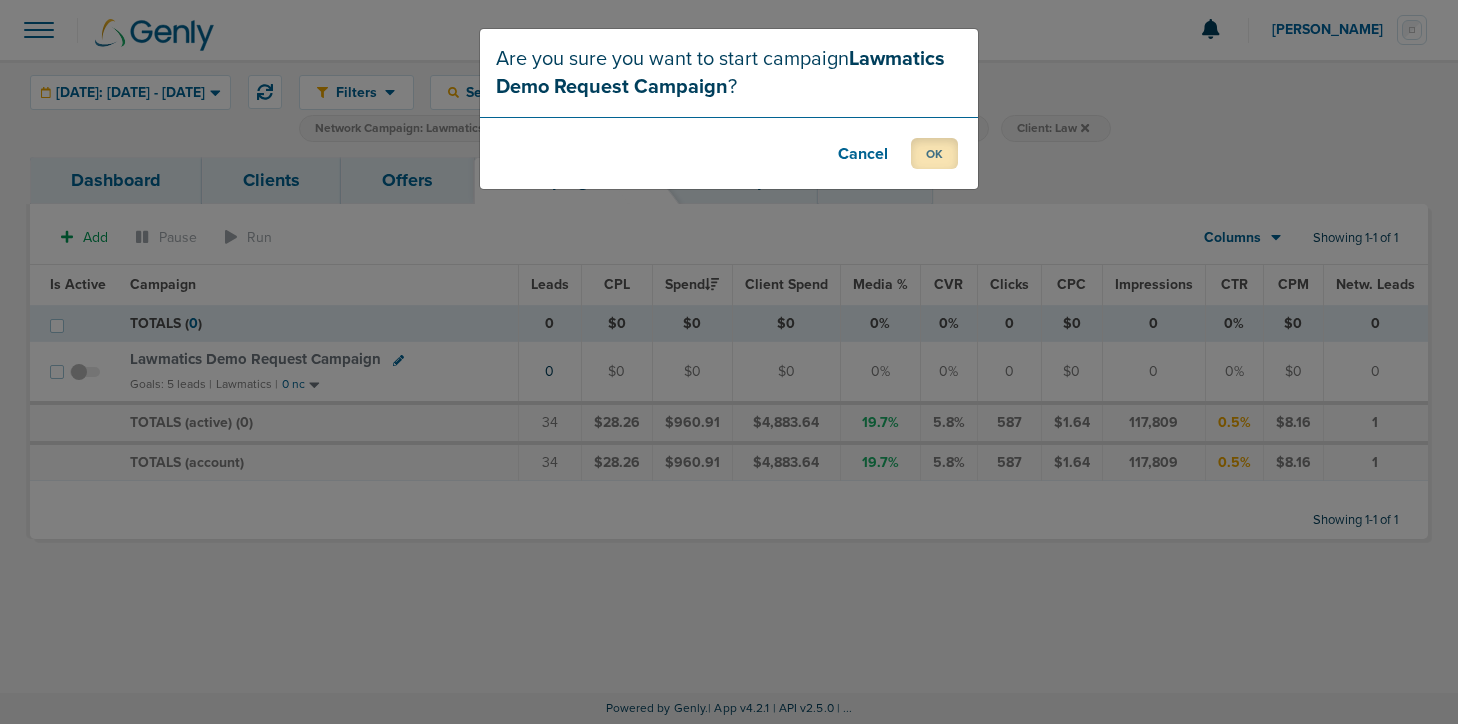 click on "OK" at bounding box center [934, 153] 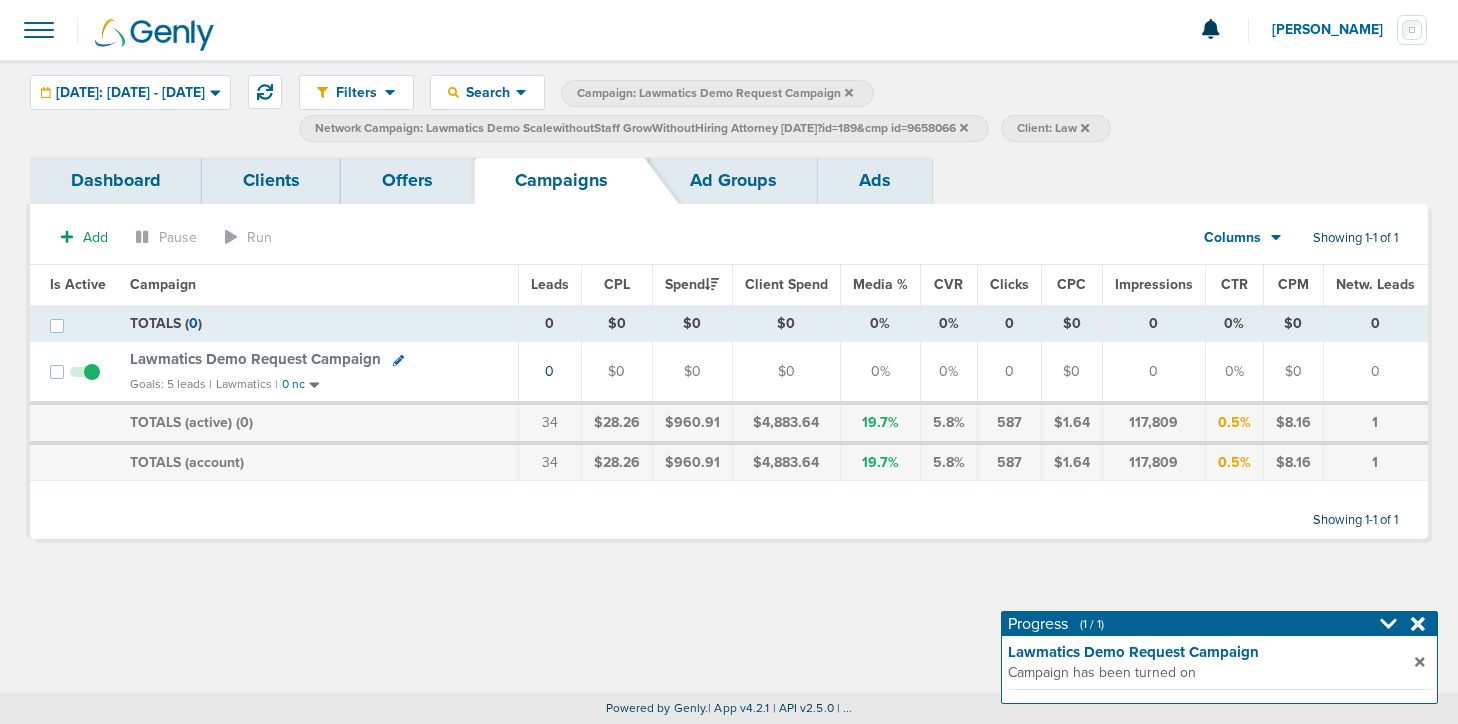 click 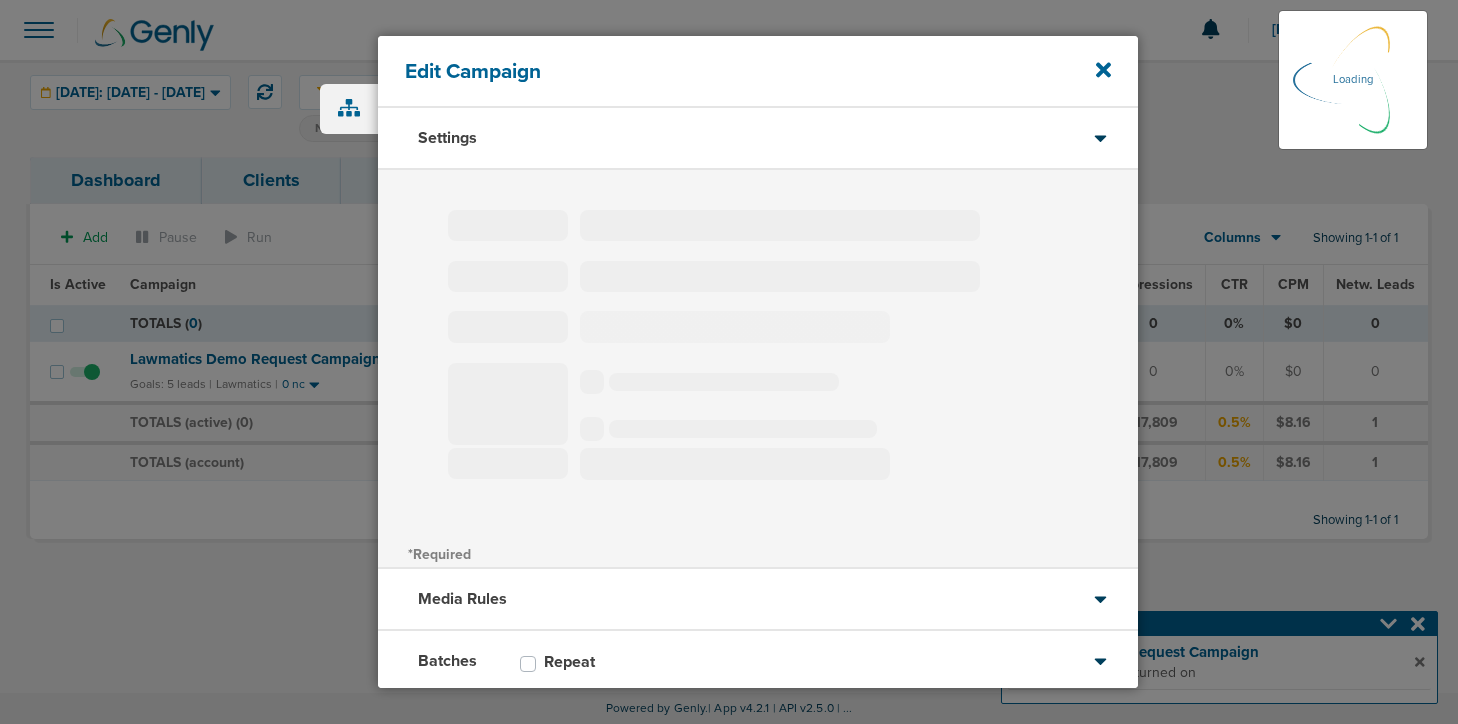 type on "Lawmatics Demo Request Campaign" 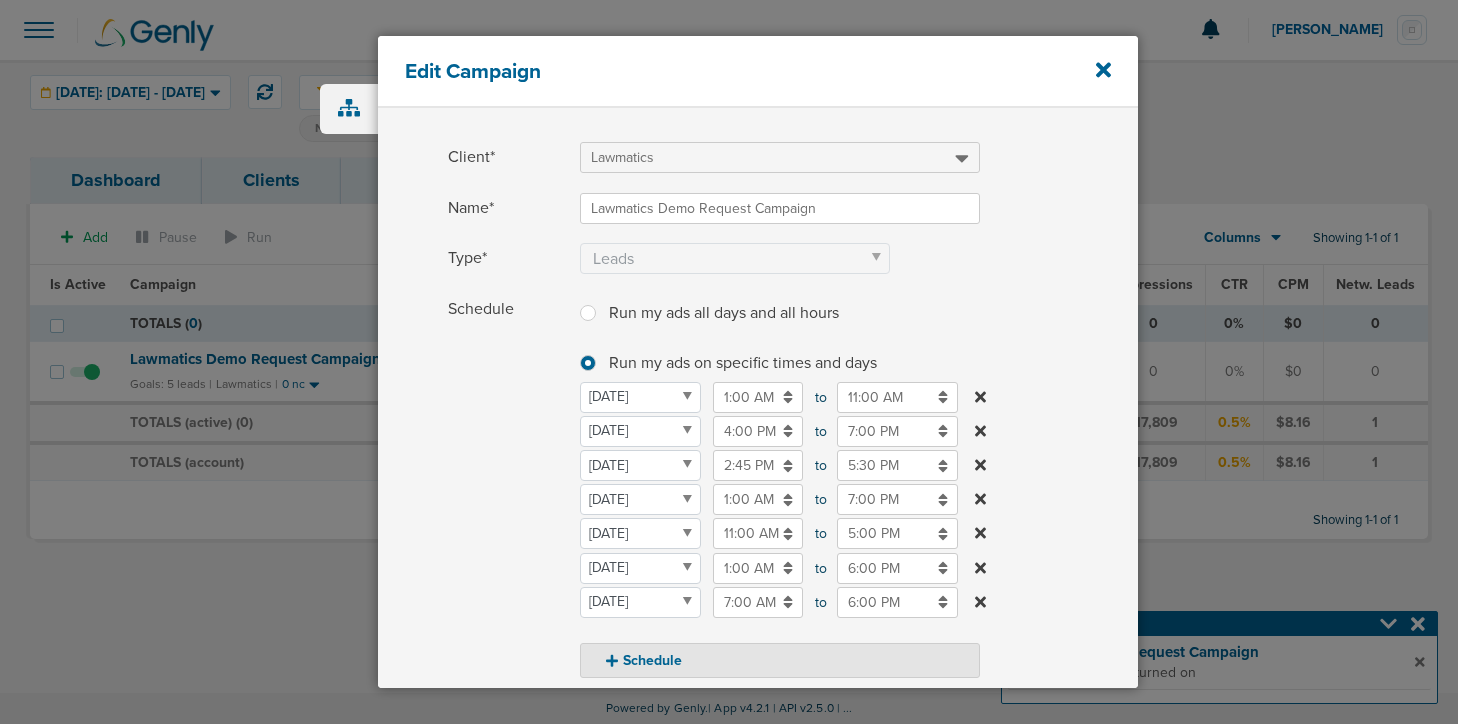 scroll, scrollTop: 71, scrollLeft: 0, axis: vertical 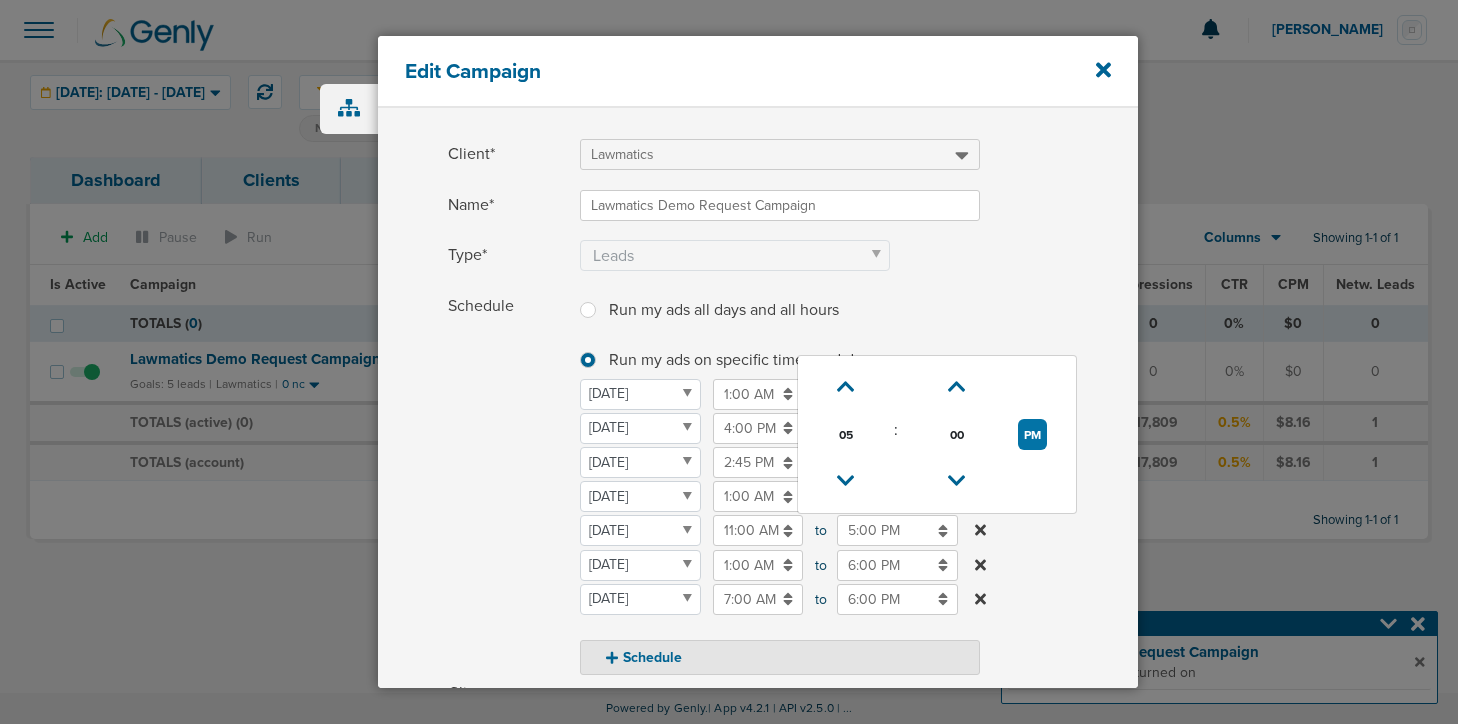click on "5:00 PM" at bounding box center (897, 530) 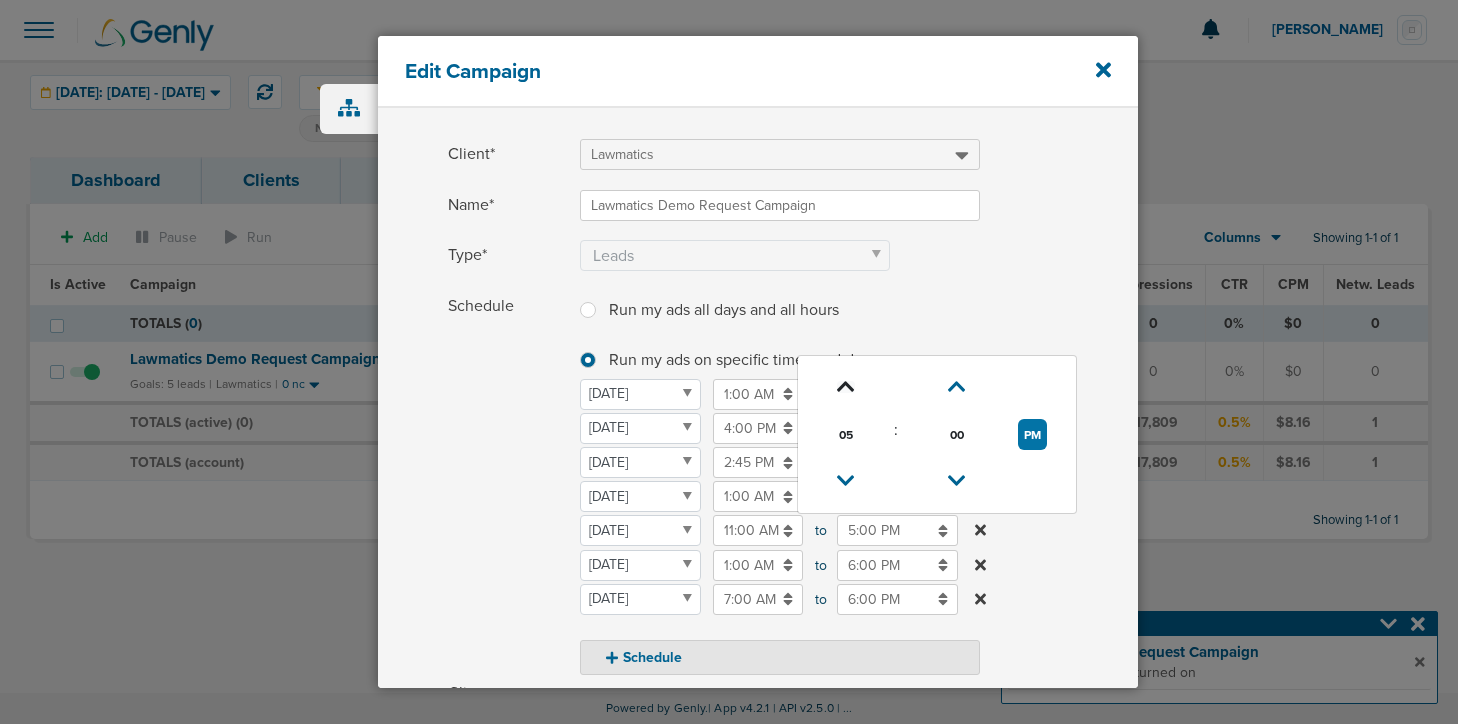 click at bounding box center (846, 387) 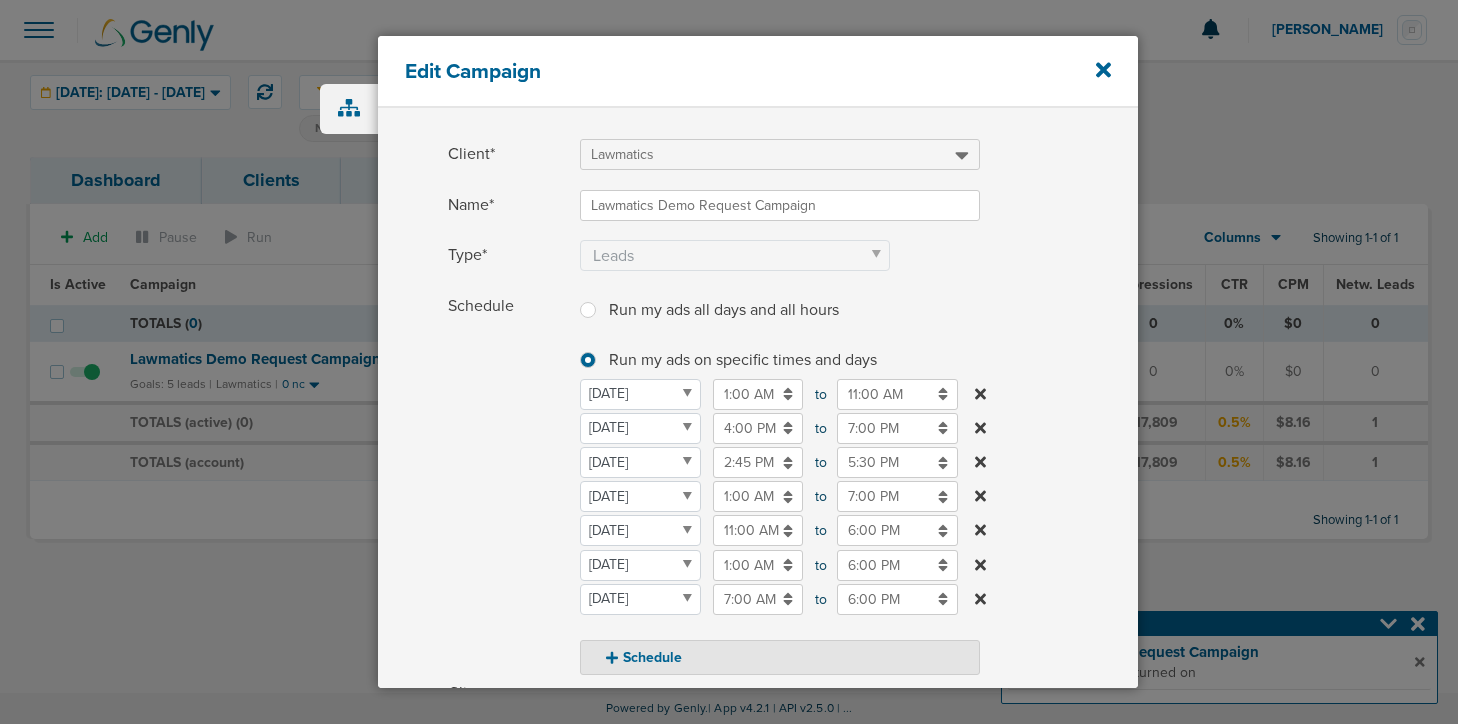click on "Schedule     Run my ads all days and all hours   Run my ads all days and all hours       Run my ads on specific times and days   Run my ads on specific times and days     [DATE] [DATE] [DATE] [DATE] [DATE] [DATE] [DATE]
[DATE]
1:00 AM
01:00 AM
to   11:00 AM
11:00 AM
[DATE] [DATE] [DATE] [DATE] [DATE] [DATE] [DATE]
[DATE]
4:00 PM
04:00 PM
to   7:00 PM
07:00 PM
[DATE] [DATE] [DATE] [DATE] [DATE] [DATE] [DATE]
[DATE]
2:45 PM
02:45 PM
to   5:30 PM
05:30 PM
[DATE] [DATE] [DATE] [DATE] [DATE] [DATE] [DATE]
[DATE]
1:00 AM
01:00 AM
to   7:00 PM
07:00 PM
[DATE] [DATE] [DATE] [DATE] [DATE] [DATE] [DATE]     11:00 AM       to" at bounding box center (758, 483) 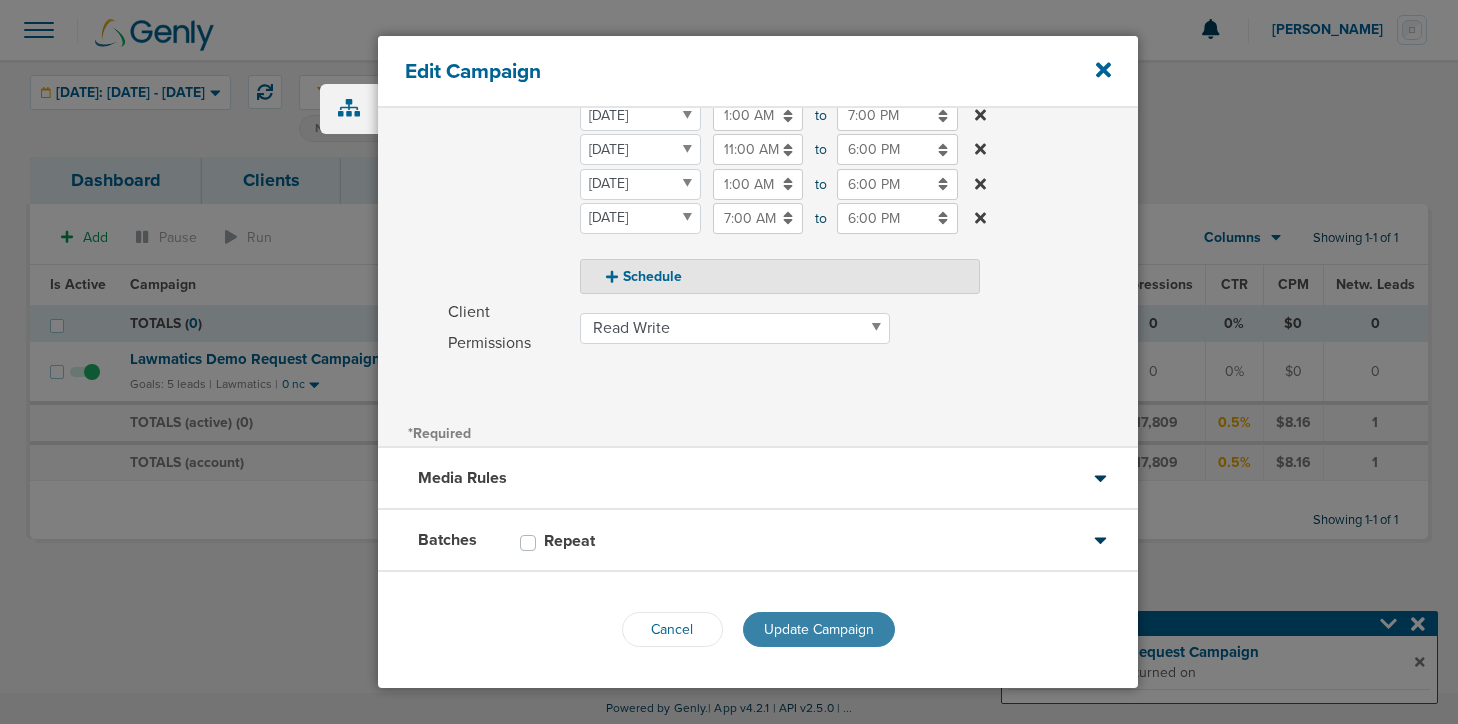 click on "Update Campaign" at bounding box center [819, 629] 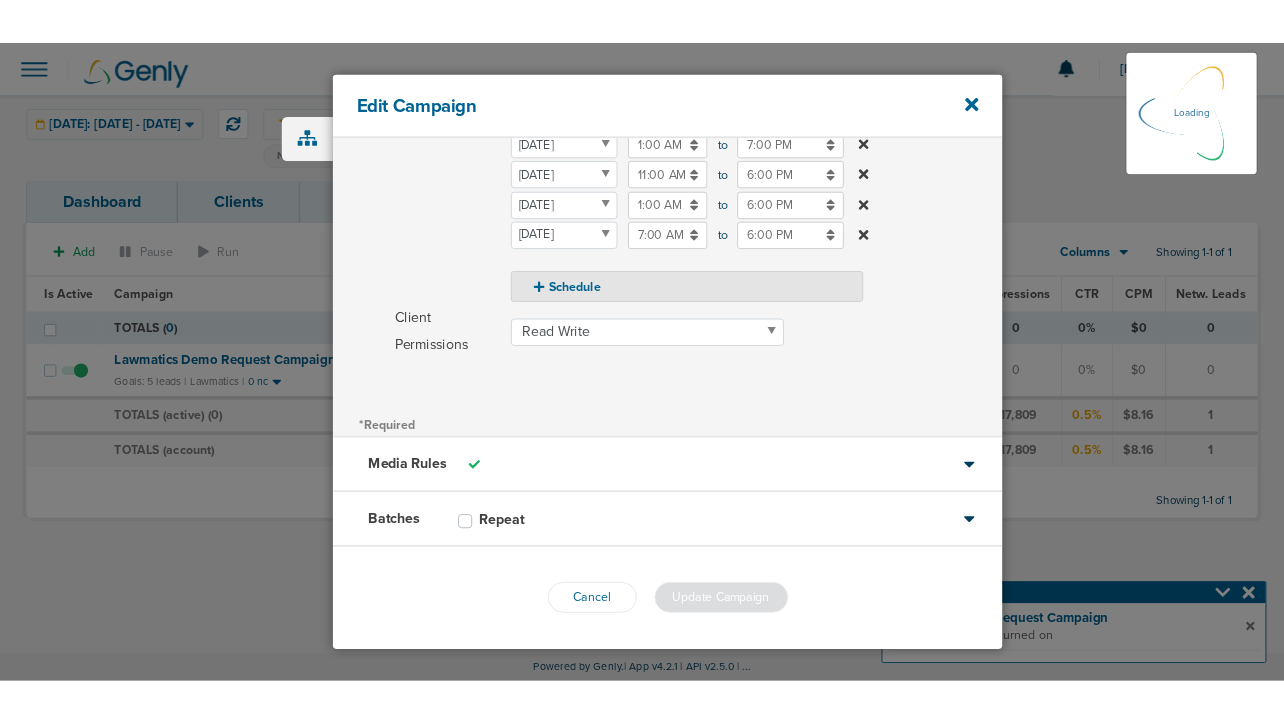 scroll, scrollTop: 388, scrollLeft: 0, axis: vertical 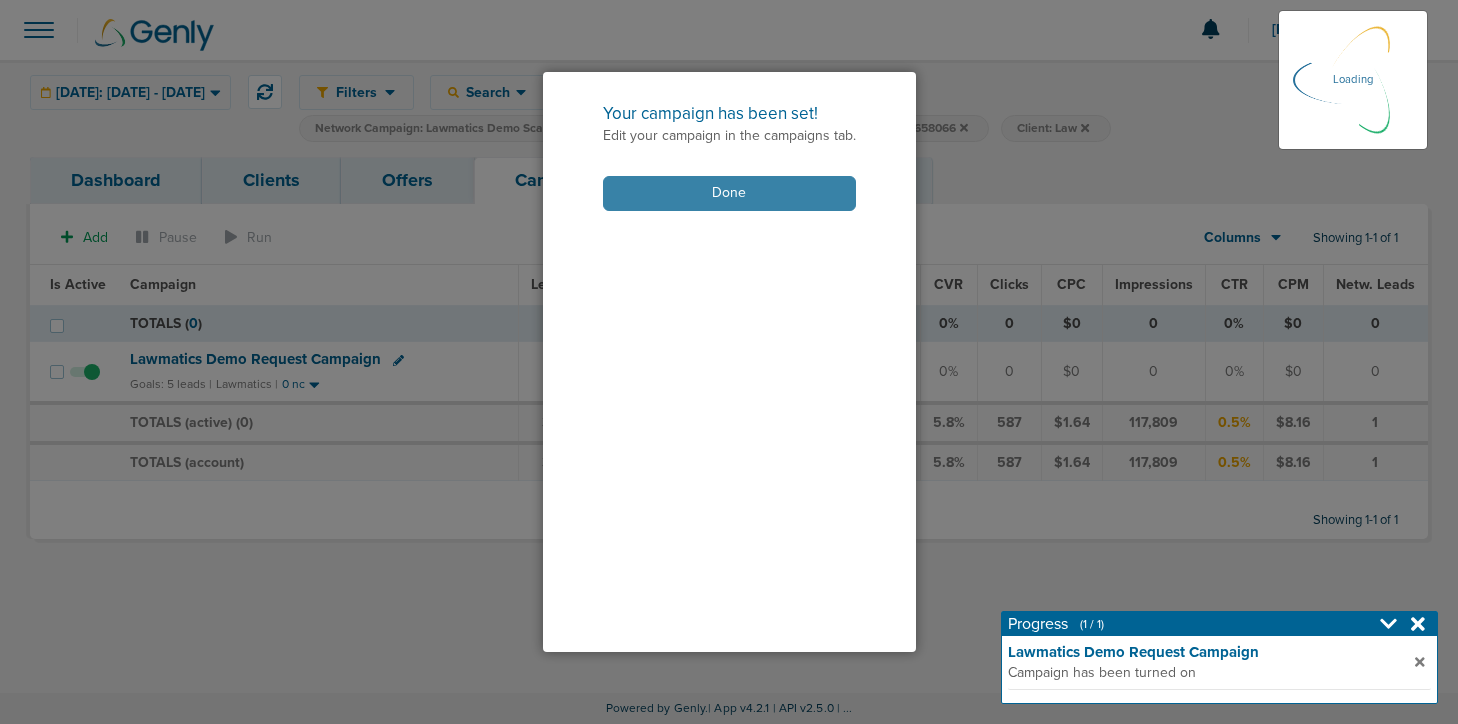 click on "Done" at bounding box center [729, 193] 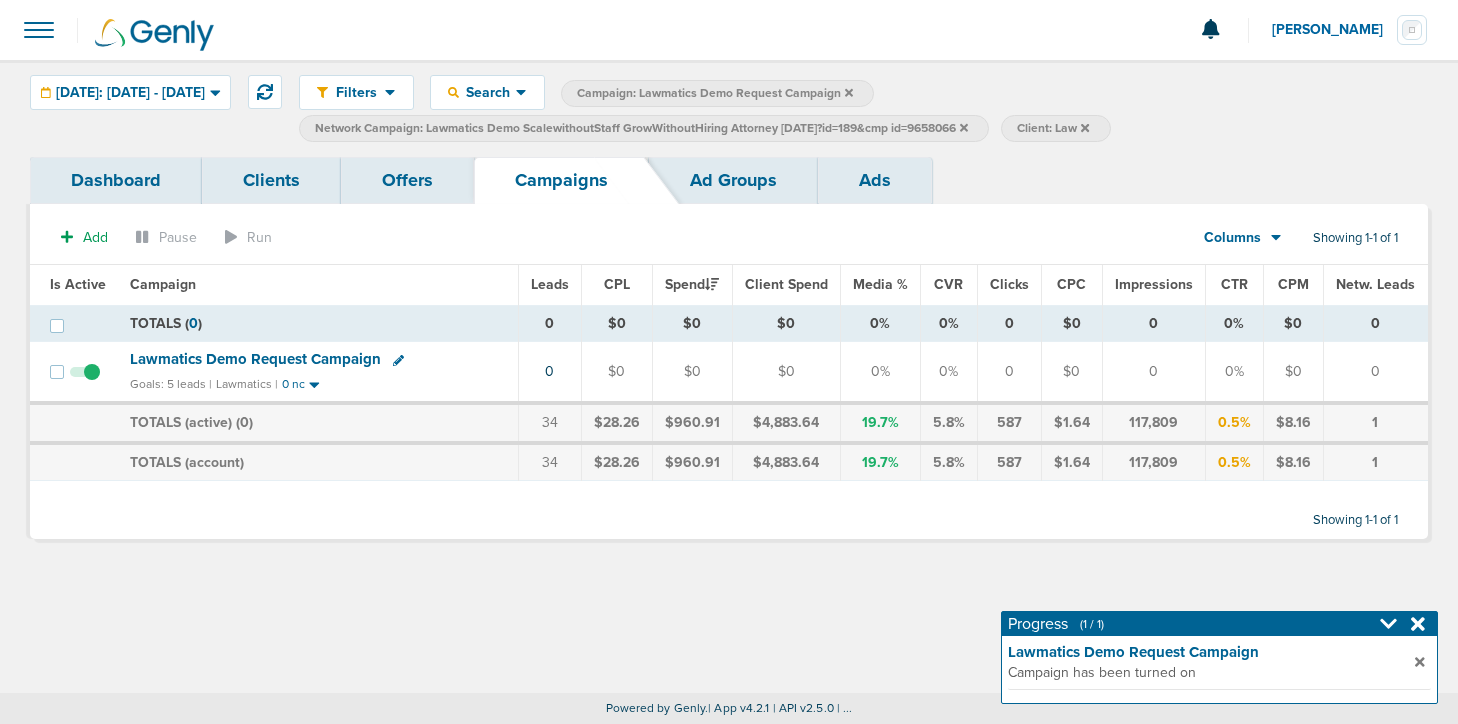 click 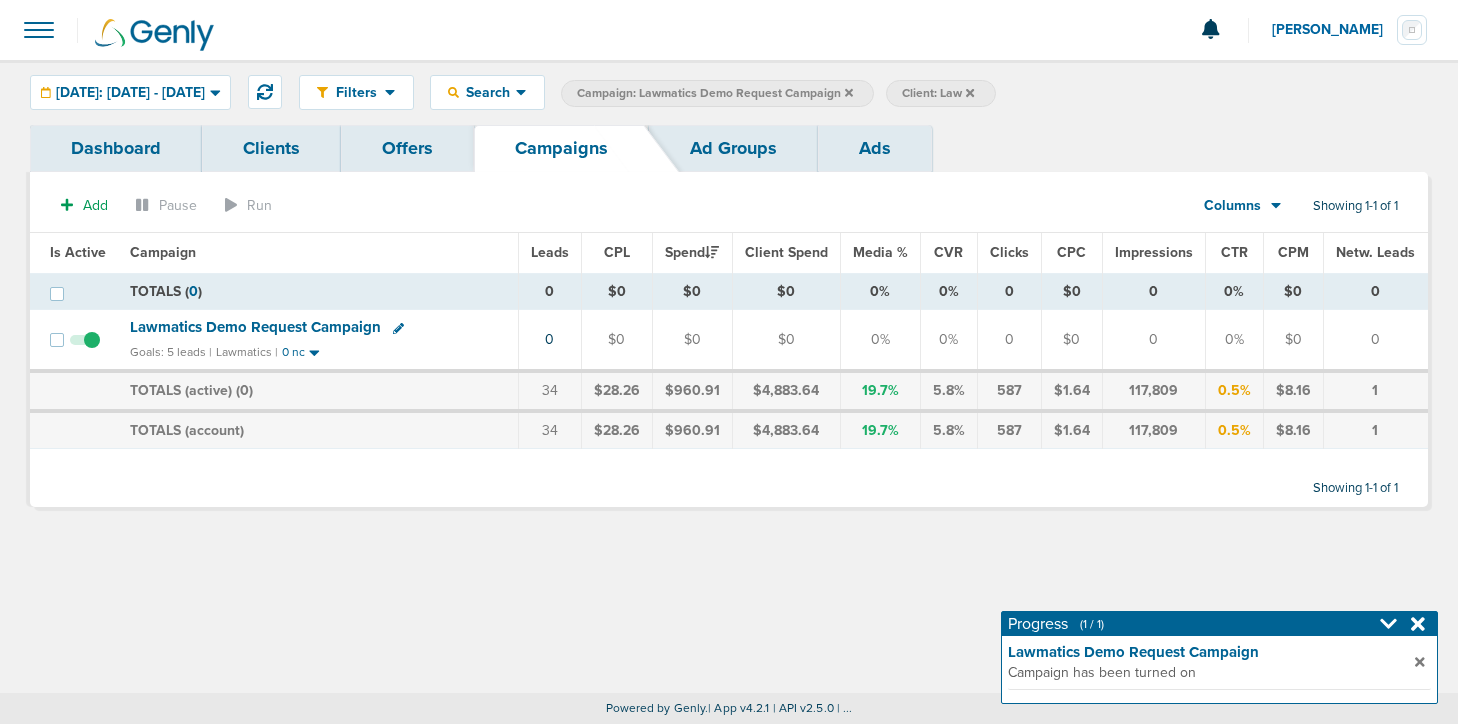 click on "Client: Law" at bounding box center (938, 93) 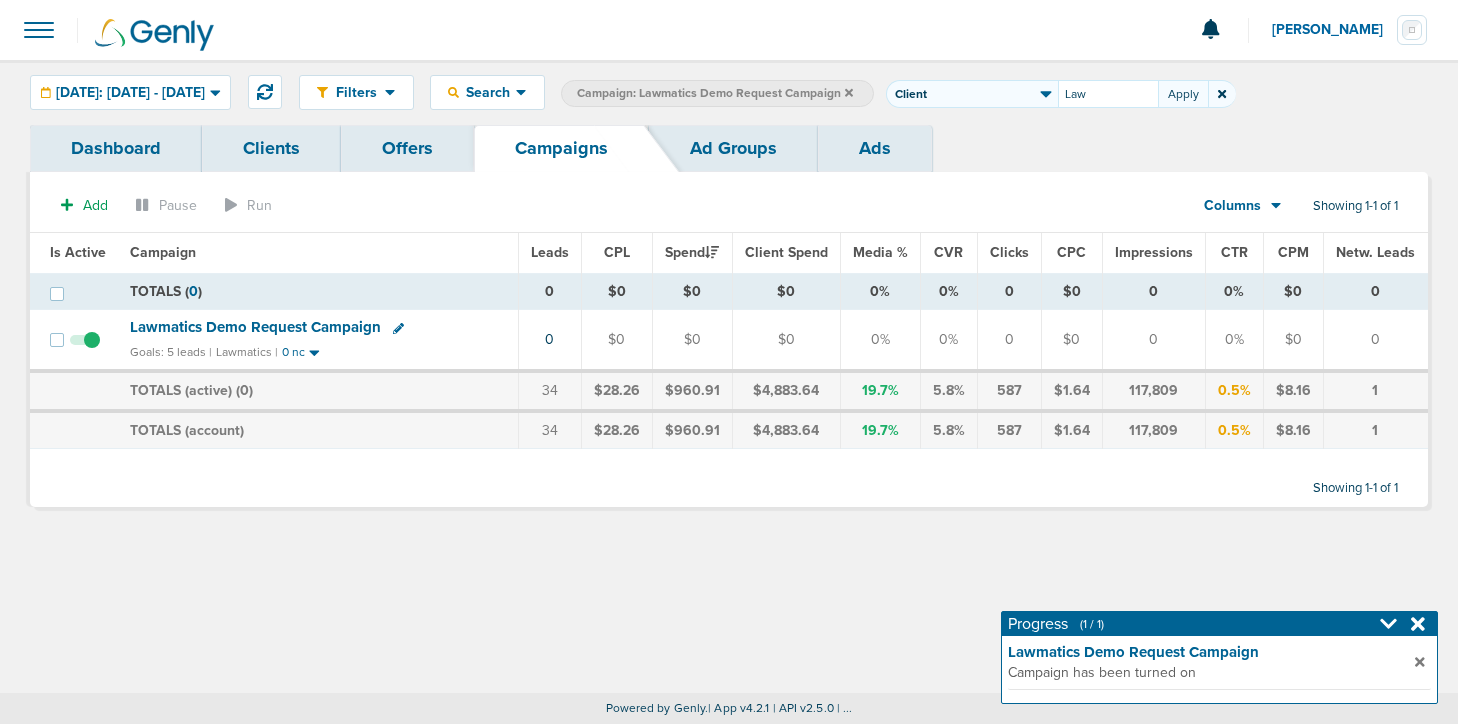click 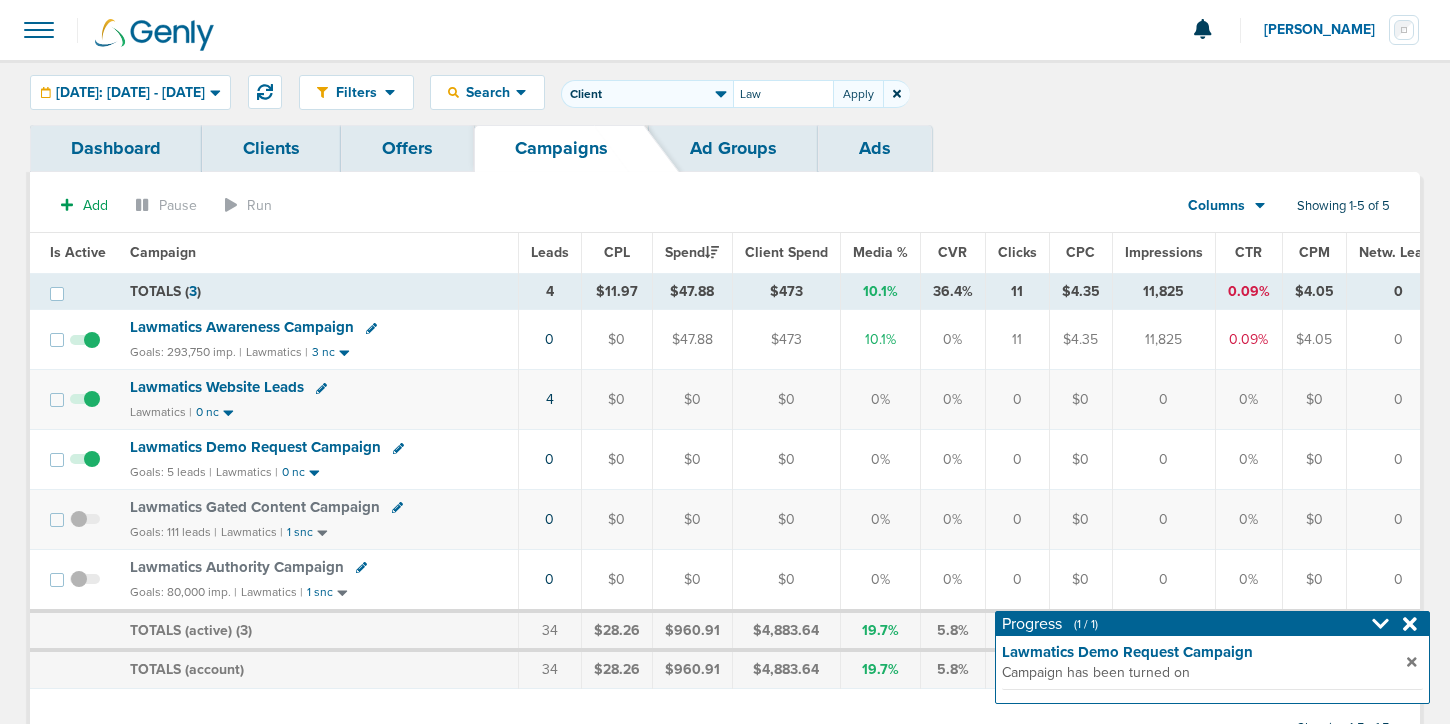 click 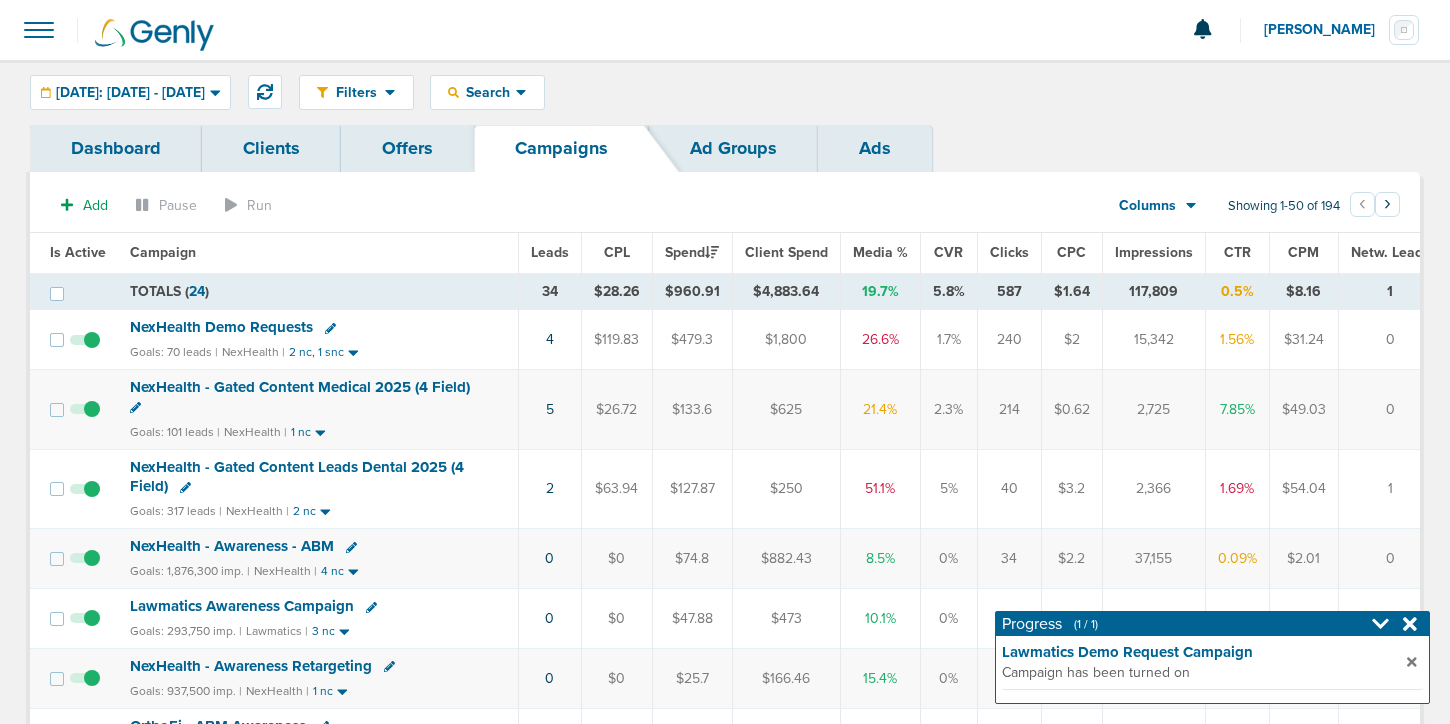 click on "NexHealth Demo Requests" at bounding box center [221, 327] 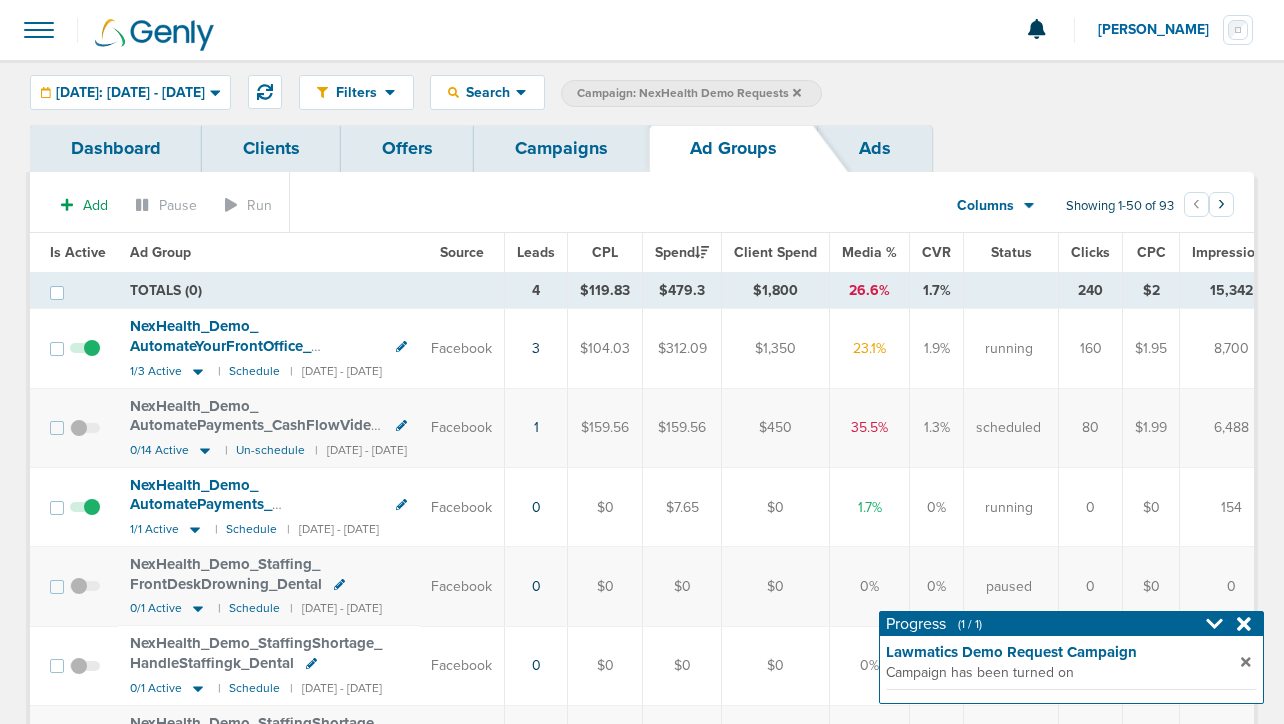click on "Campaigns" at bounding box center [561, 148] 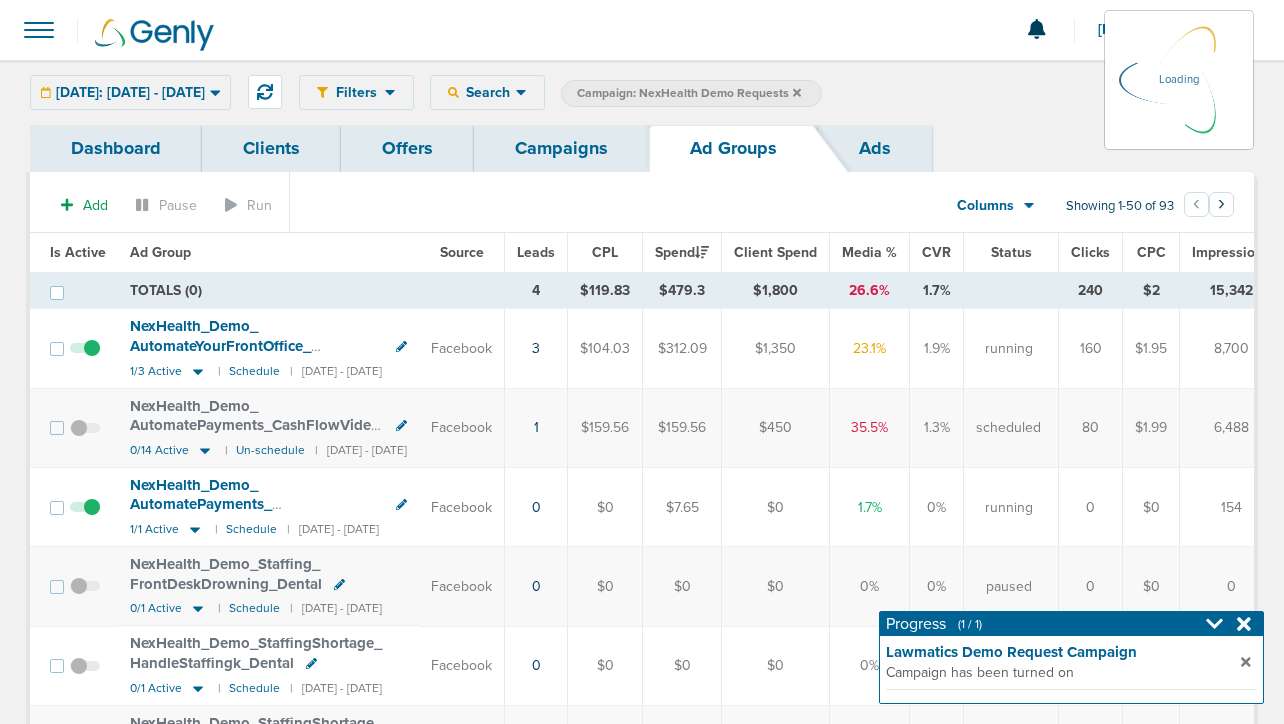 click on "Campaigns" at bounding box center (561, 148) 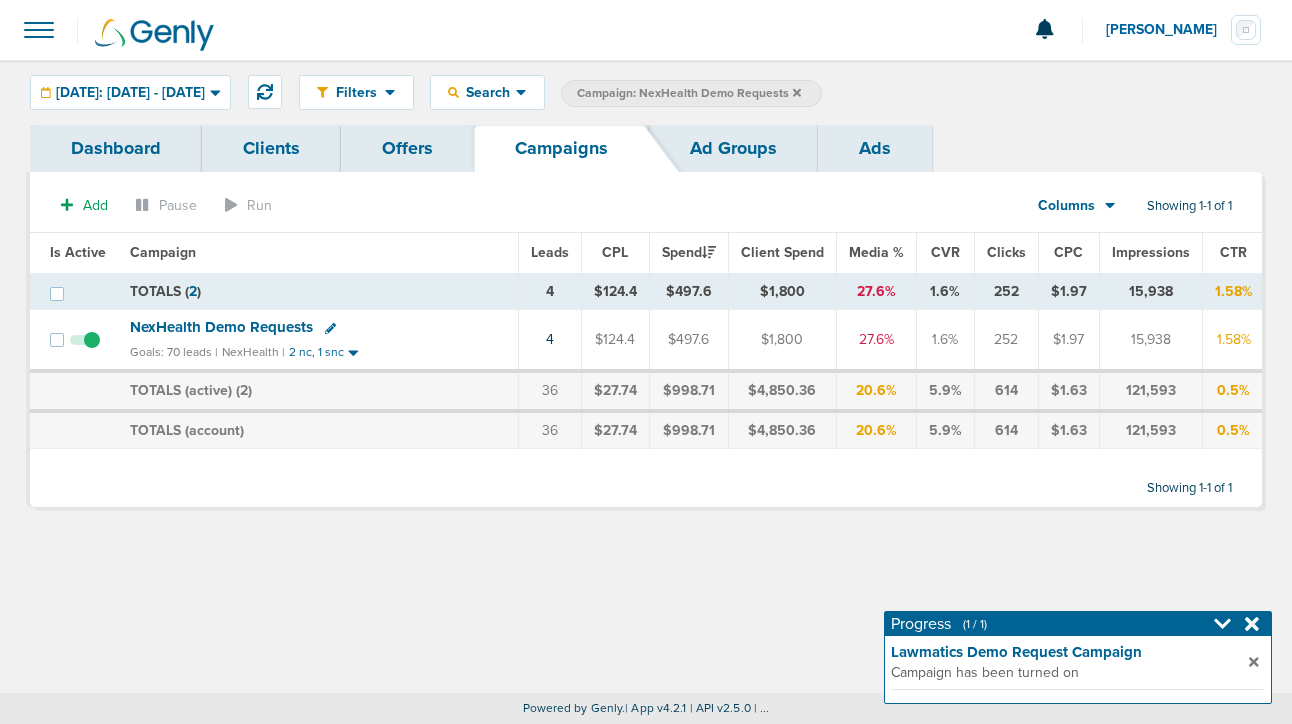 click 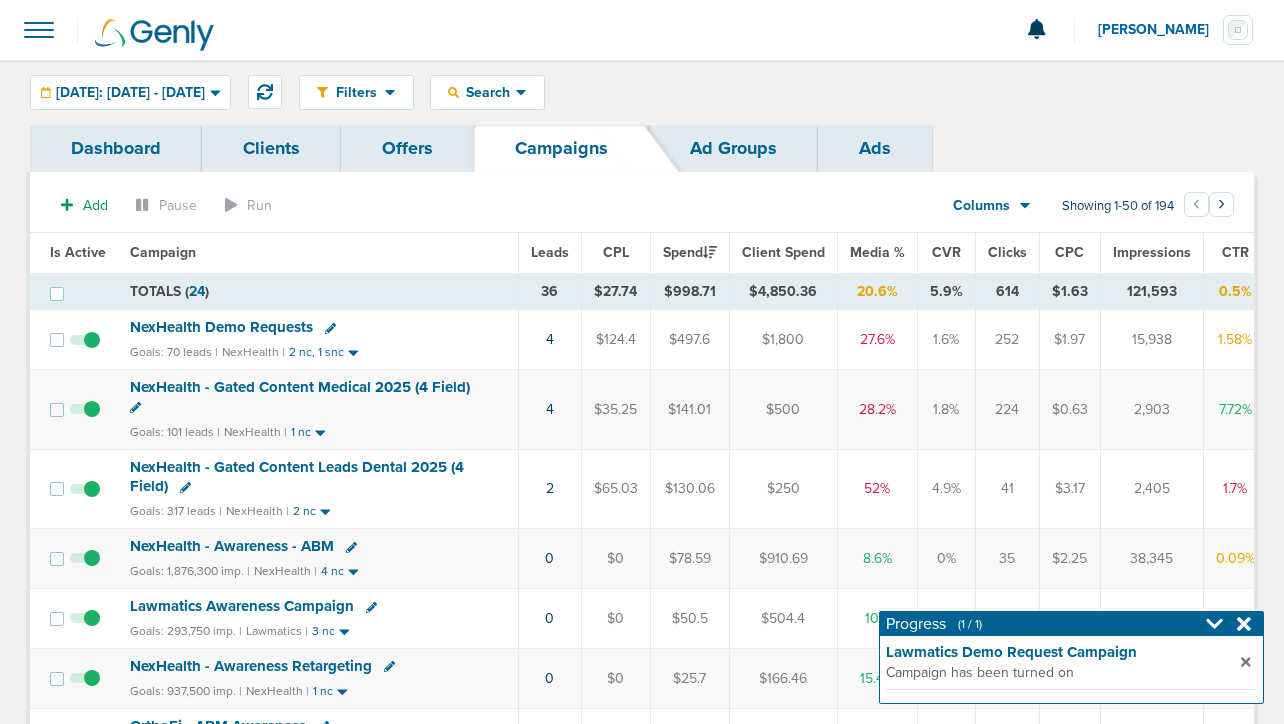 scroll, scrollTop: 0, scrollLeft: 11, axis: horizontal 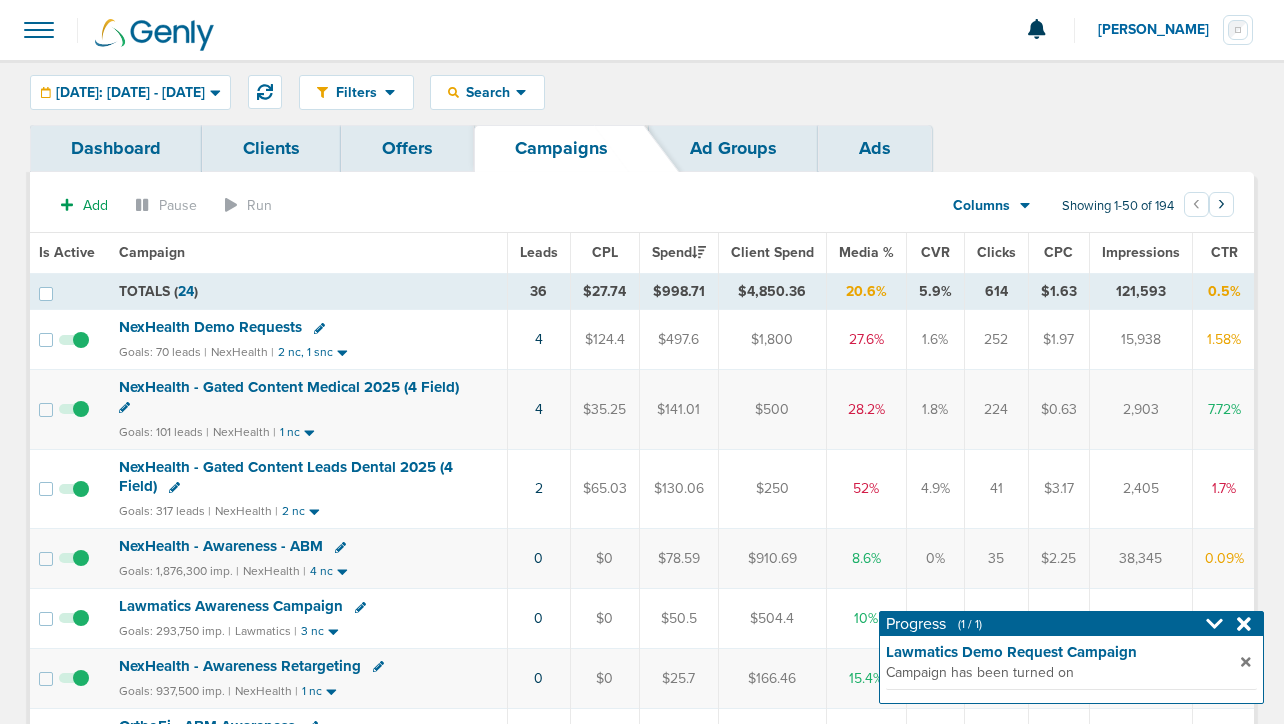 click on "NexHealth - Gated Content Leads Dental 2025 (4 Field)" at bounding box center [286, 477] 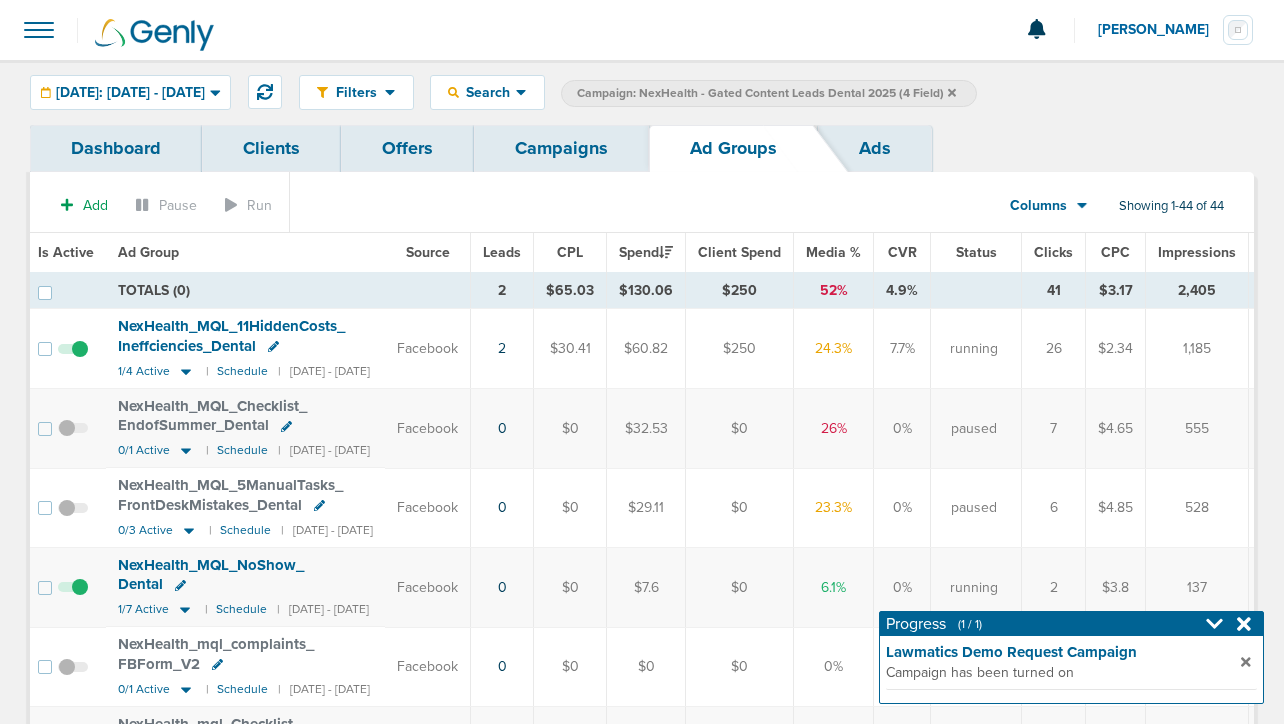 scroll, scrollTop: 0, scrollLeft: 0, axis: both 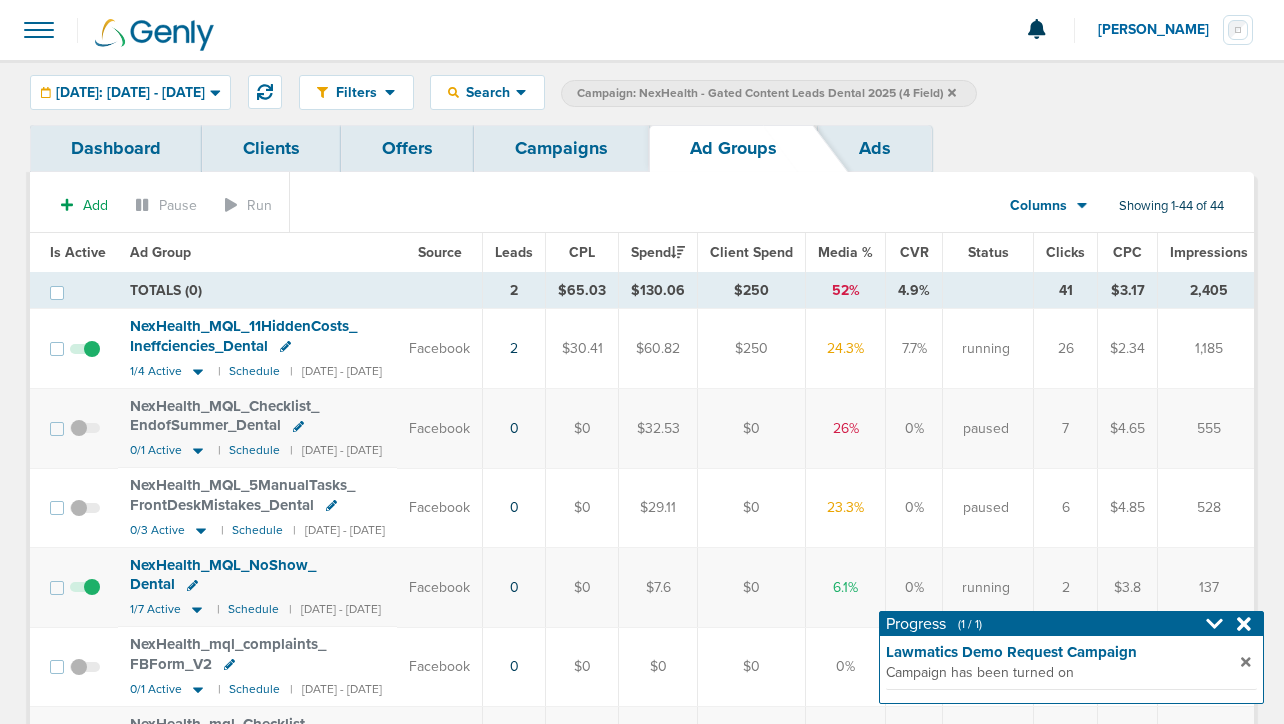 click at bounding box center (85, 597) 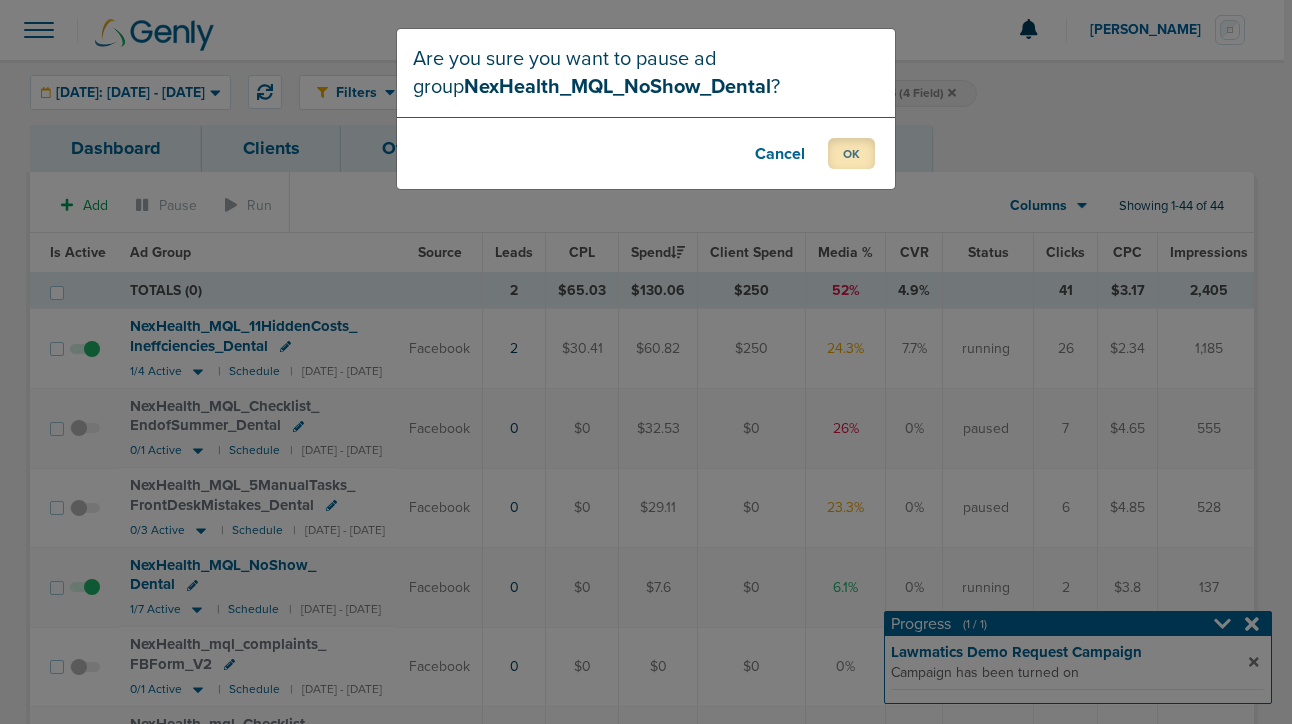 click on "OK" at bounding box center (851, 153) 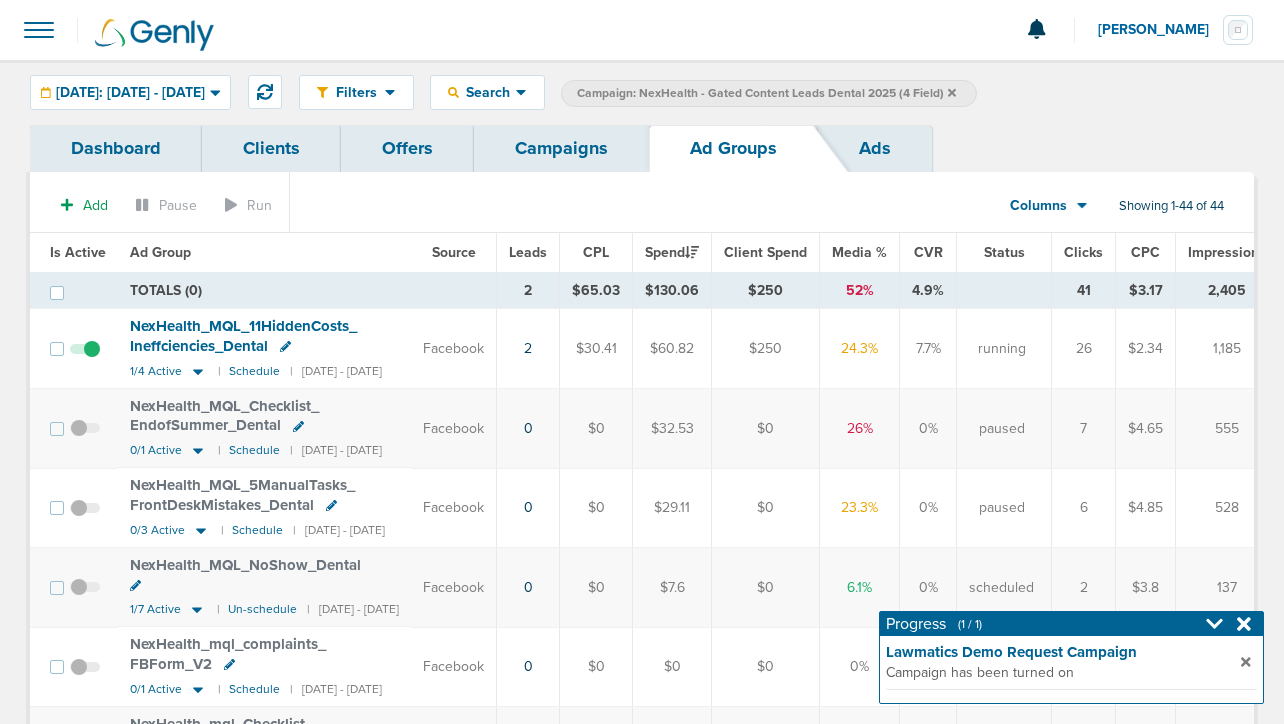 click on "Campaigns" at bounding box center [561, 148] 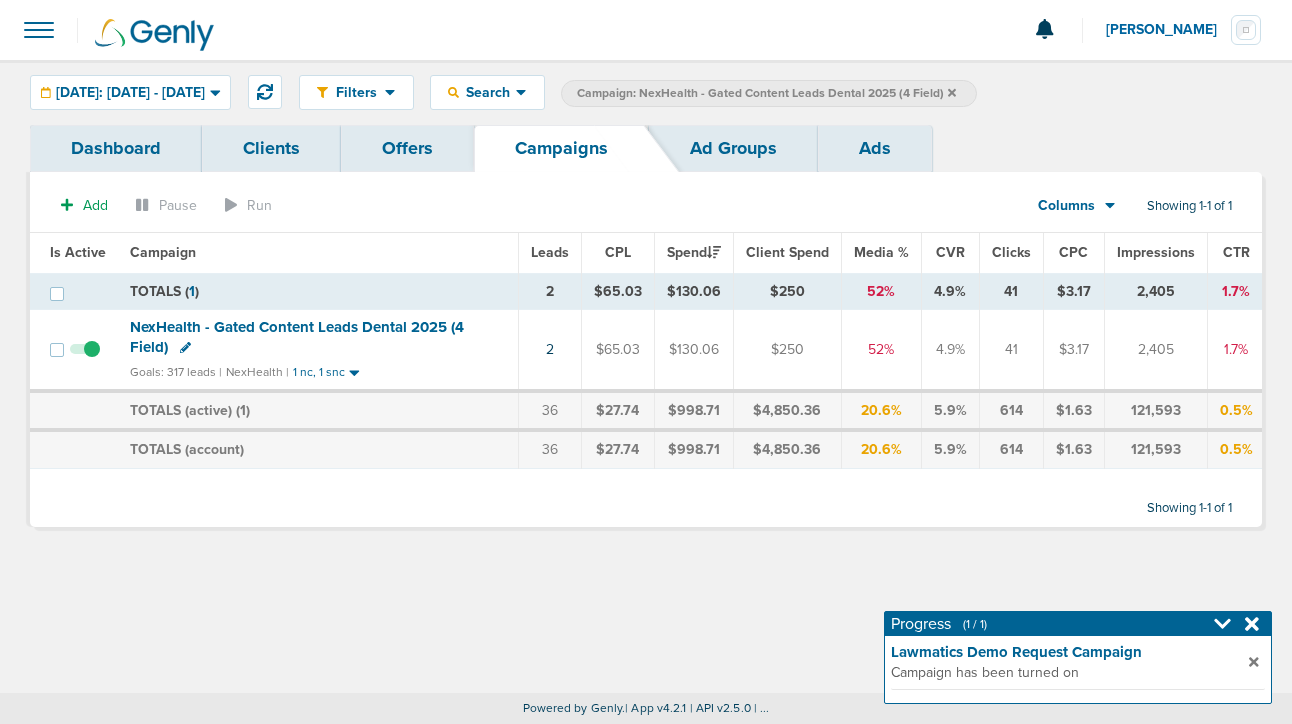 click 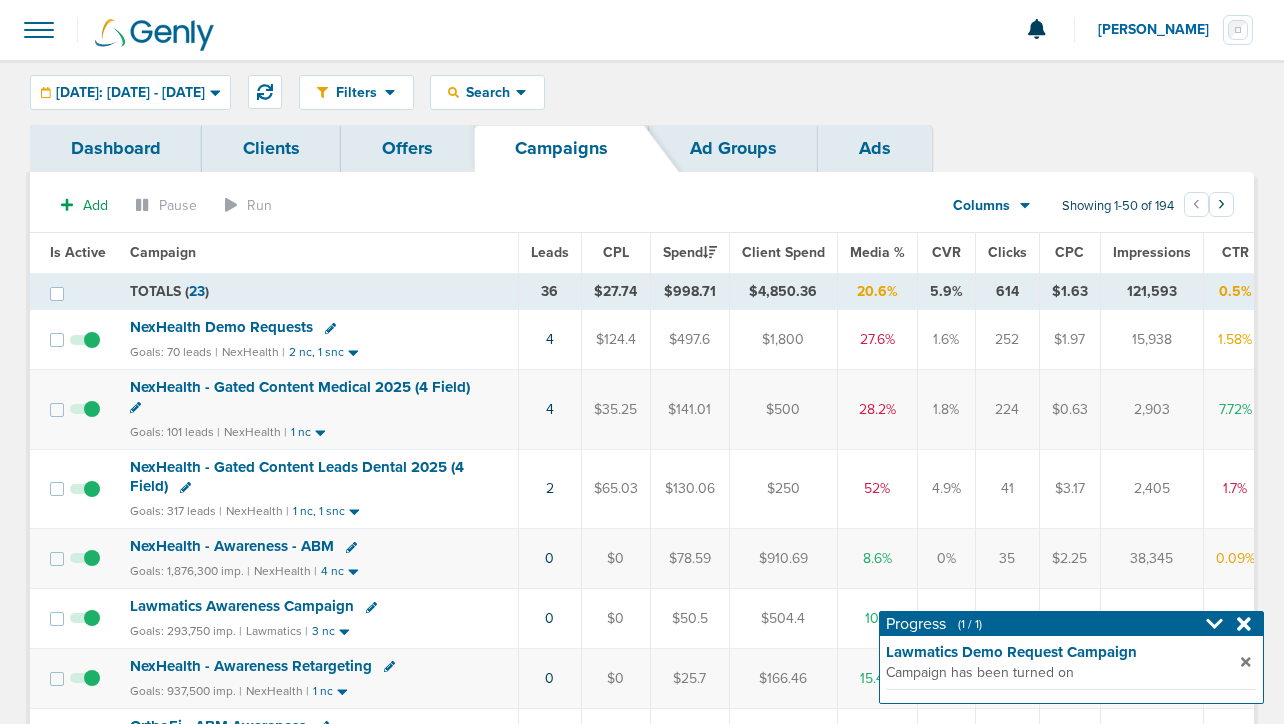 scroll, scrollTop: 0, scrollLeft: 15, axis: horizontal 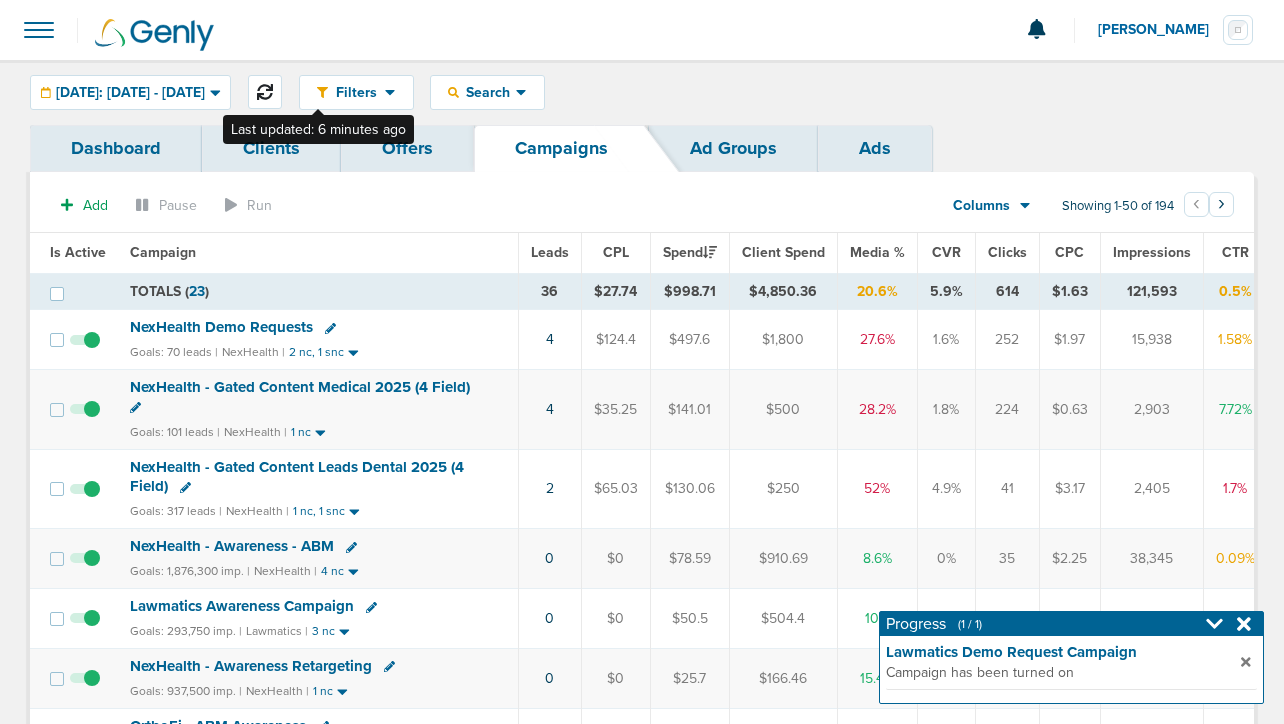 click 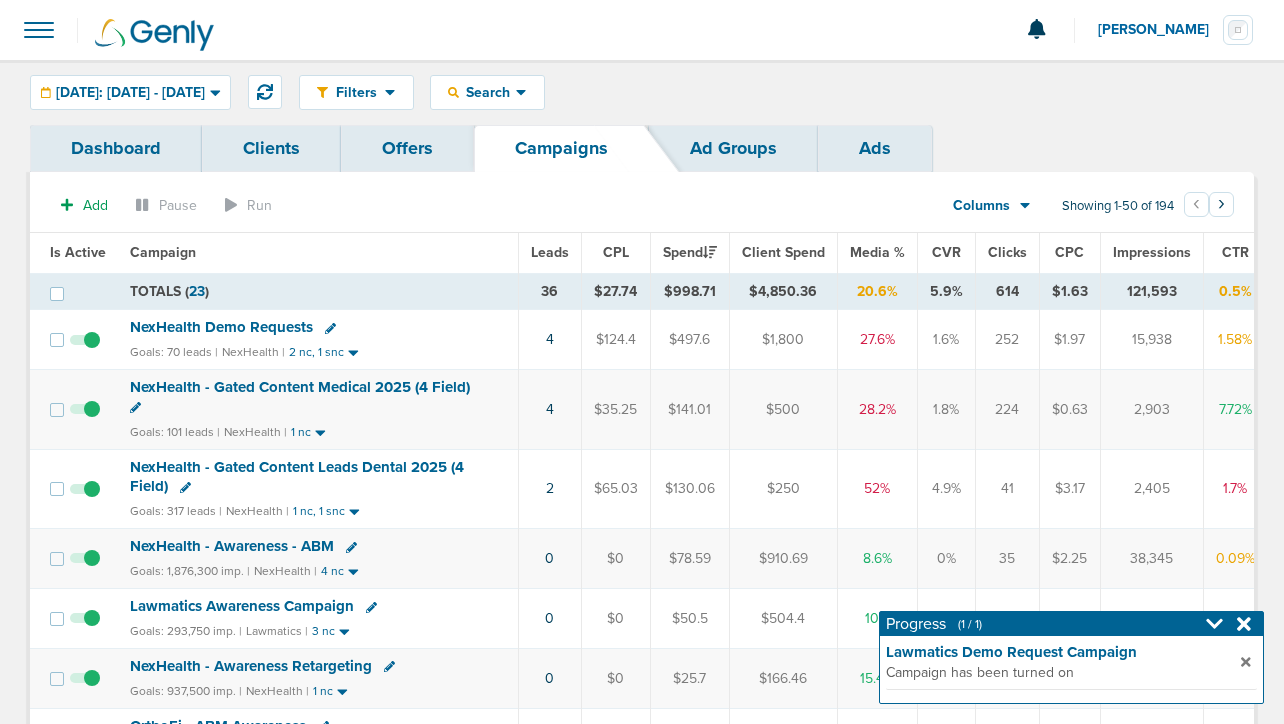 click on "NexHealth - Gated Content Leads Dental 2025 (4 Field)" at bounding box center [297, 477] 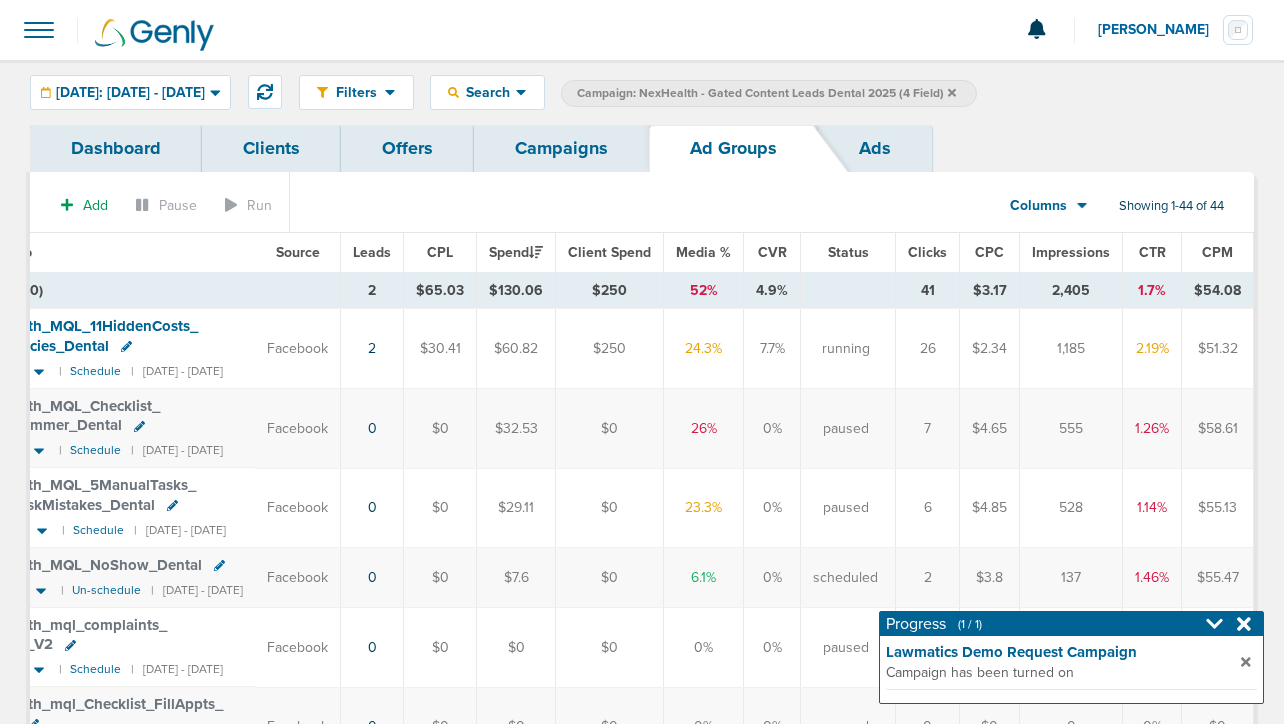 scroll, scrollTop: 0, scrollLeft: 0, axis: both 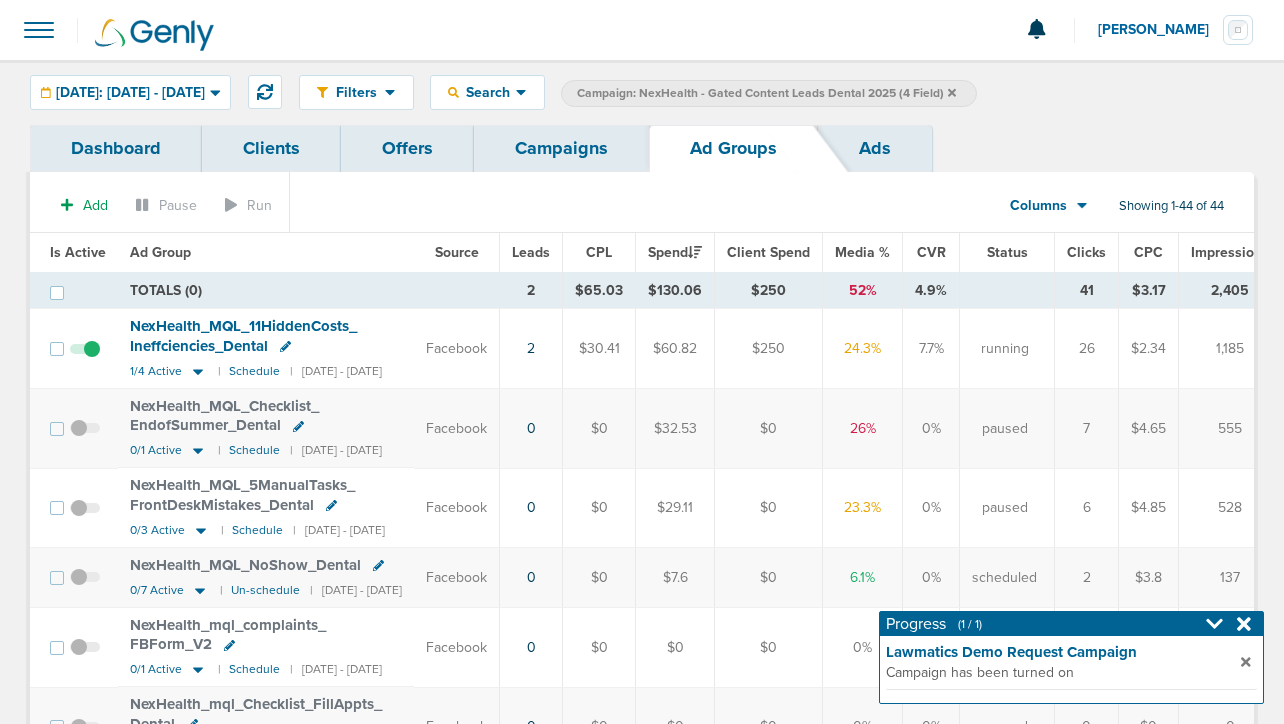 click on "Campaigns" at bounding box center (561, 148) 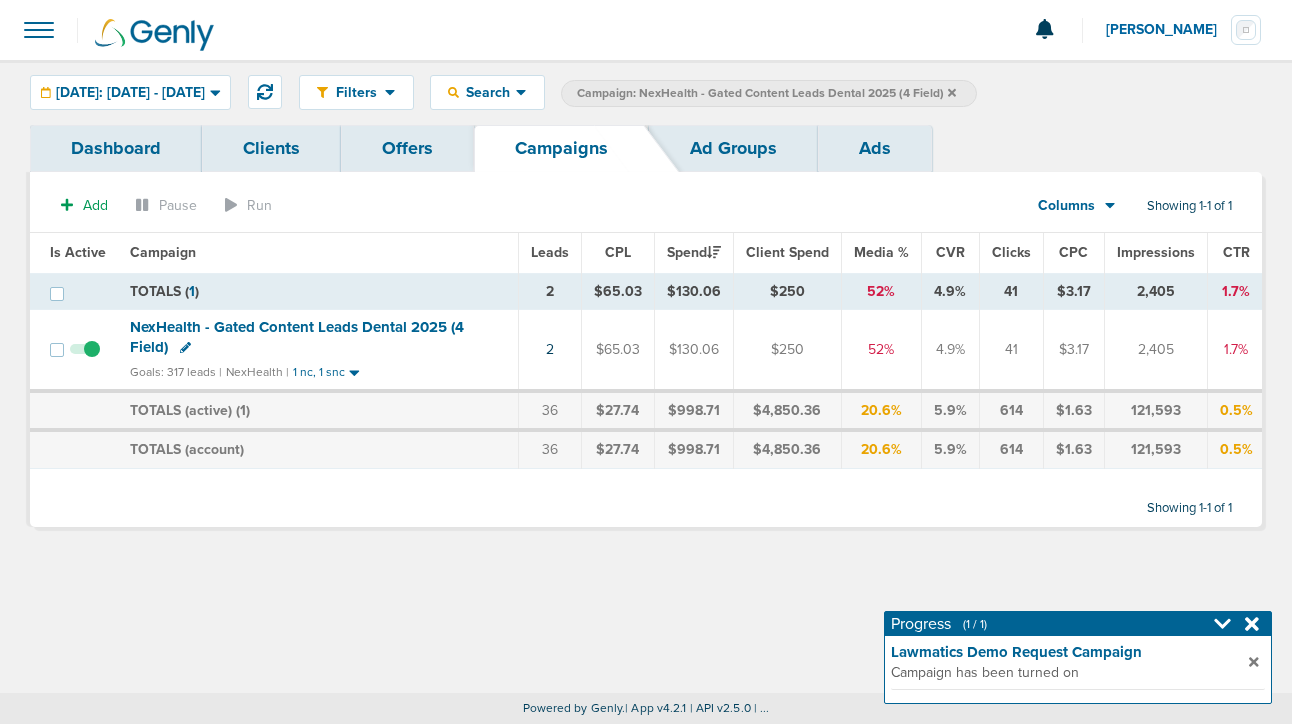 click 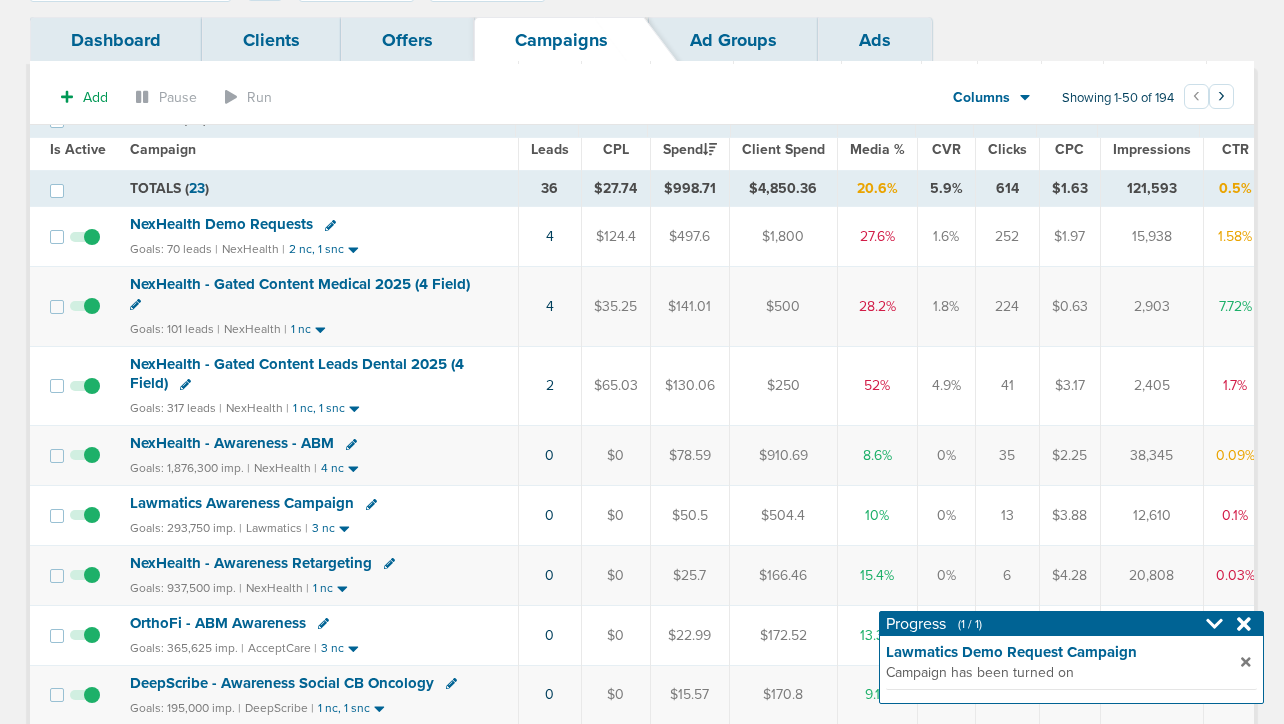 scroll, scrollTop: 0, scrollLeft: 0, axis: both 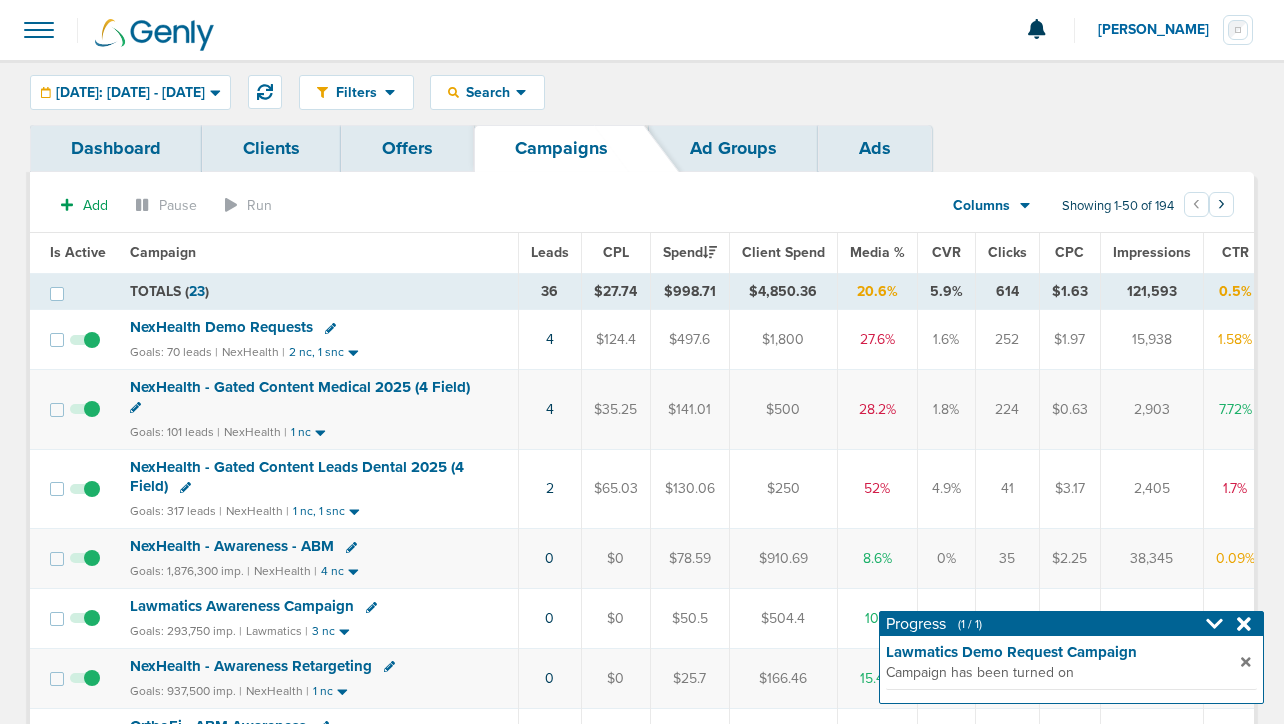 click on "NexHealth Demo Requests" at bounding box center [221, 327] 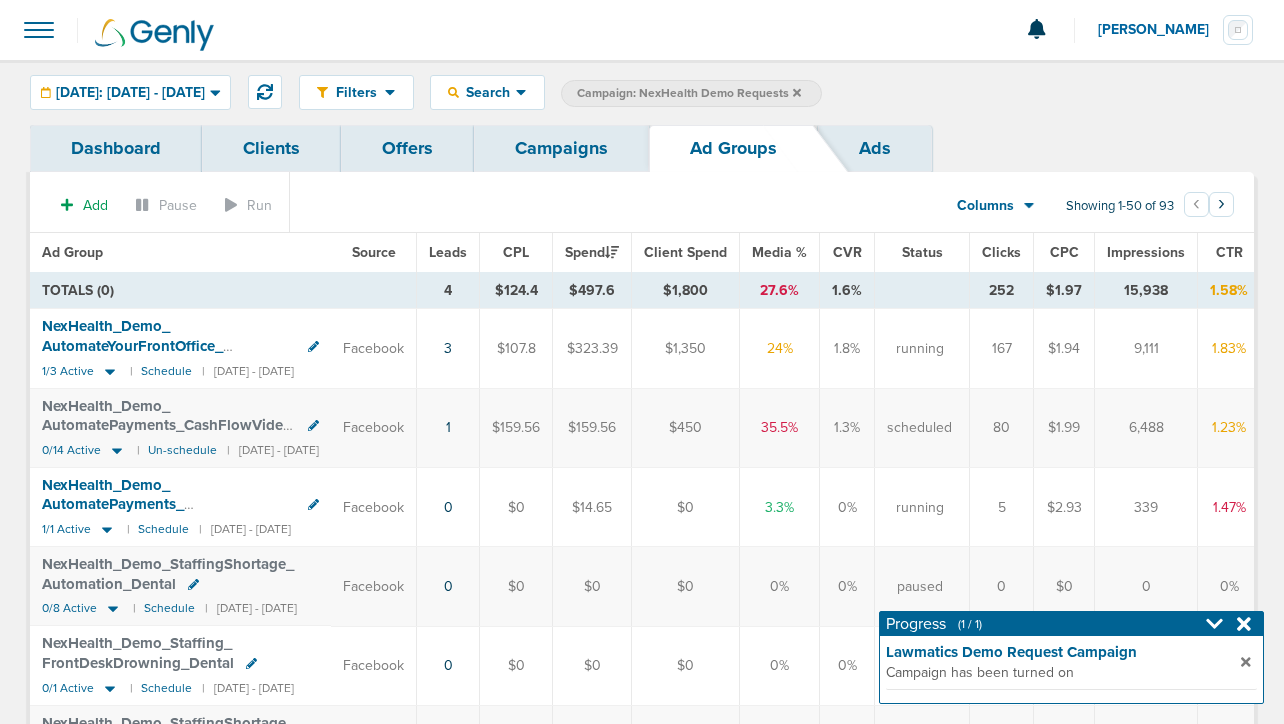 scroll, scrollTop: 0, scrollLeft: 0, axis: both 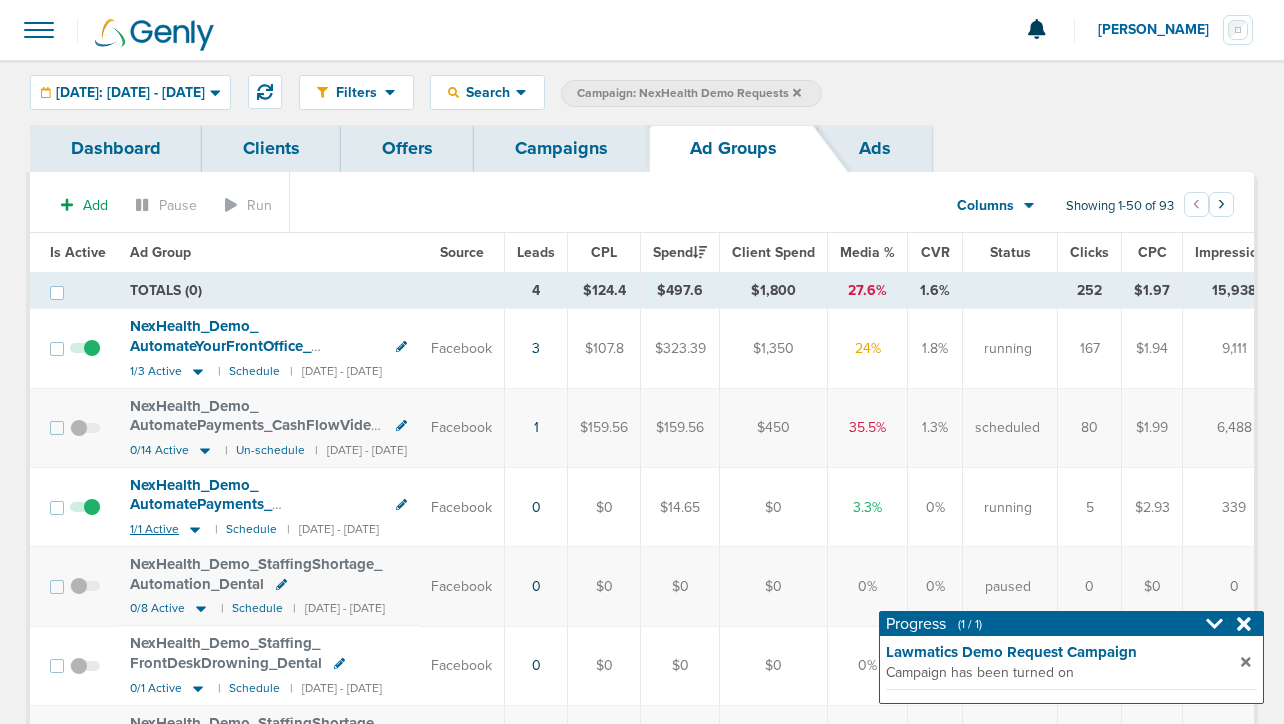 click 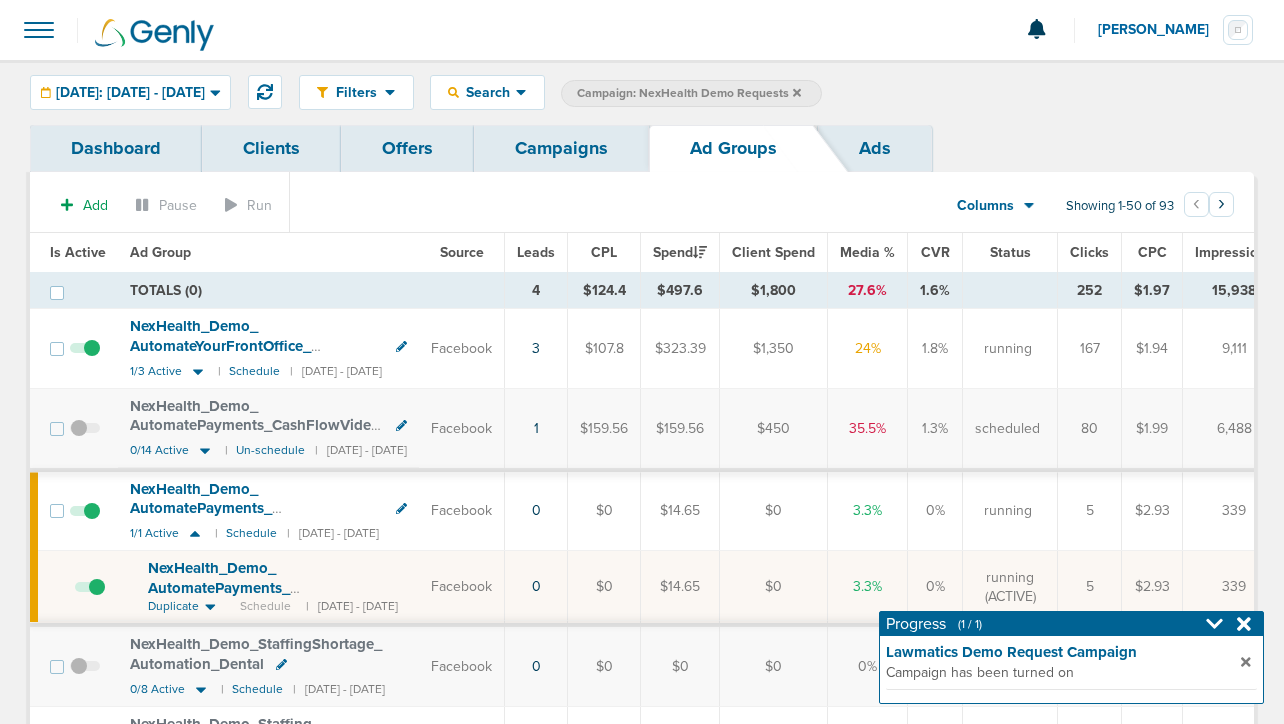 click on "NexHealth_ Demo_ AutomatePayments_ StopLosingRevenue_ Dental_ [DATE]?id=183&cmp_ id=9658027" at bounding box center [273, 597] 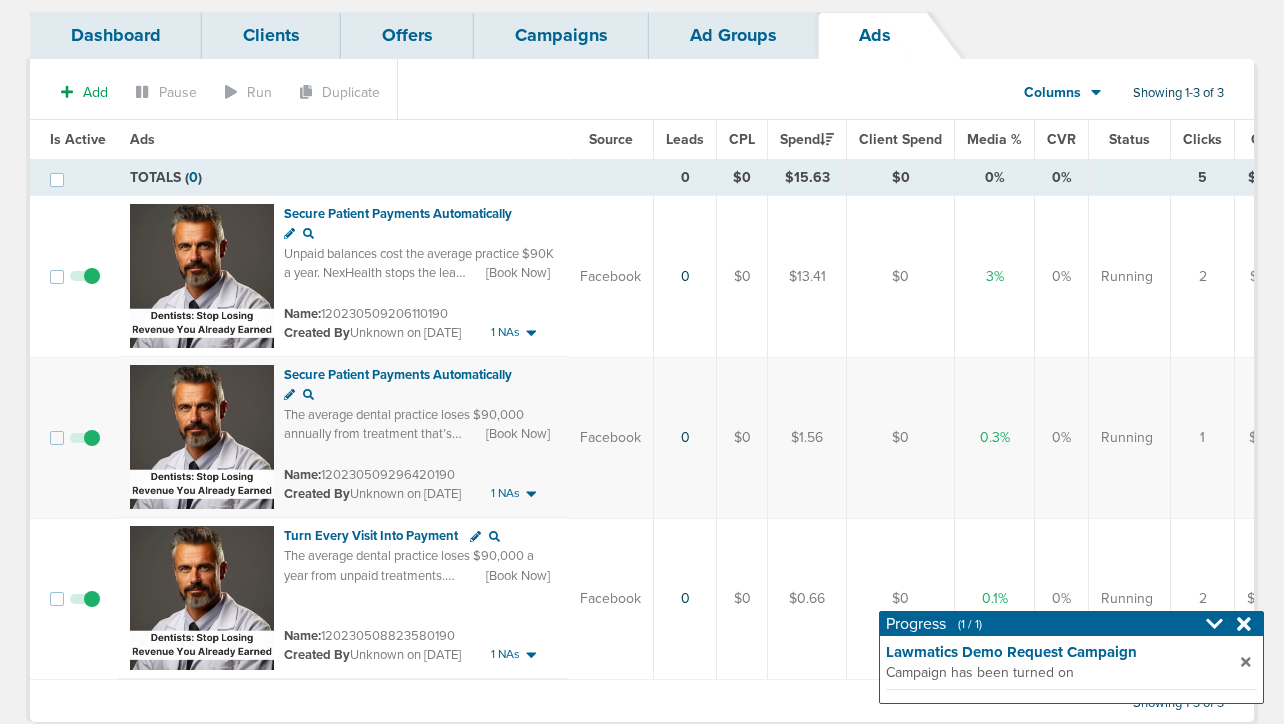 scroll, scrollTop: 146, scrollLeft: 0, axis: vertical 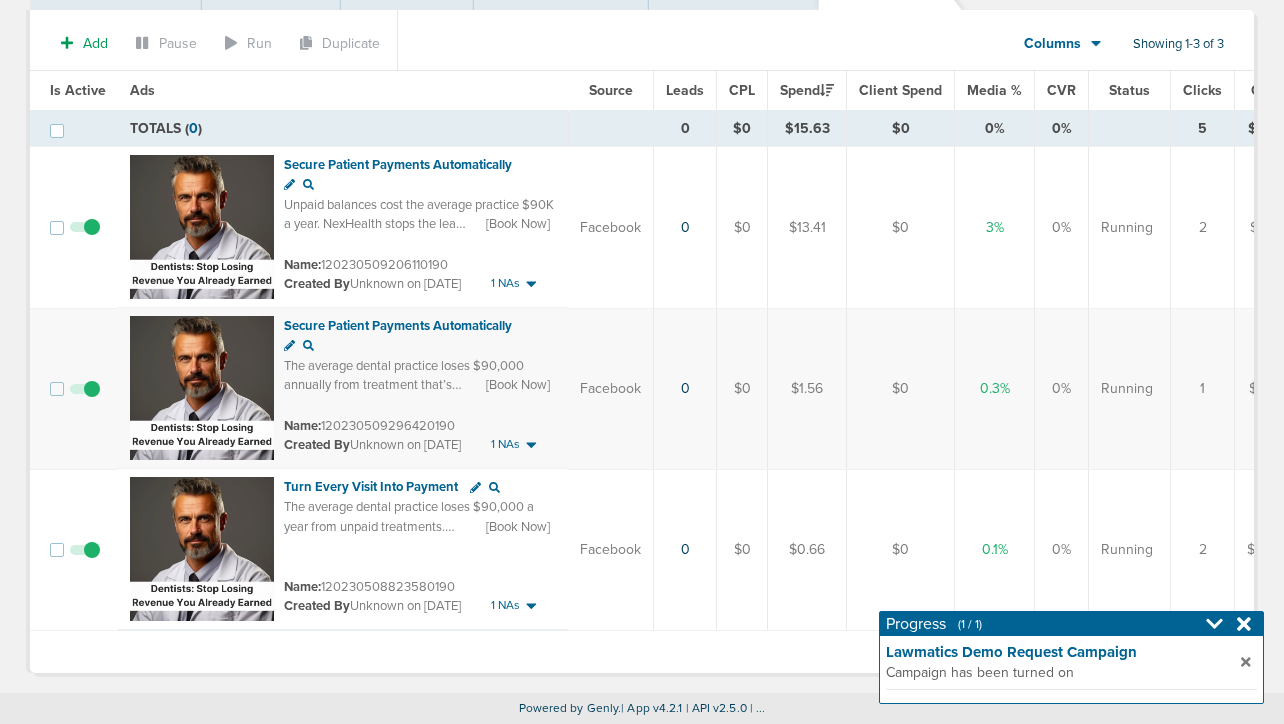 click at bounding box center (85, 237) 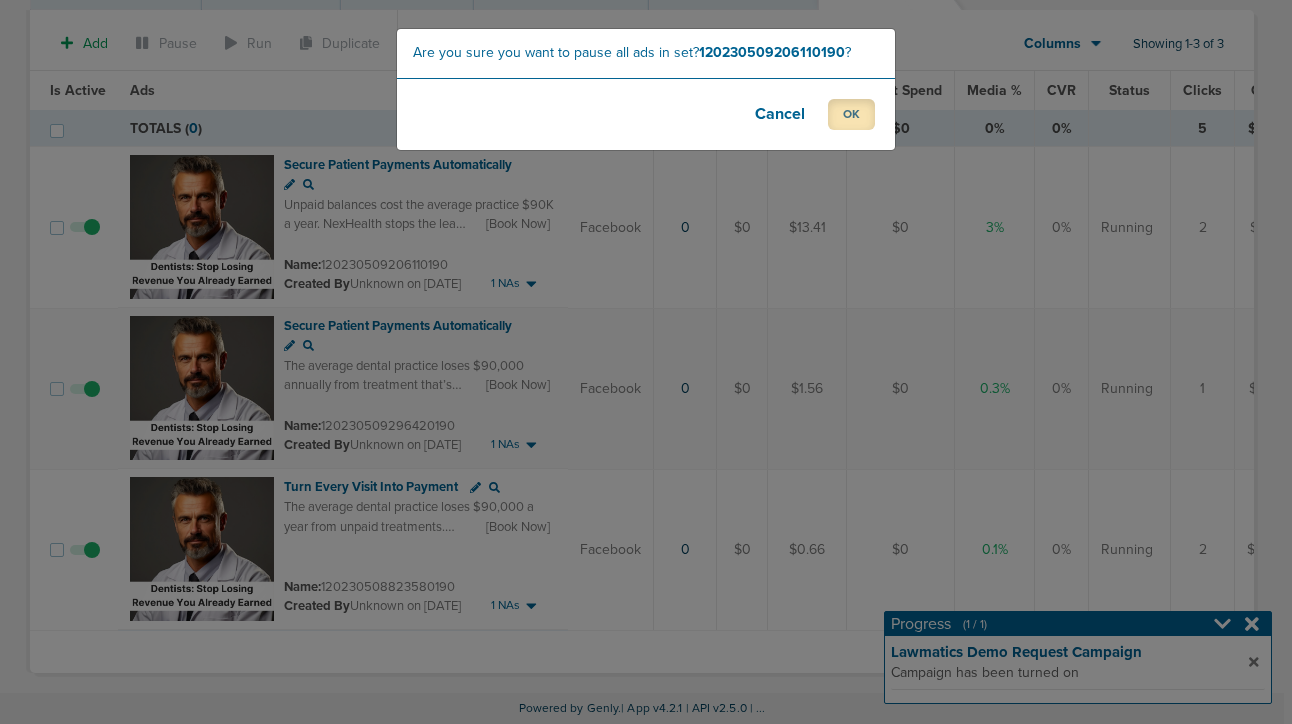 click on "OK" at bounding box center [851, 114] 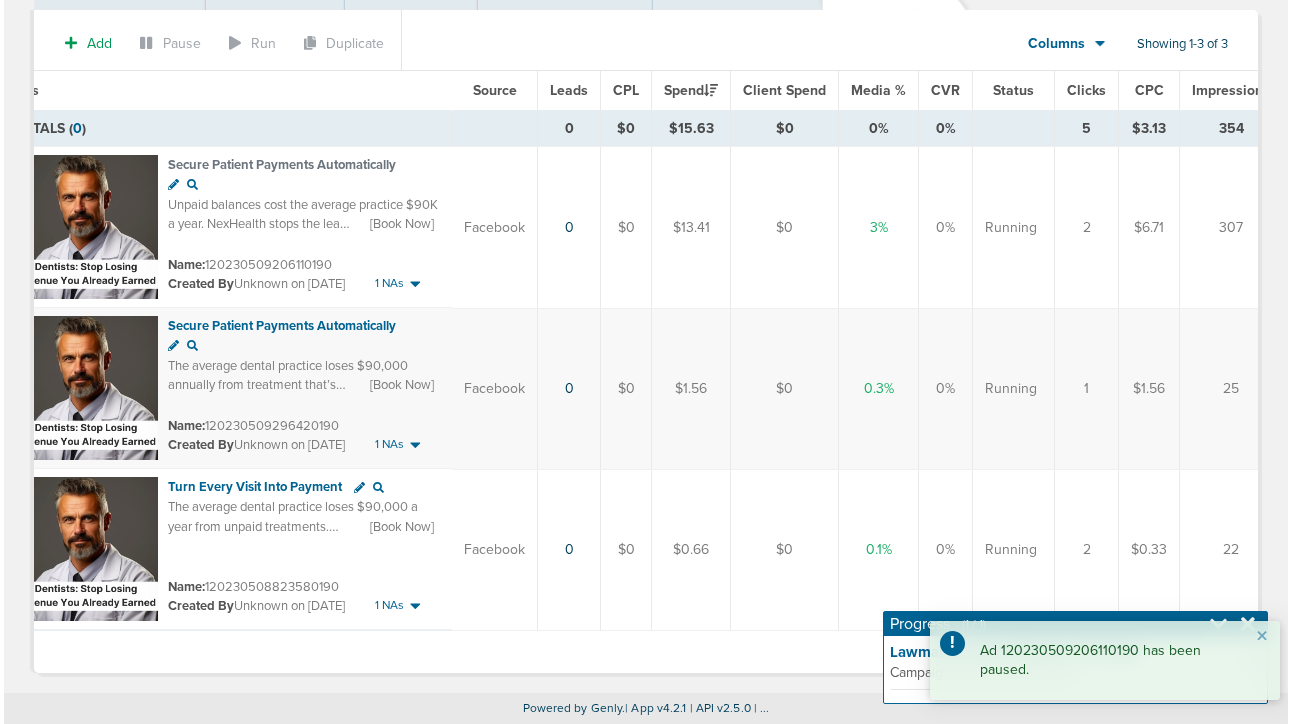 scroll, scrollTop: 0, scrollLeft: 0, axis: both 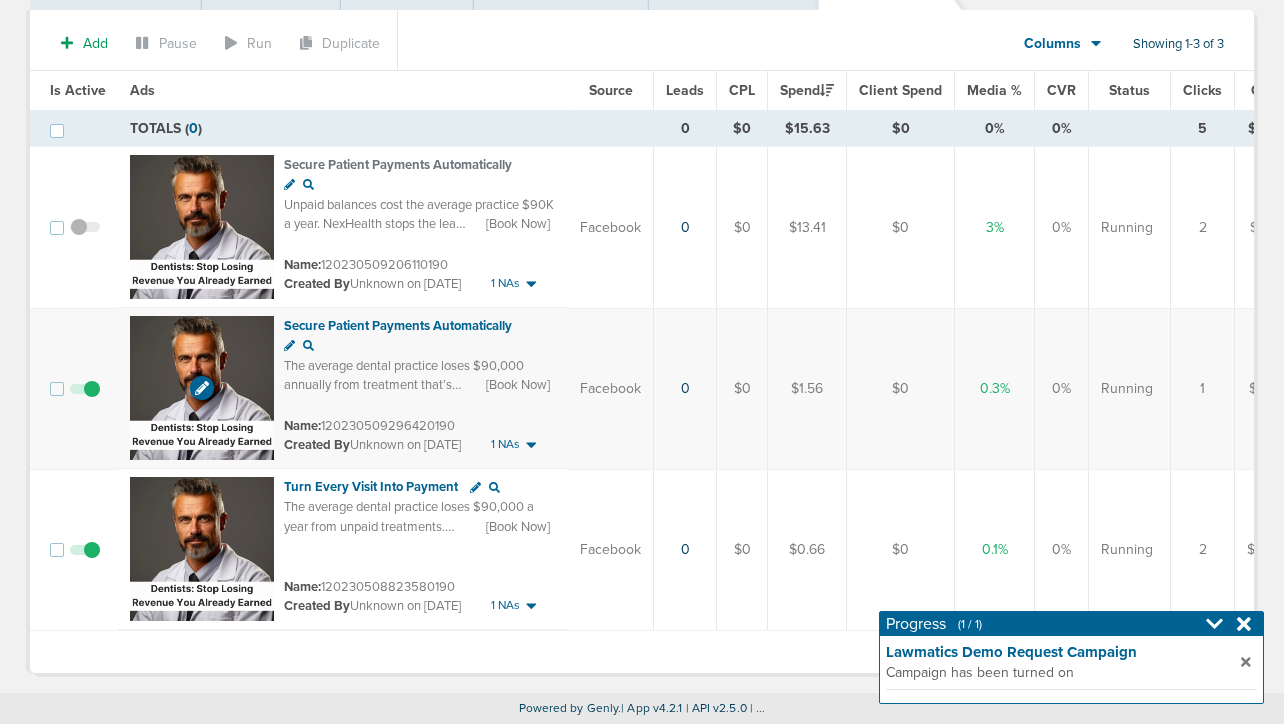 click at bounding box center (202, 388) 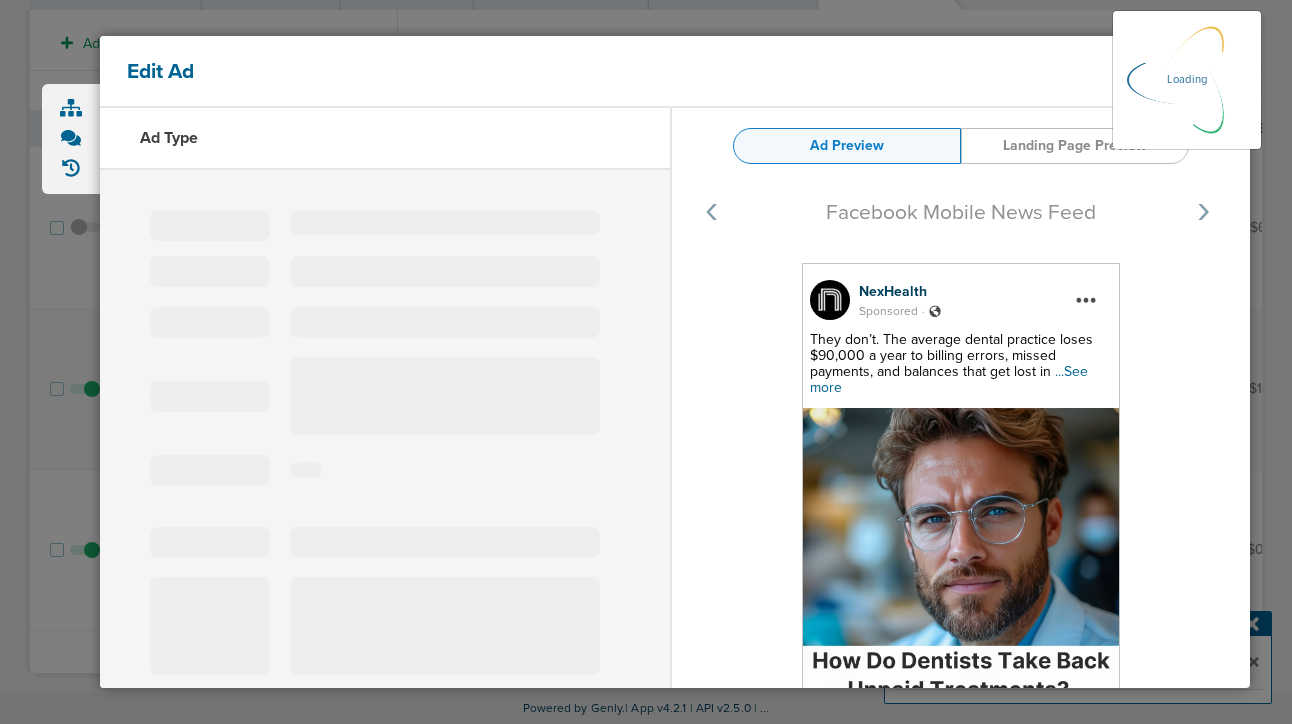 select on "learn_more" 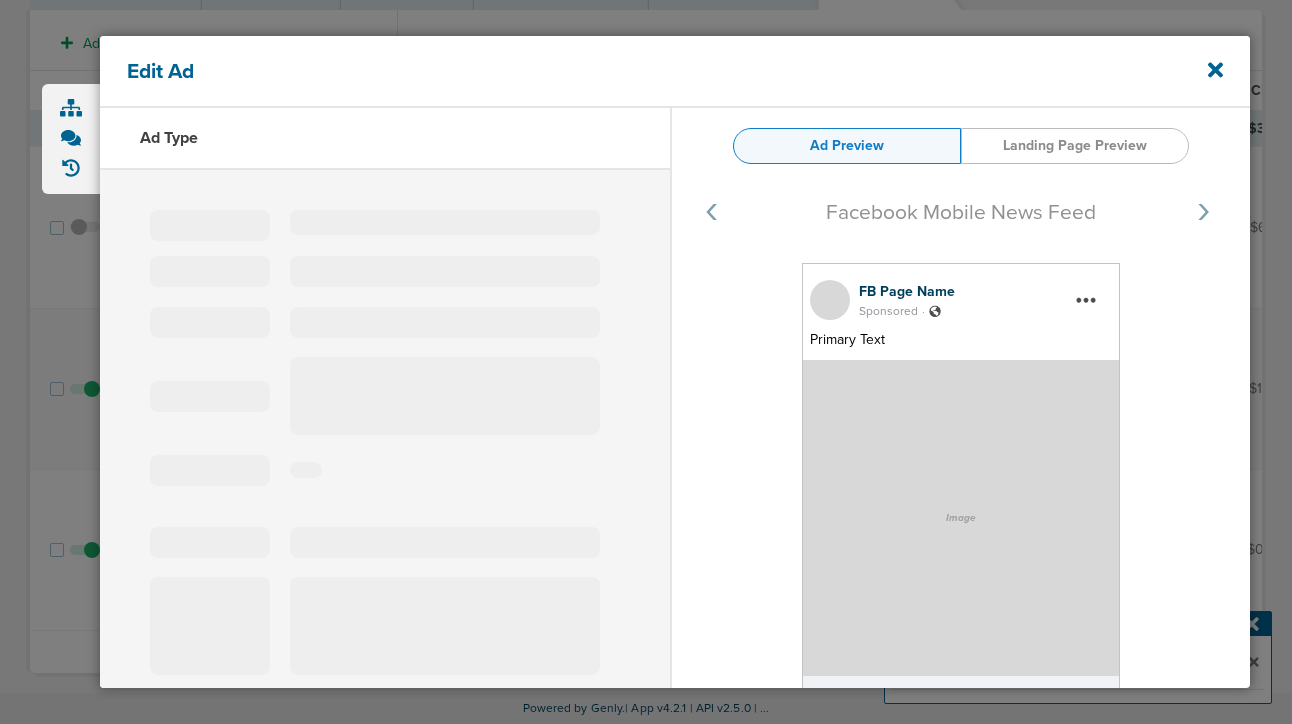 type on "120230509296420190" 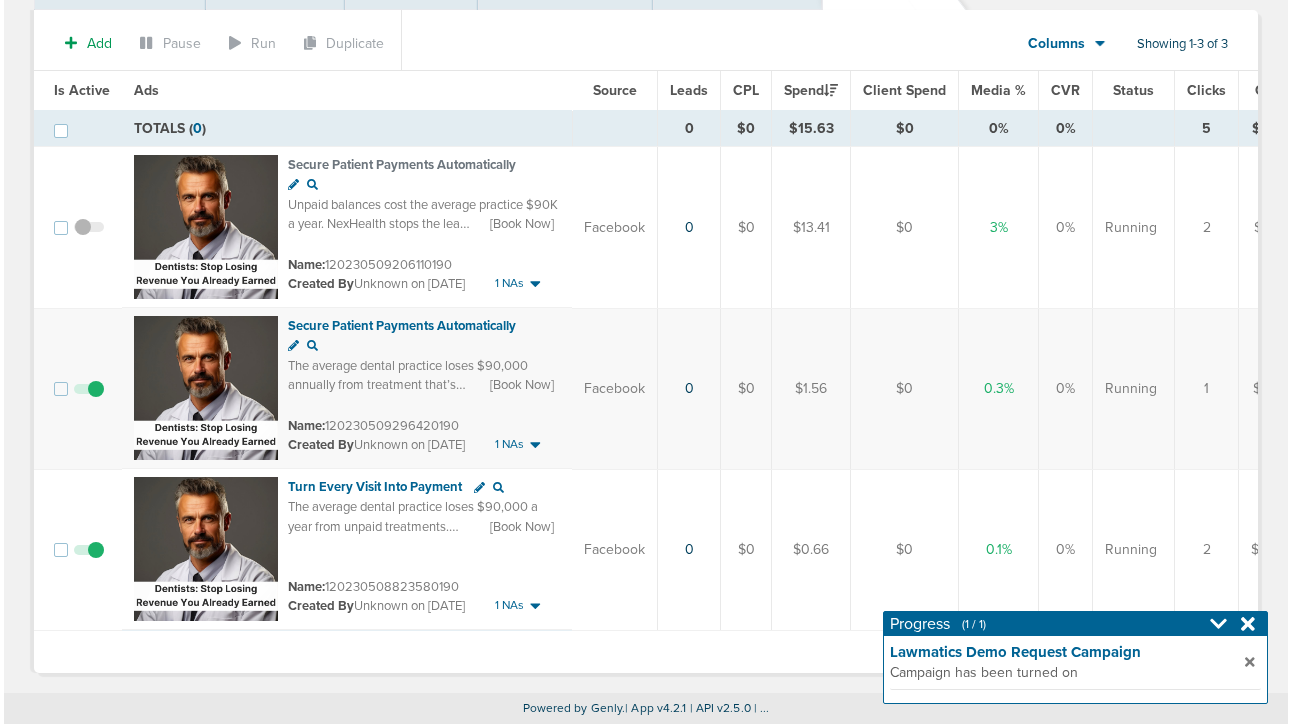 scroll, scrollTop: 0, scrollLeft: 0, axis: both 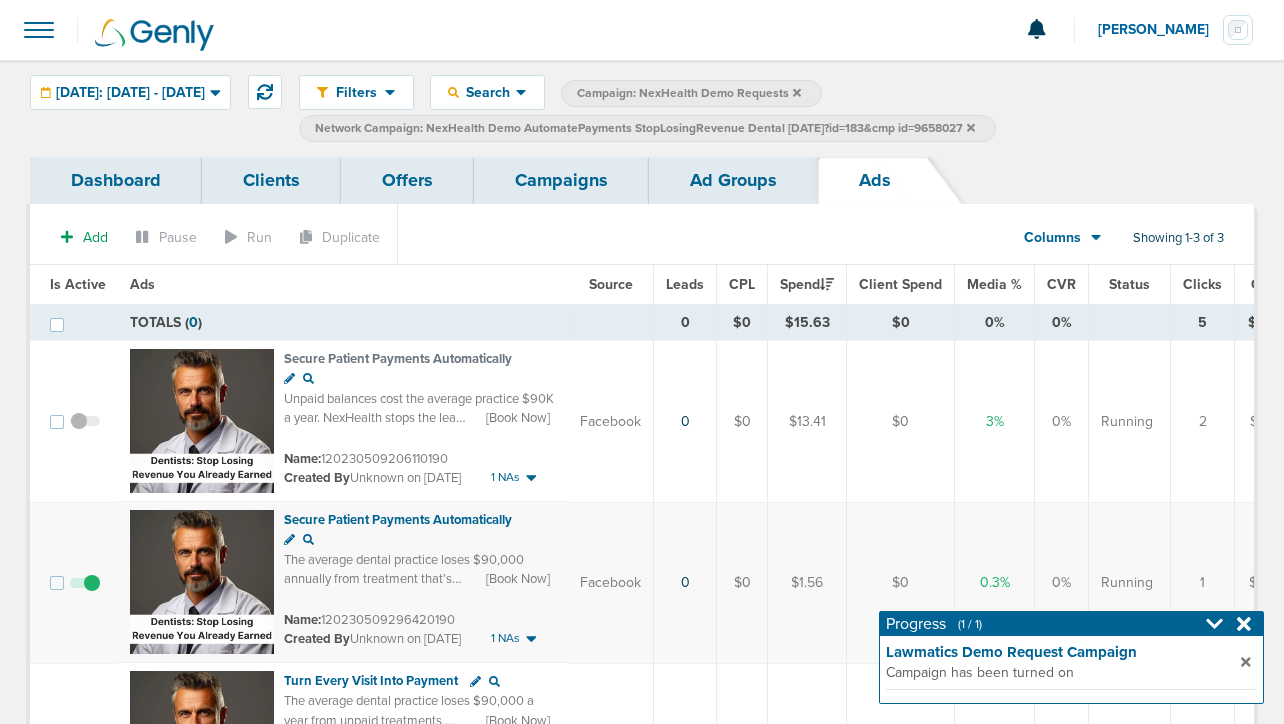 click on "Ad Groups" at bounding box center (733, 180) 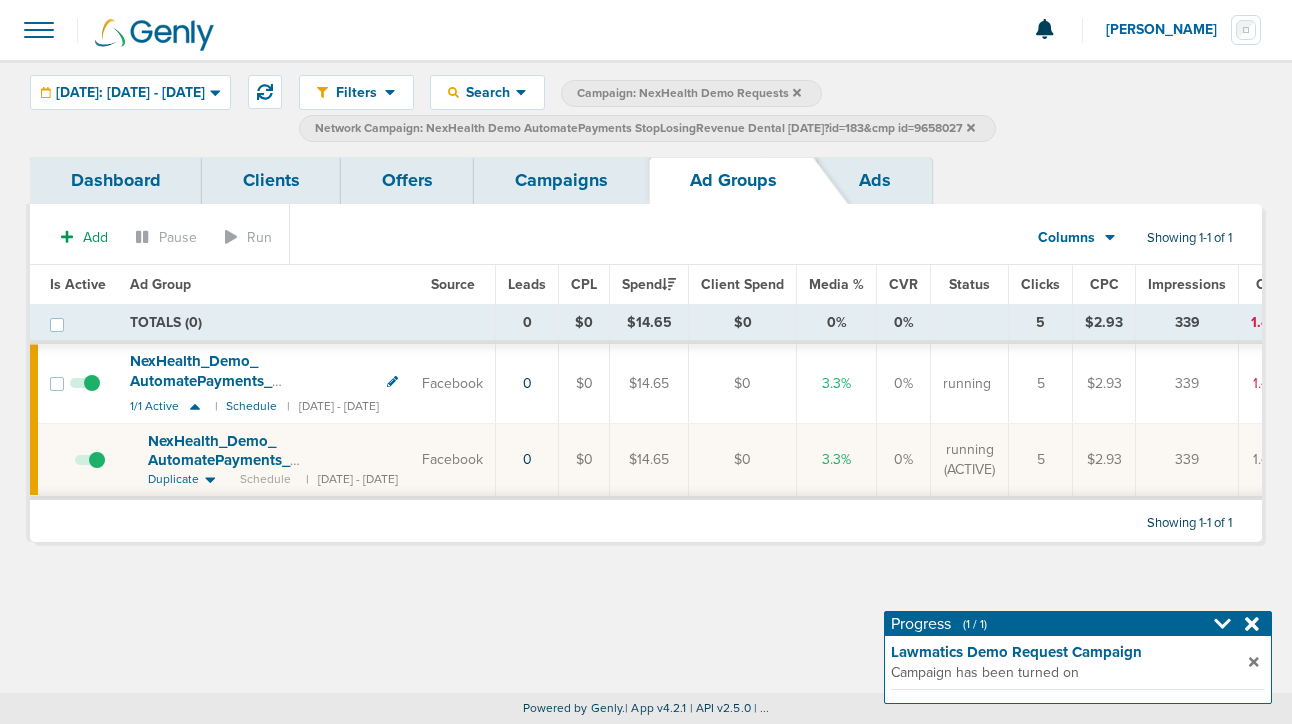 click on "Filters     Active Only   Settings   Status   Active   Inactive   Objectives   MQL SQL Traffic Awareness   Placements   Facebook Google Ads Yahoo Gemini Outbrain   Verticals   Dental Dental-B2B B2B Medical Vets Real Estate Charity B2B_Dental B2BVet Legal Veterinary Home Services IT Services Construction Engineering   Delivery Metrics   Spend Leads CPL Media % CVR % Clicks CPC Impressions CTR CPM     Search
Search By
Client Campaign Offers Landing Page Ad Group Network Campaign Ad Ad Status Network Campaign Status
By Lead Info
Fields   First Name Last Name E-mail Phone Number Client ID Source Source Campaign ID Source Ad ID Page Url Page Variant Page Name Page ID Job Title Address Company Best Time Audience ID Asset Title Company Info Company Size Contact Info Job Description Page Search Terms Preferred Contact Source Channel Source Medium Company Website Handraise IP Address State Zip Code
Campaign: NexHealth Demo Requests" at bounding box center (646, 108) 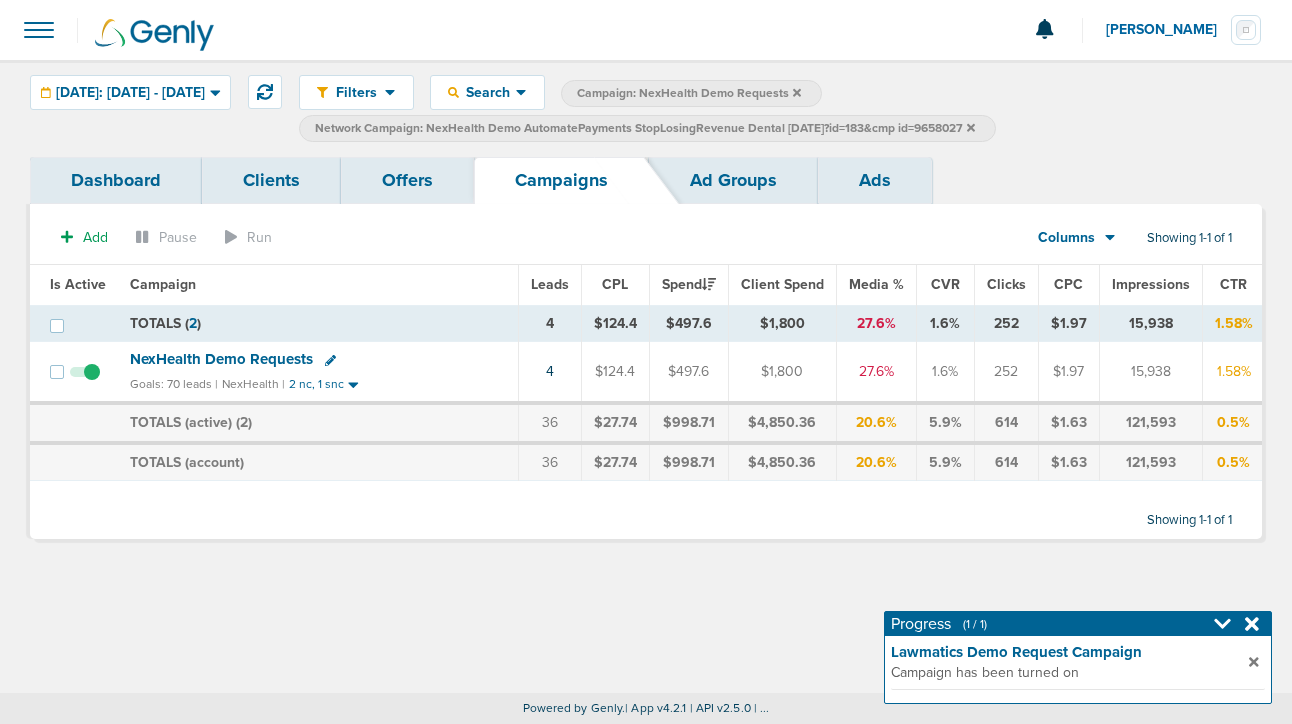 click 